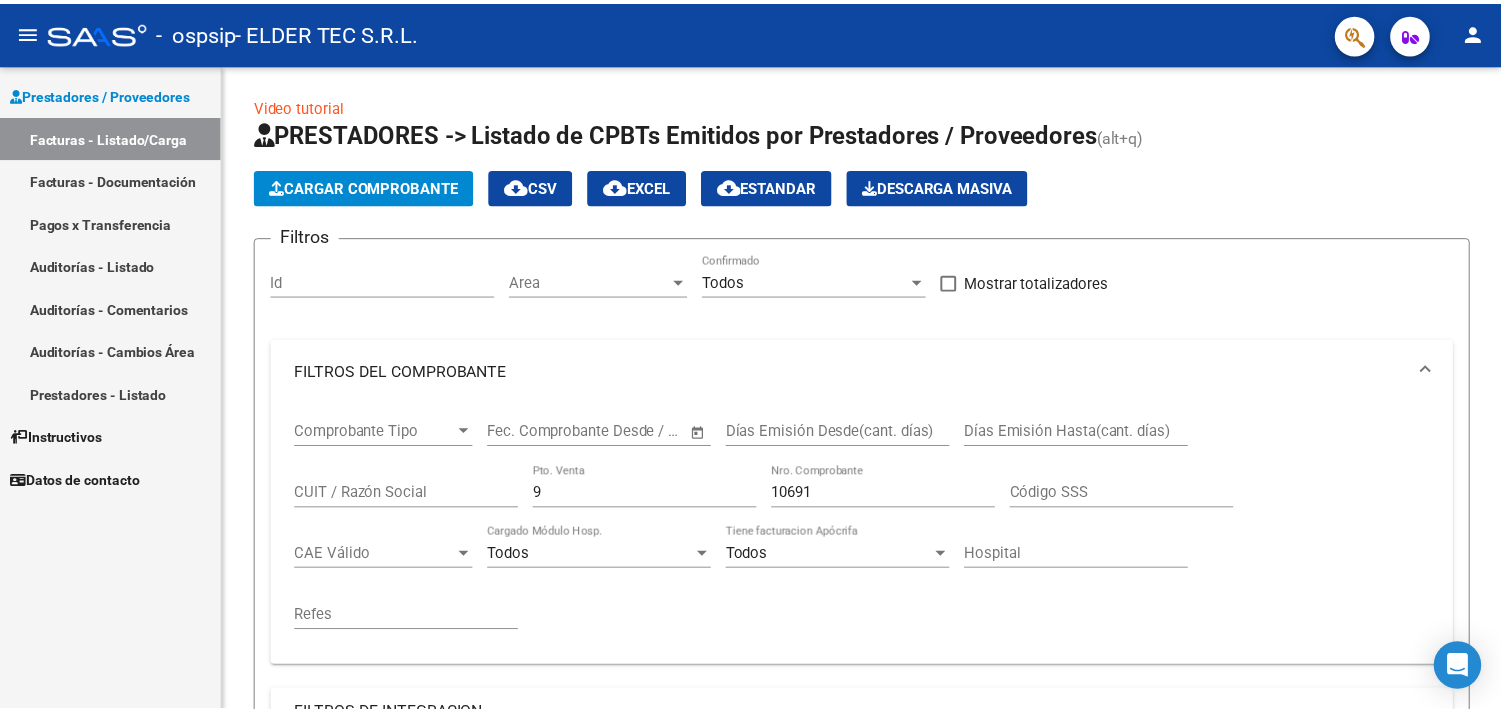scroll, scrollTop: 0, scrollLeft: 0, axis: both 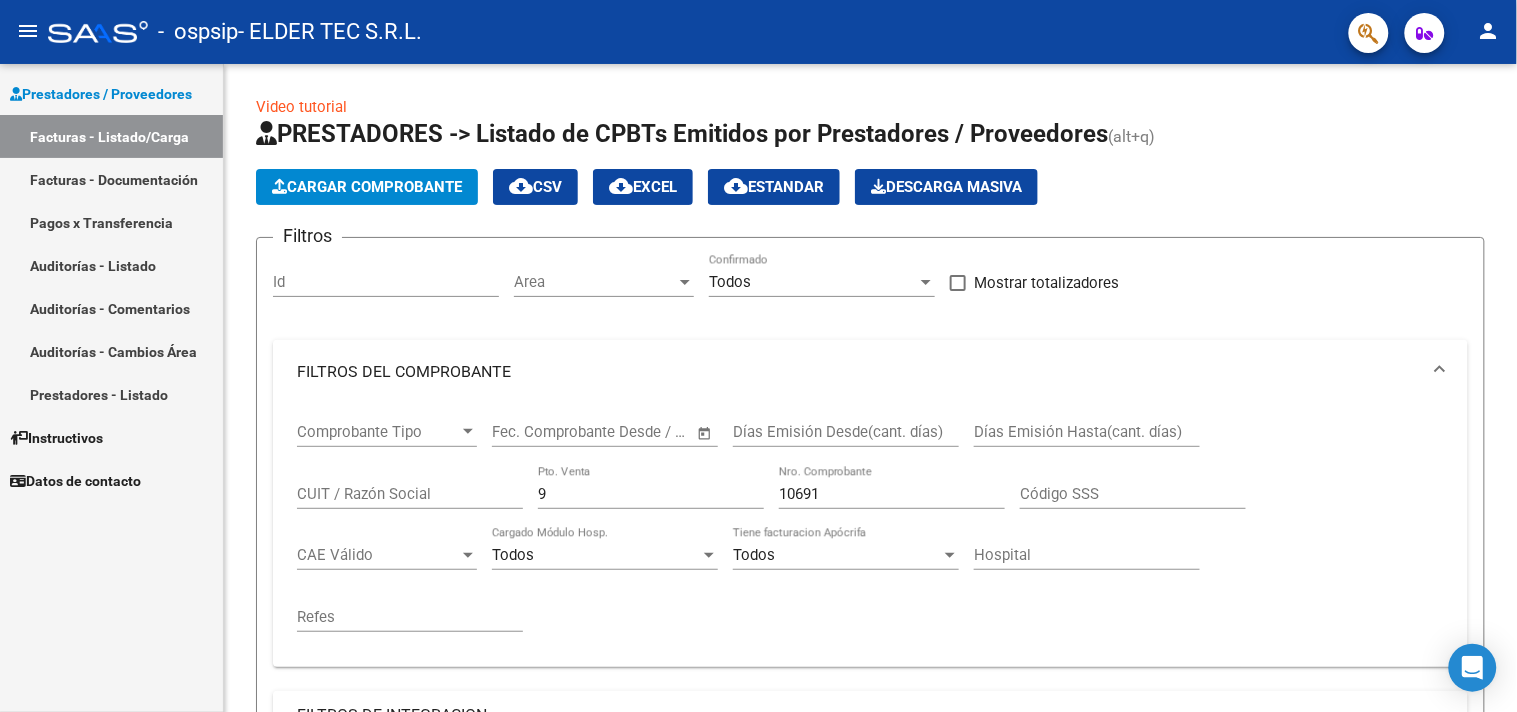 click on "Cargar Comprobante" 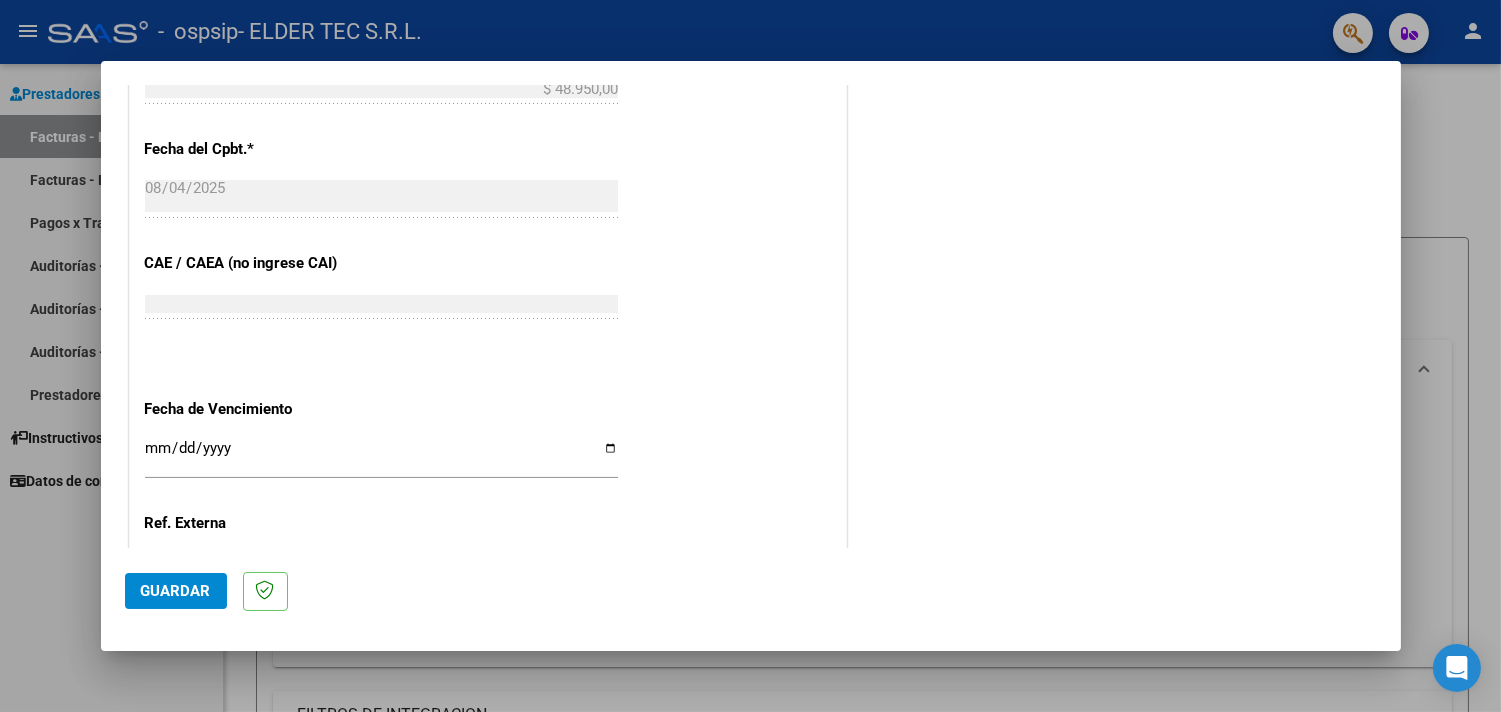 scroll, scrollTop: 741, scrollLeft: 0, axis: vertical 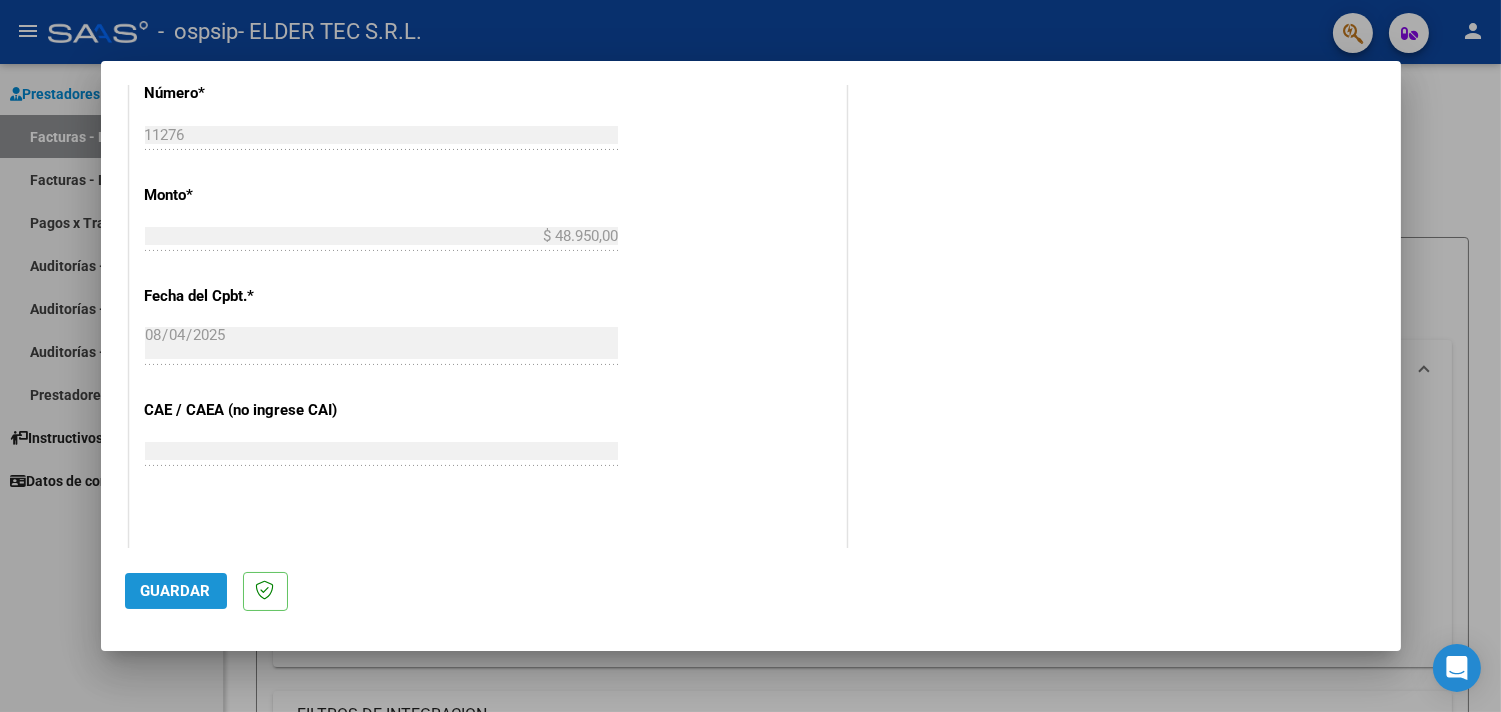 click on "Guardar" 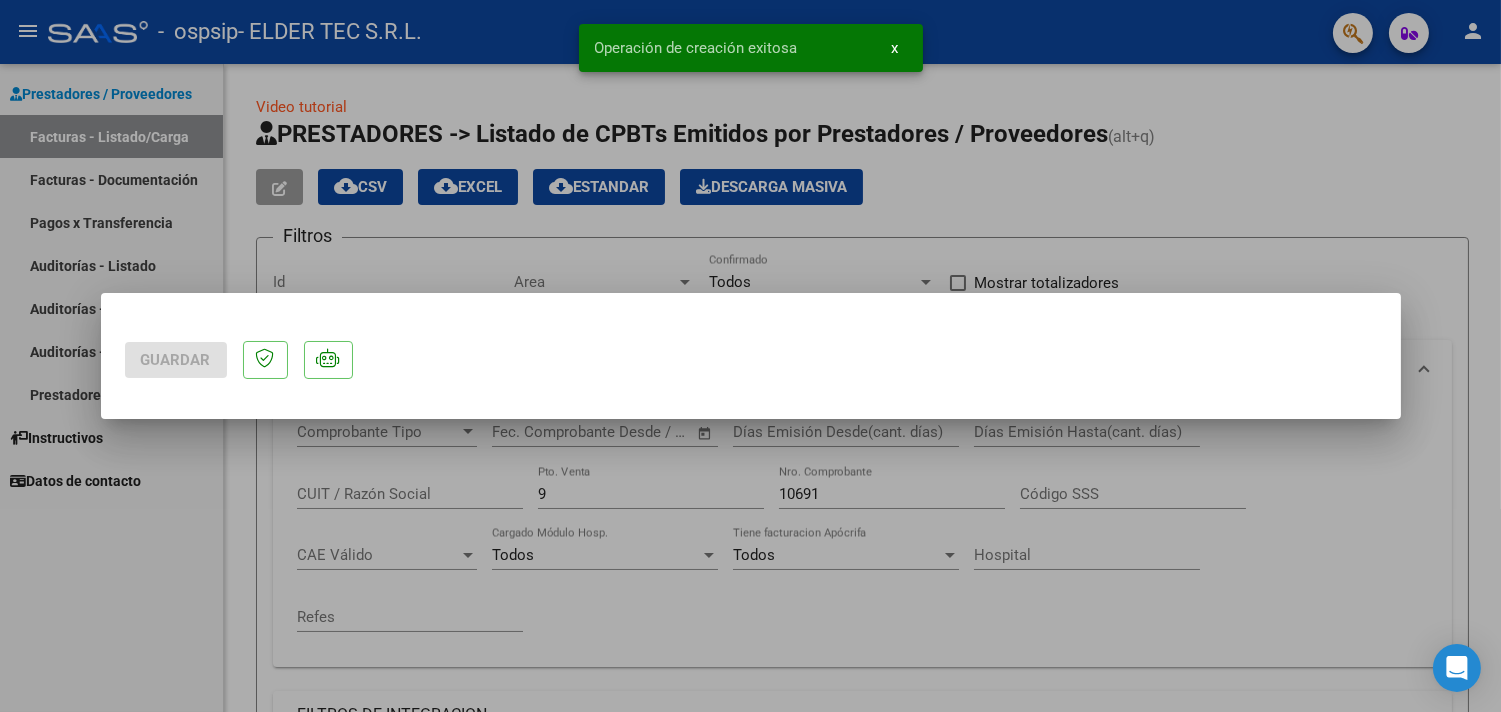 scroll, scrollTop: 0, scrollLeft: 0, axis: both 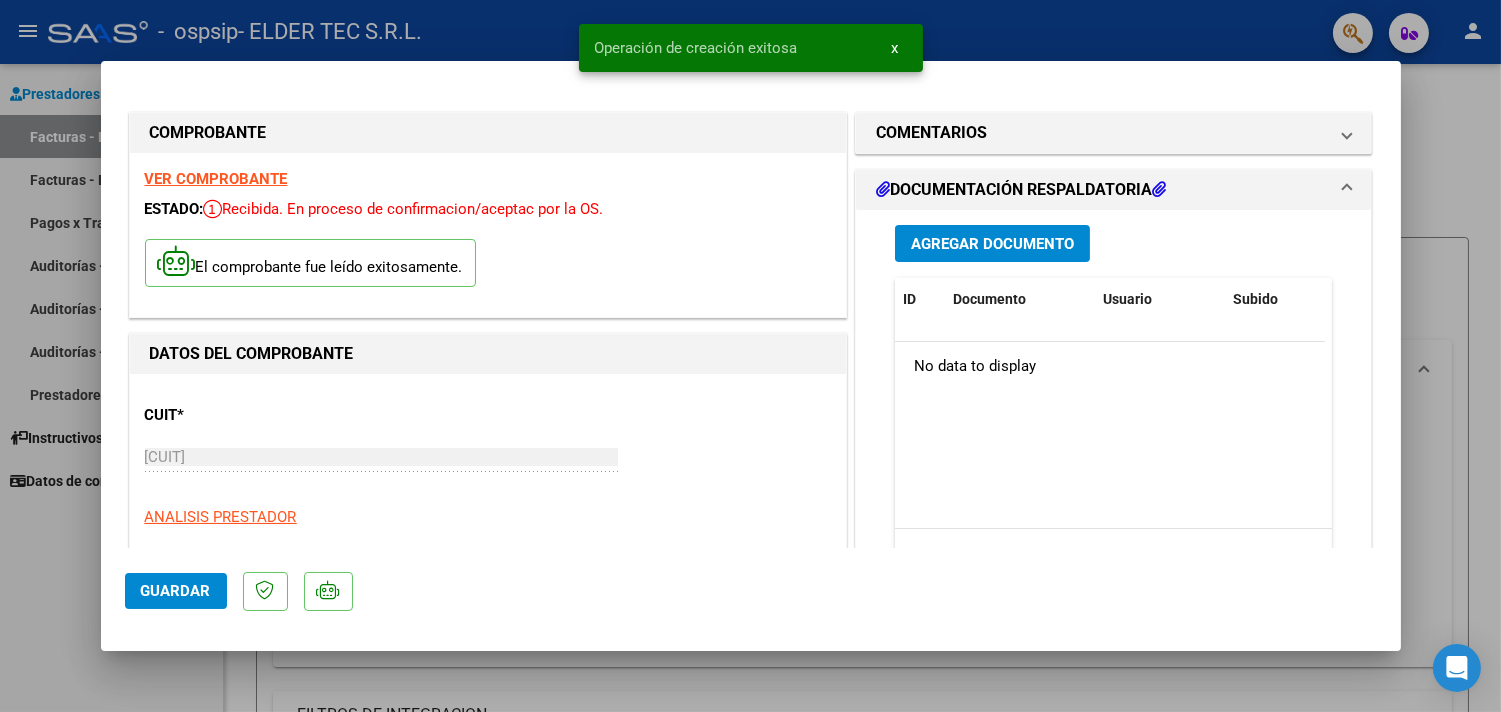 click at bounding box center (750, 356) 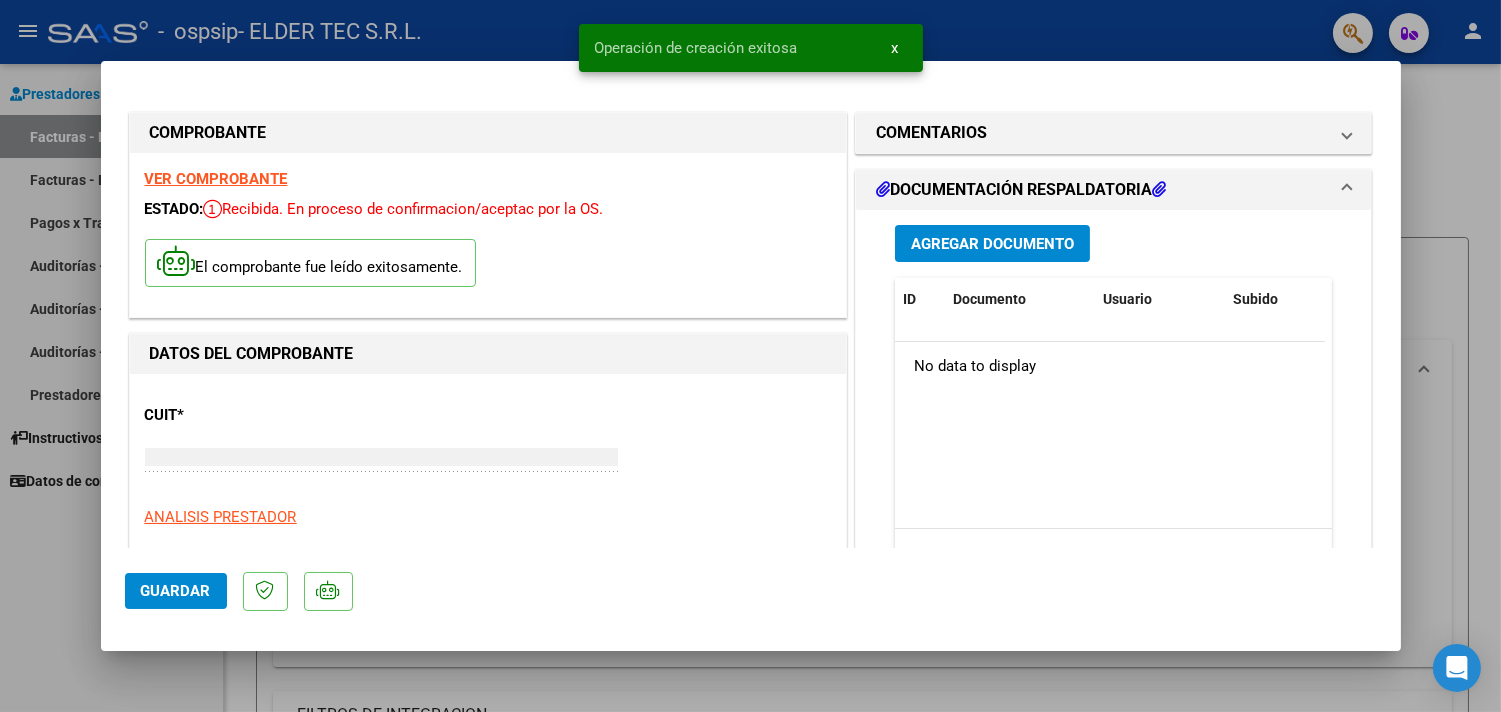 type 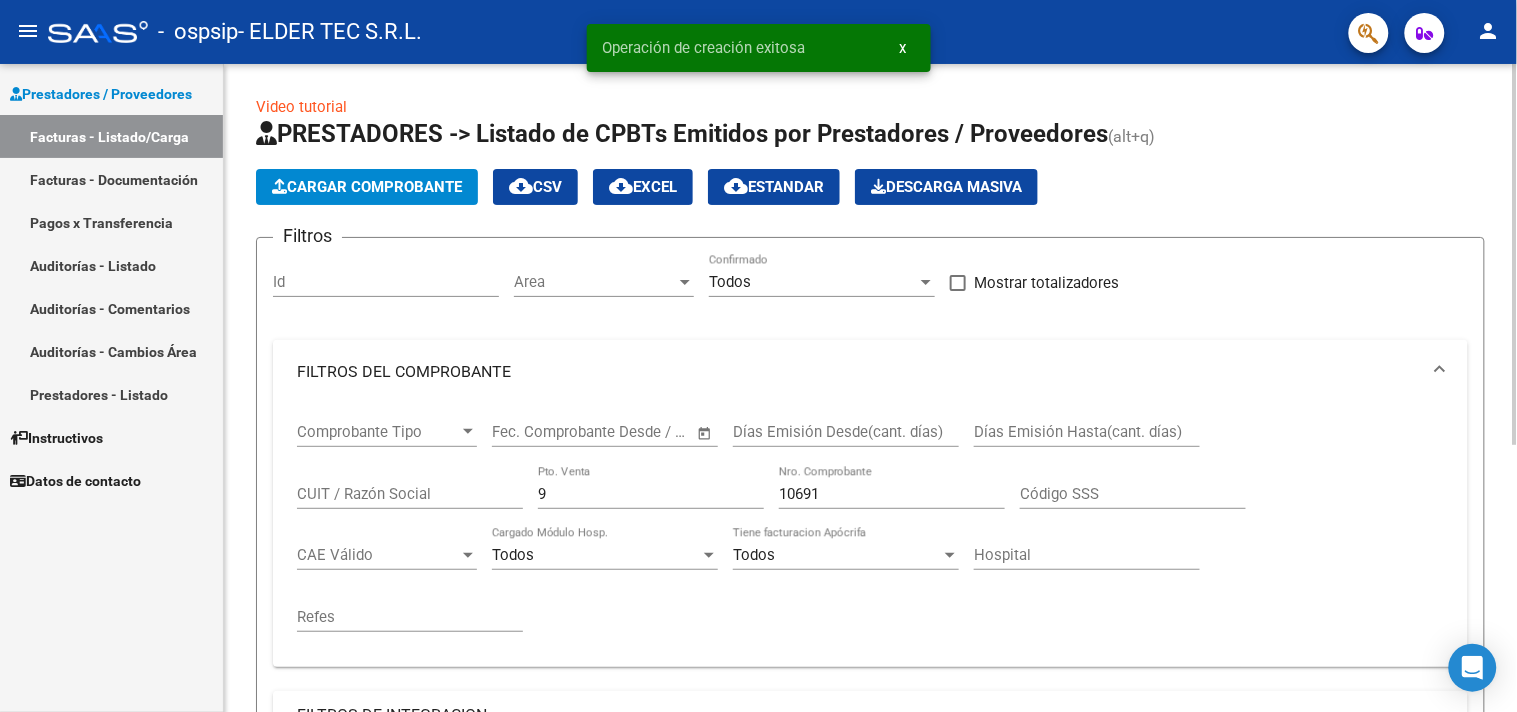 click on "Cargar Comprobante" 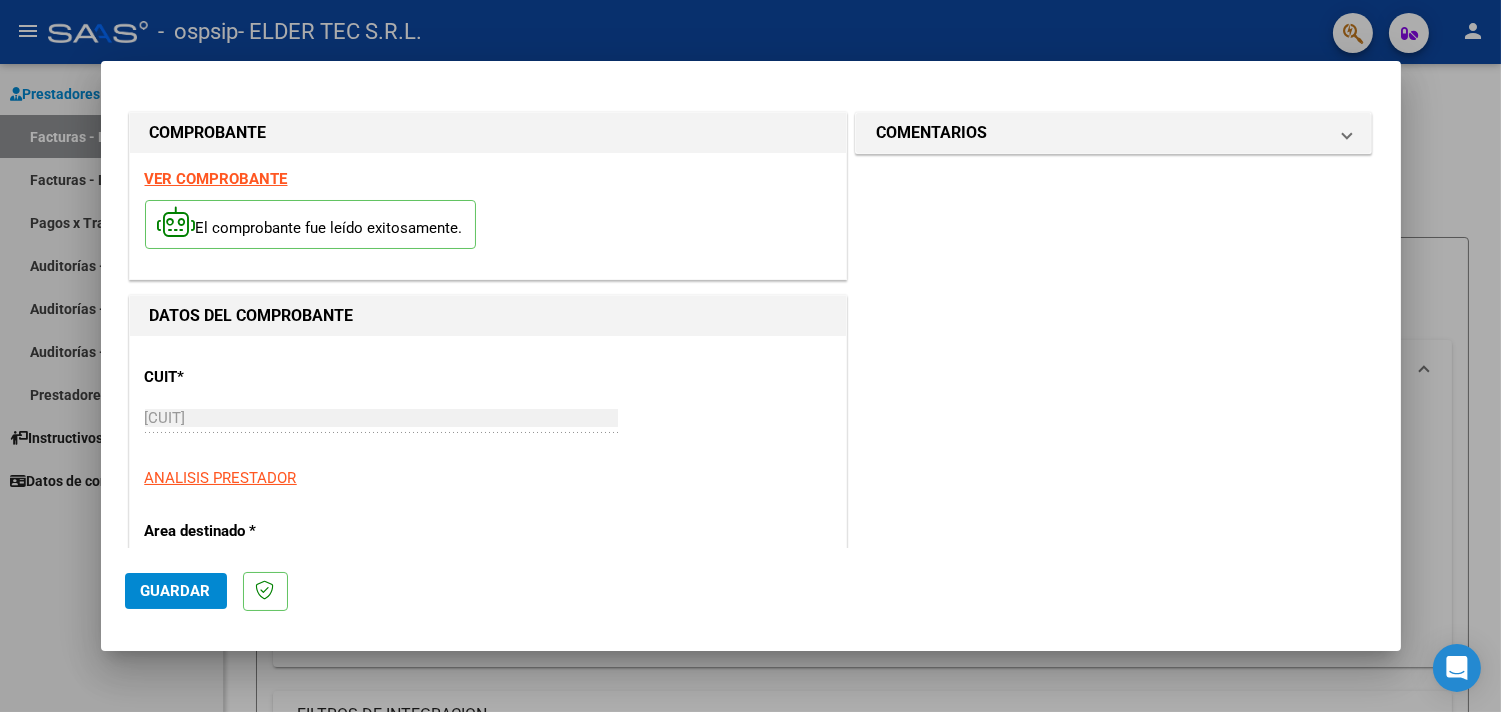 scroll, scrollTop: 741, scrollLeft: 0, axis: vertical 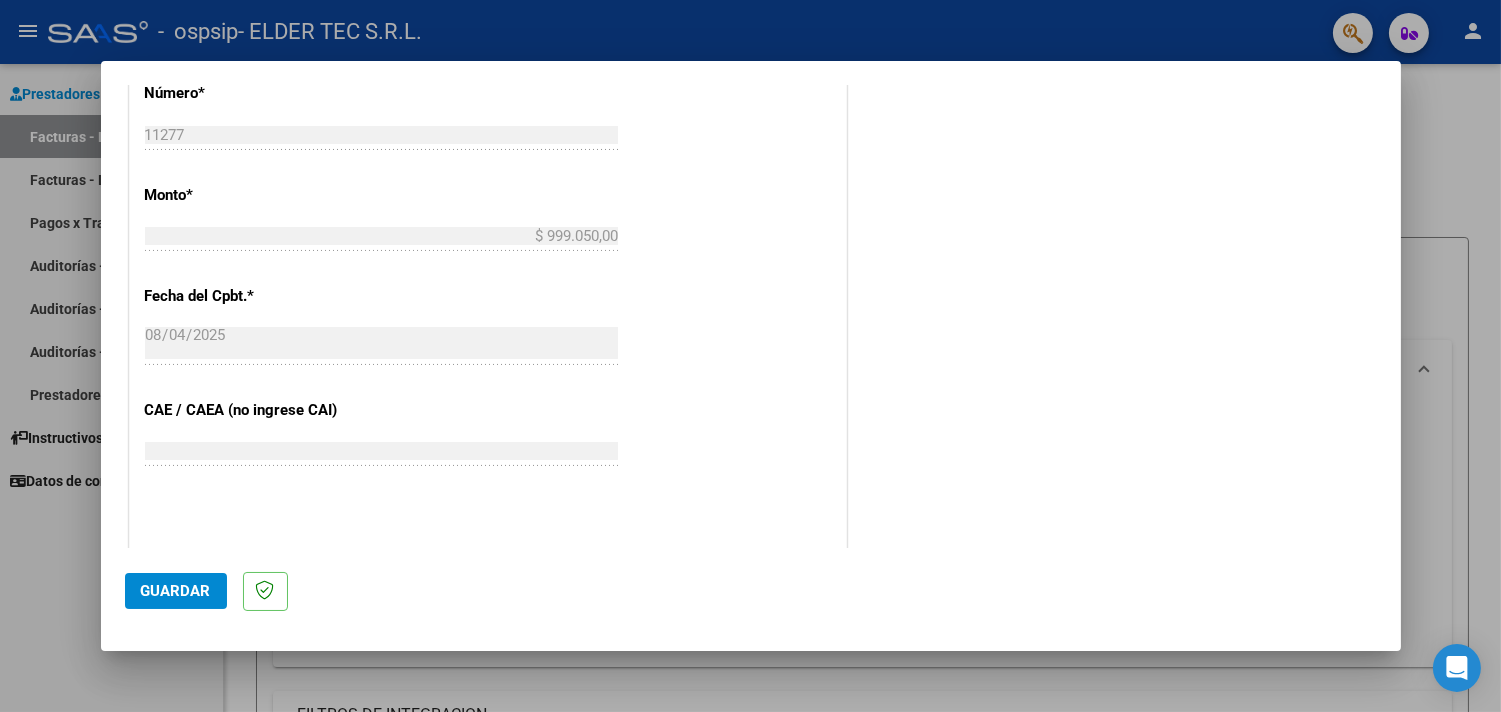 click on "Guardar" 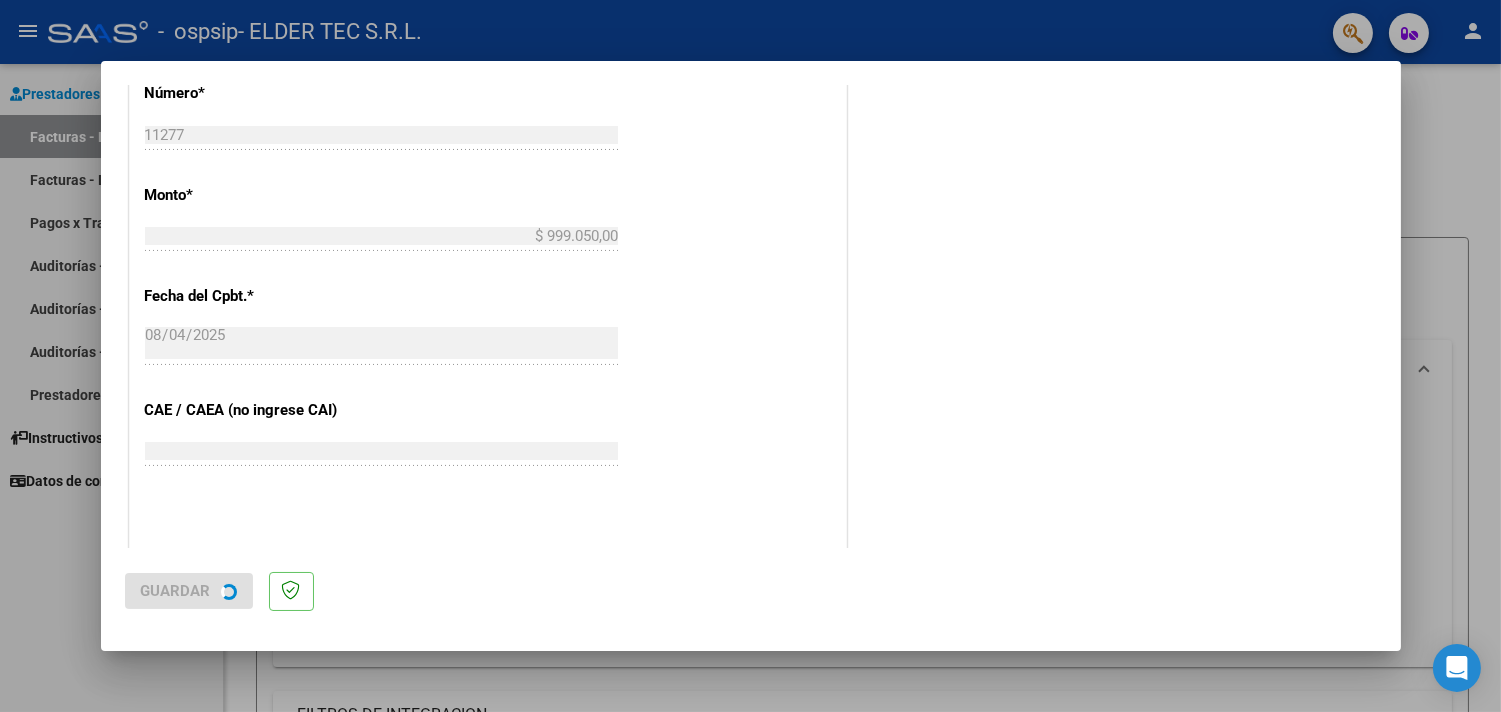 scroll, scrollTop: 0, scrollLeft: 0, axis: both 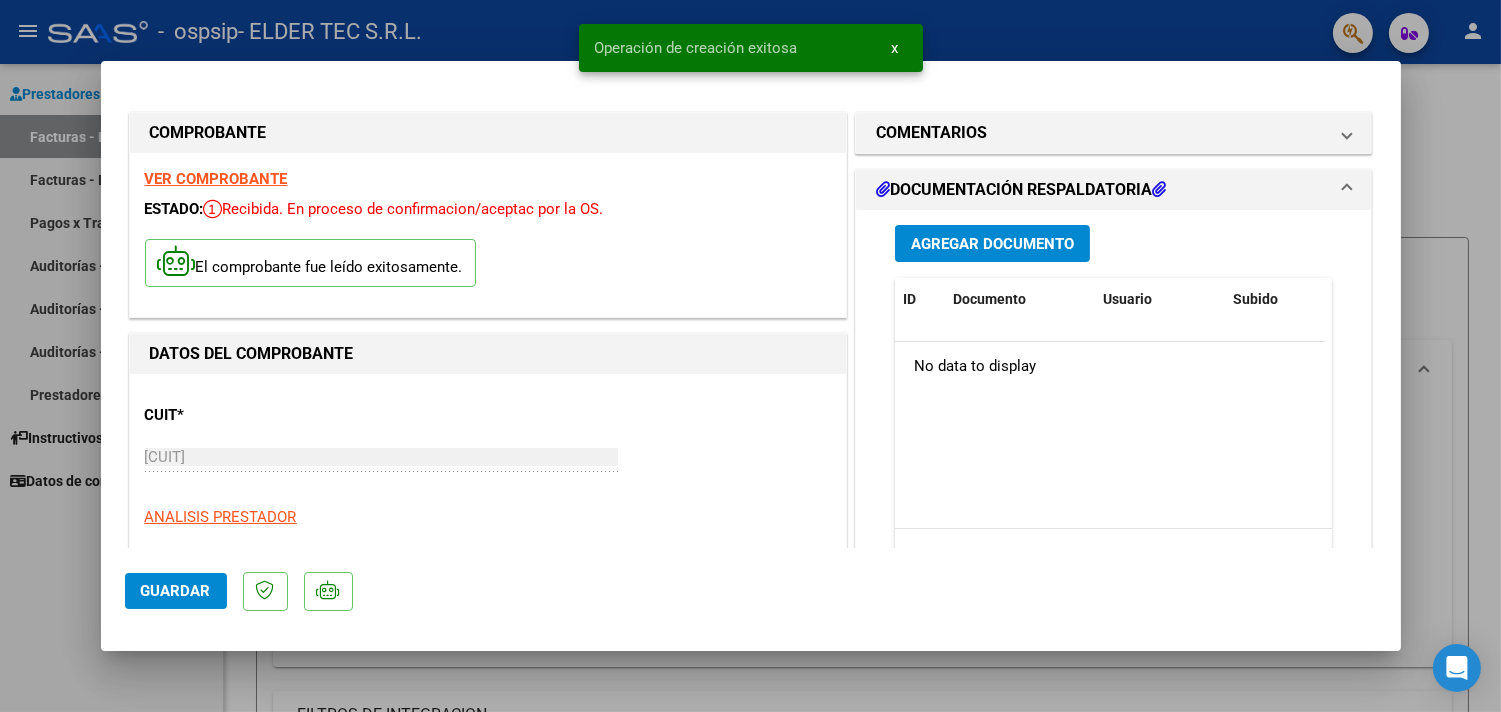 click at bounding box center (750, 356) 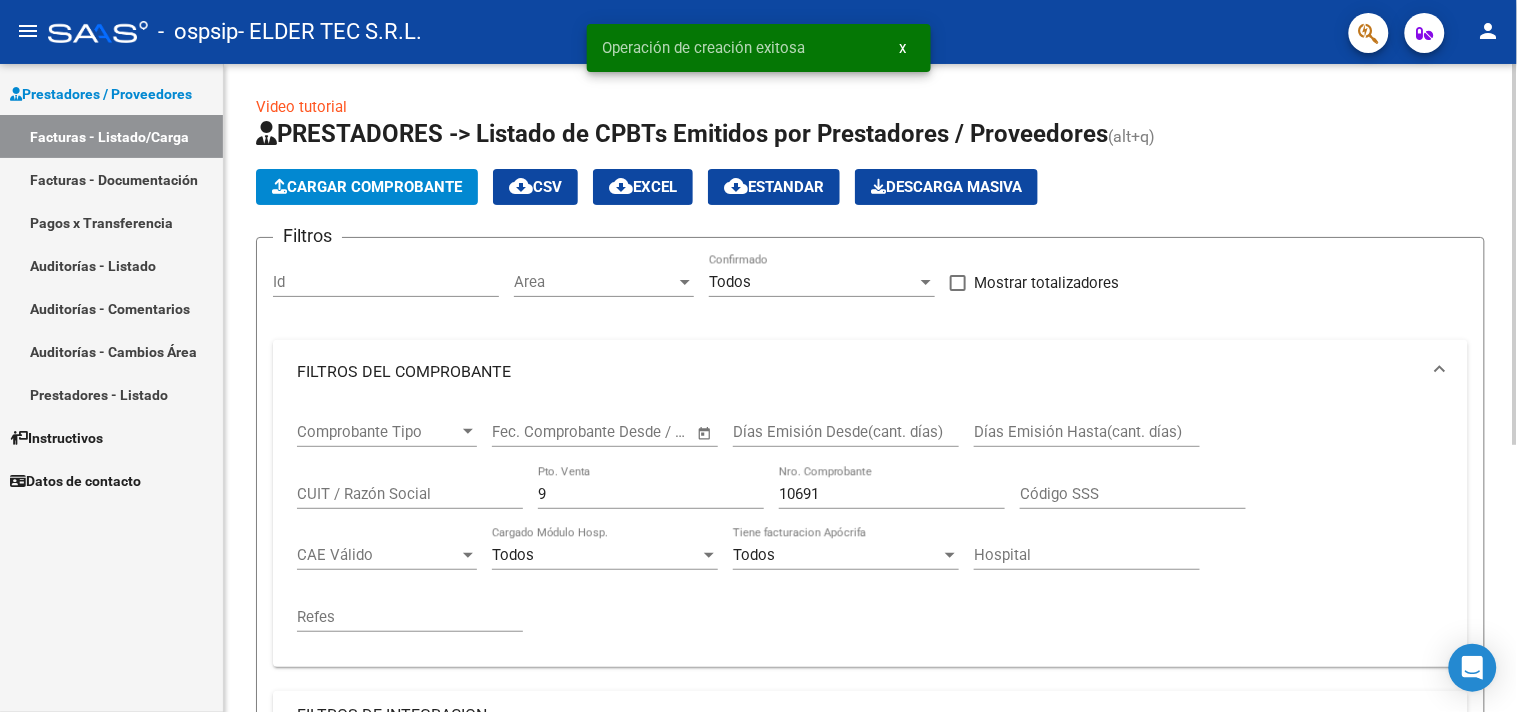 click on "Cargar Comprobante" 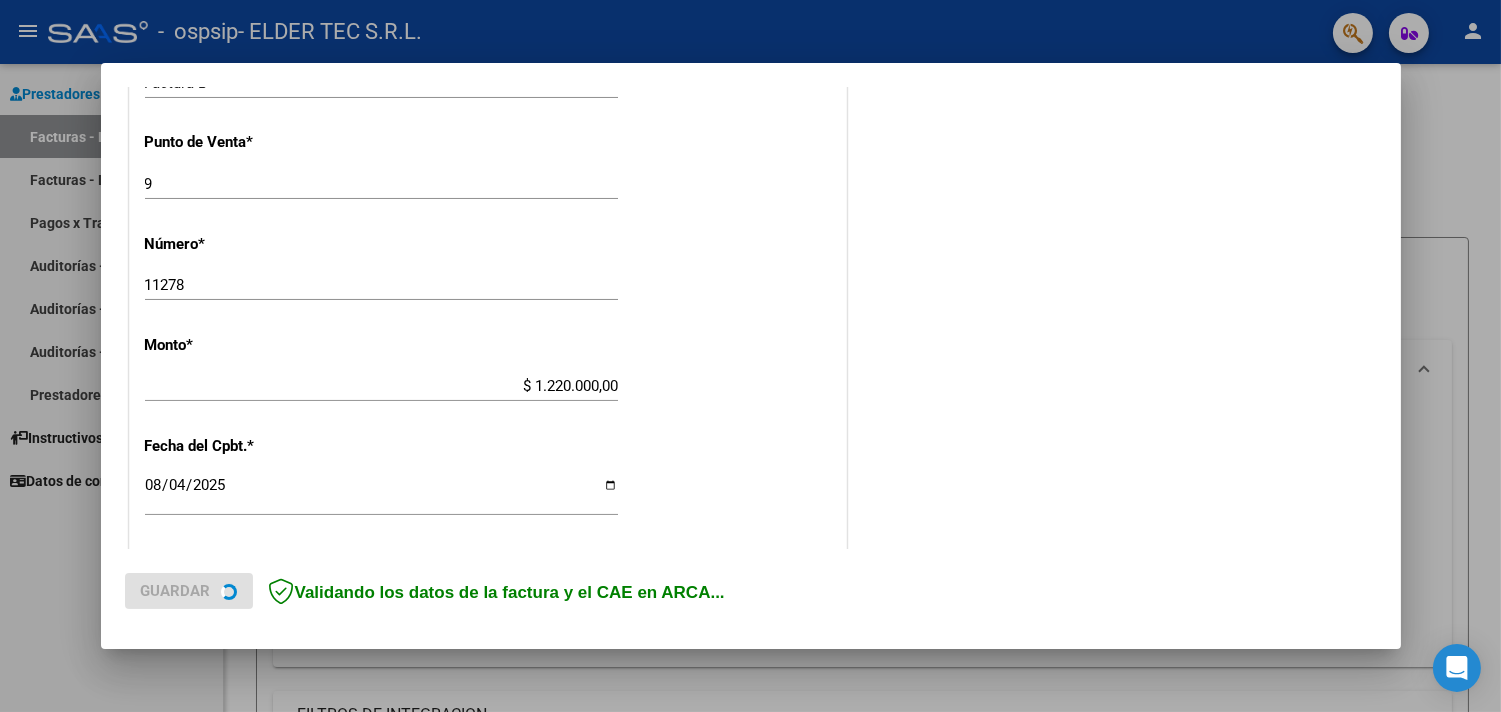scroll, scrollTop: 1036, scrollLeft: 0, axis: vertical 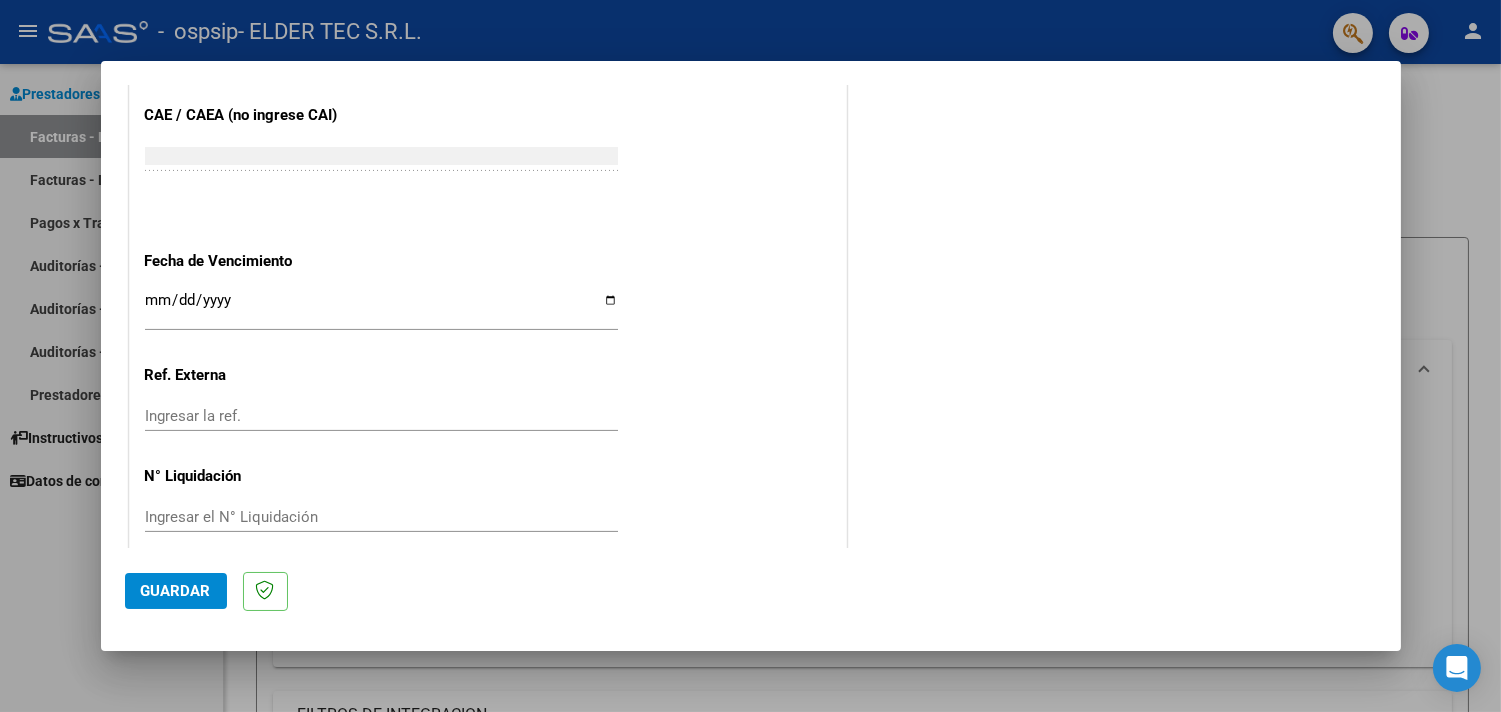 drag, startPoint x: 206, startPoint y: 582, endPoint x: 201, endPoint y: 597, distance: 15.811388 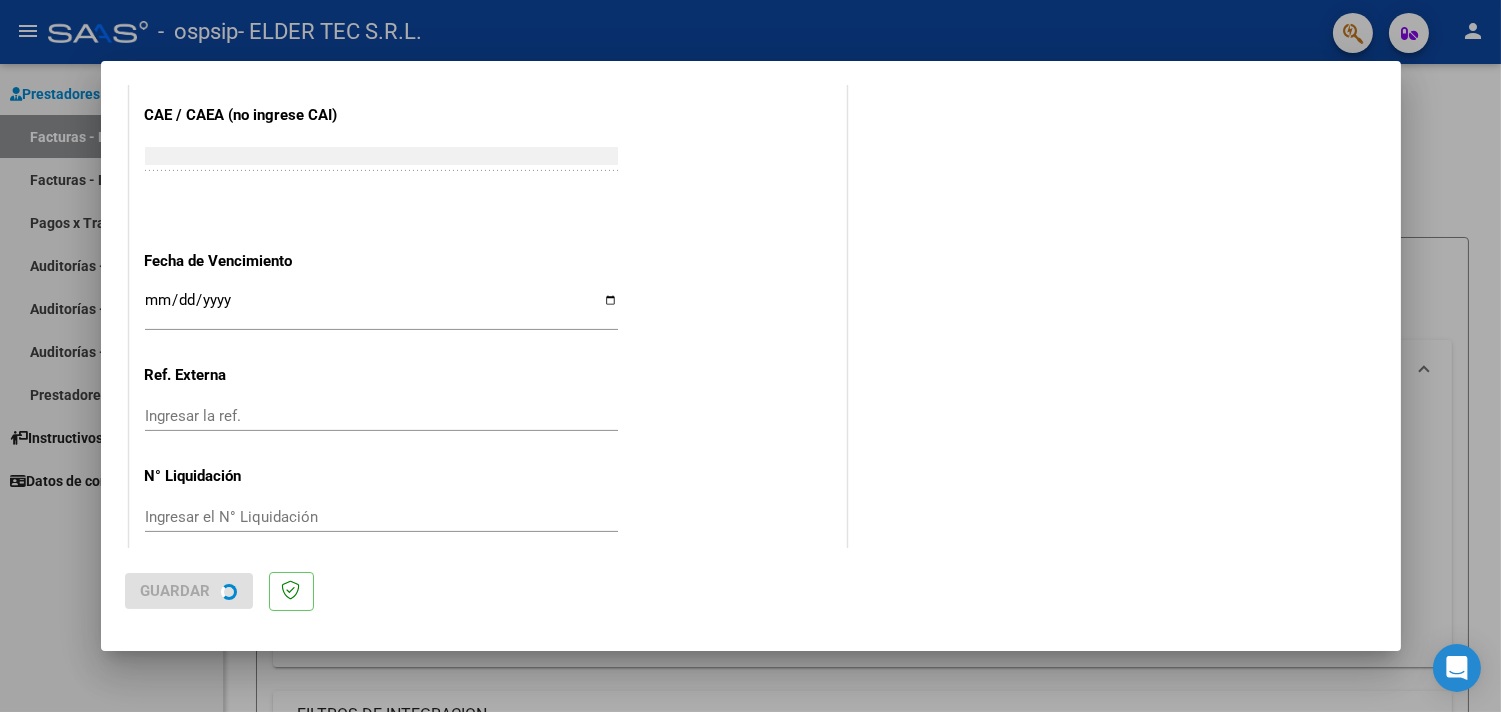scroll, scrollTop: 0, scrollLeft: 0, axis: both 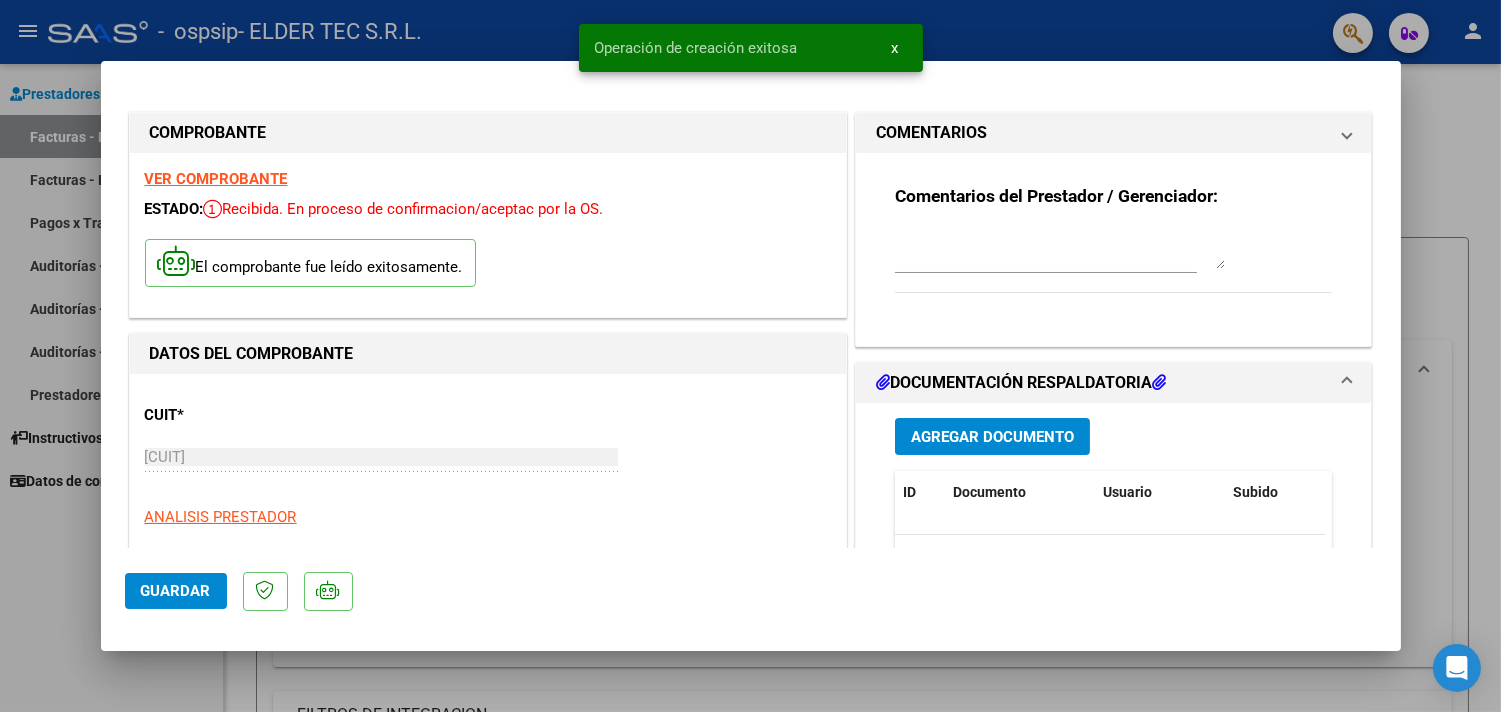 click at bounding box center (750, 356) 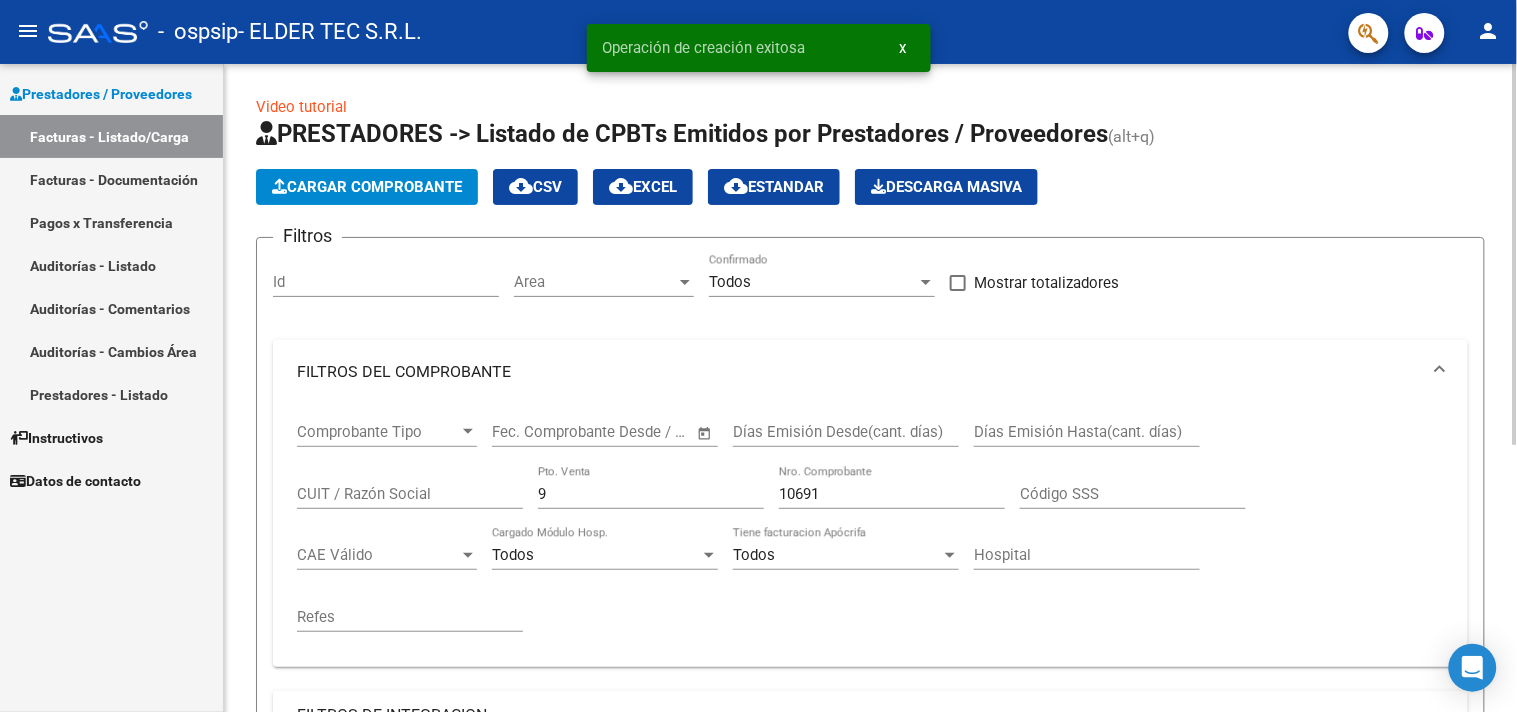click on "Cargar Comprobante" 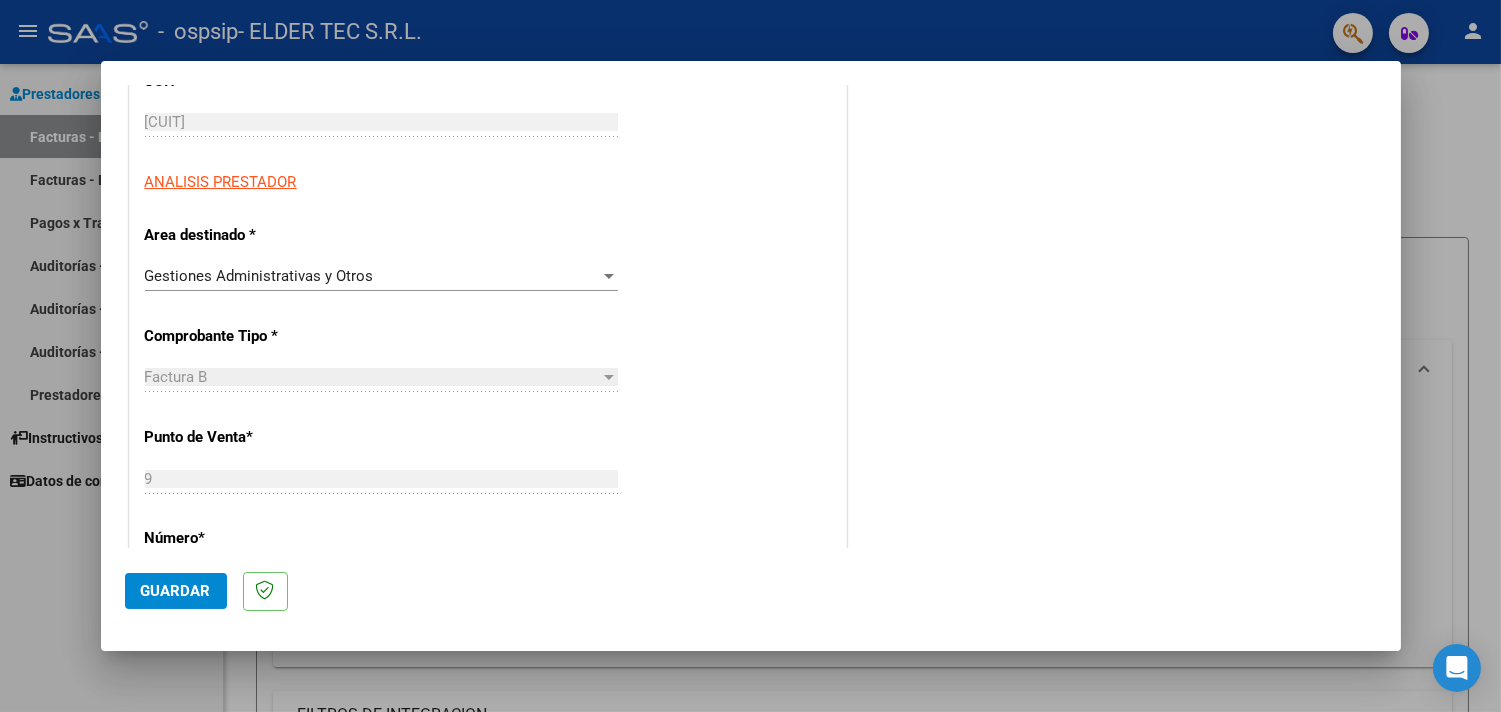 scroll, scrollTop: 444, scrollLeft: 0, axis: vertical 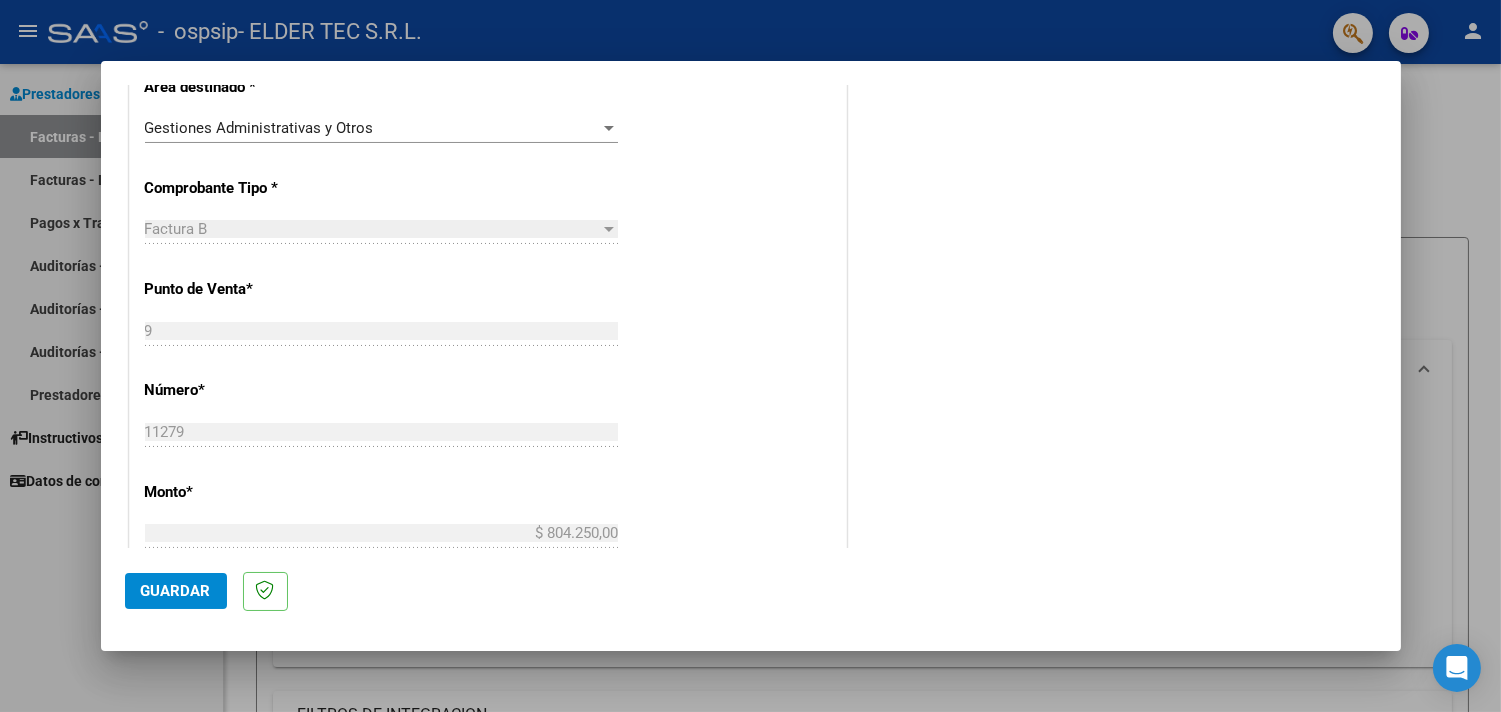click on "Guardar" 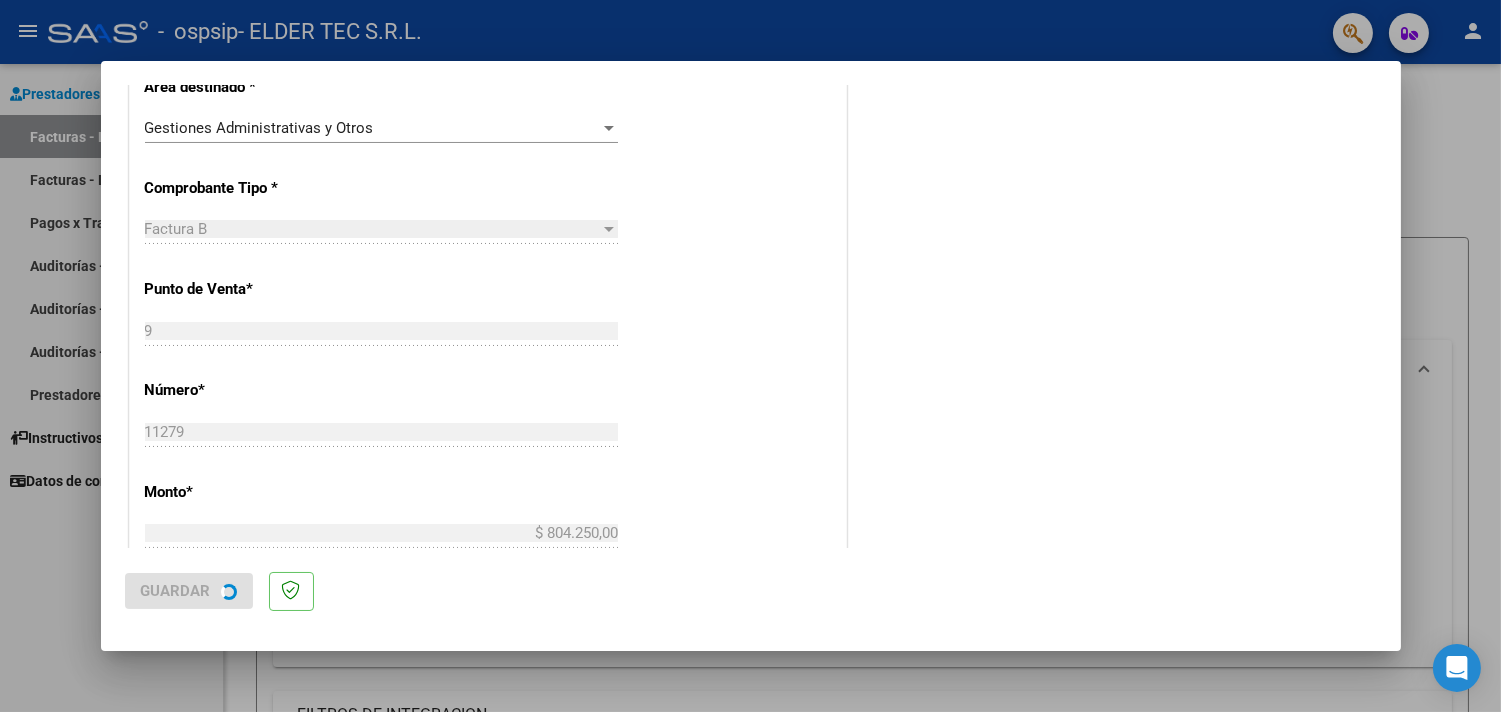 scroll, scrollTop: 0, scrollLeft: 0, axis: both 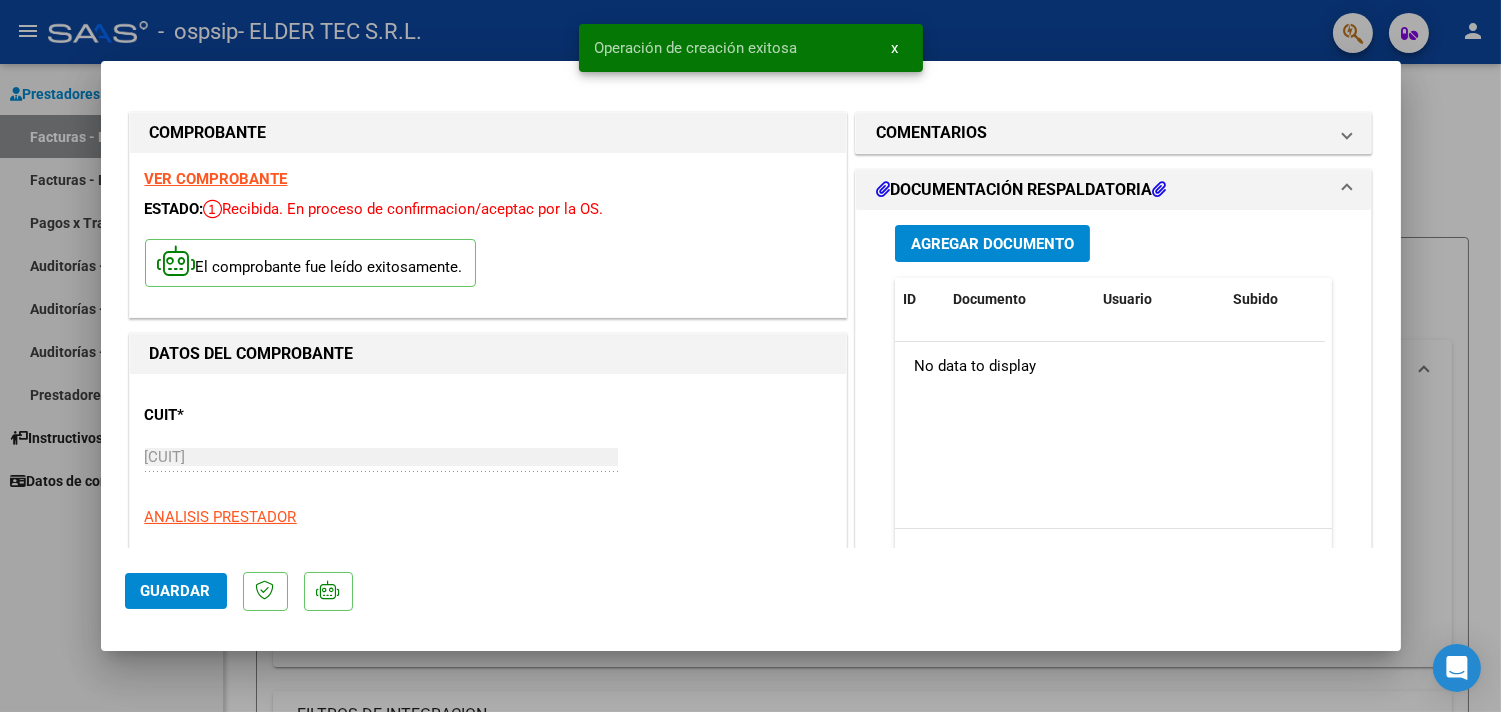 click at bounding box center (750, 356) 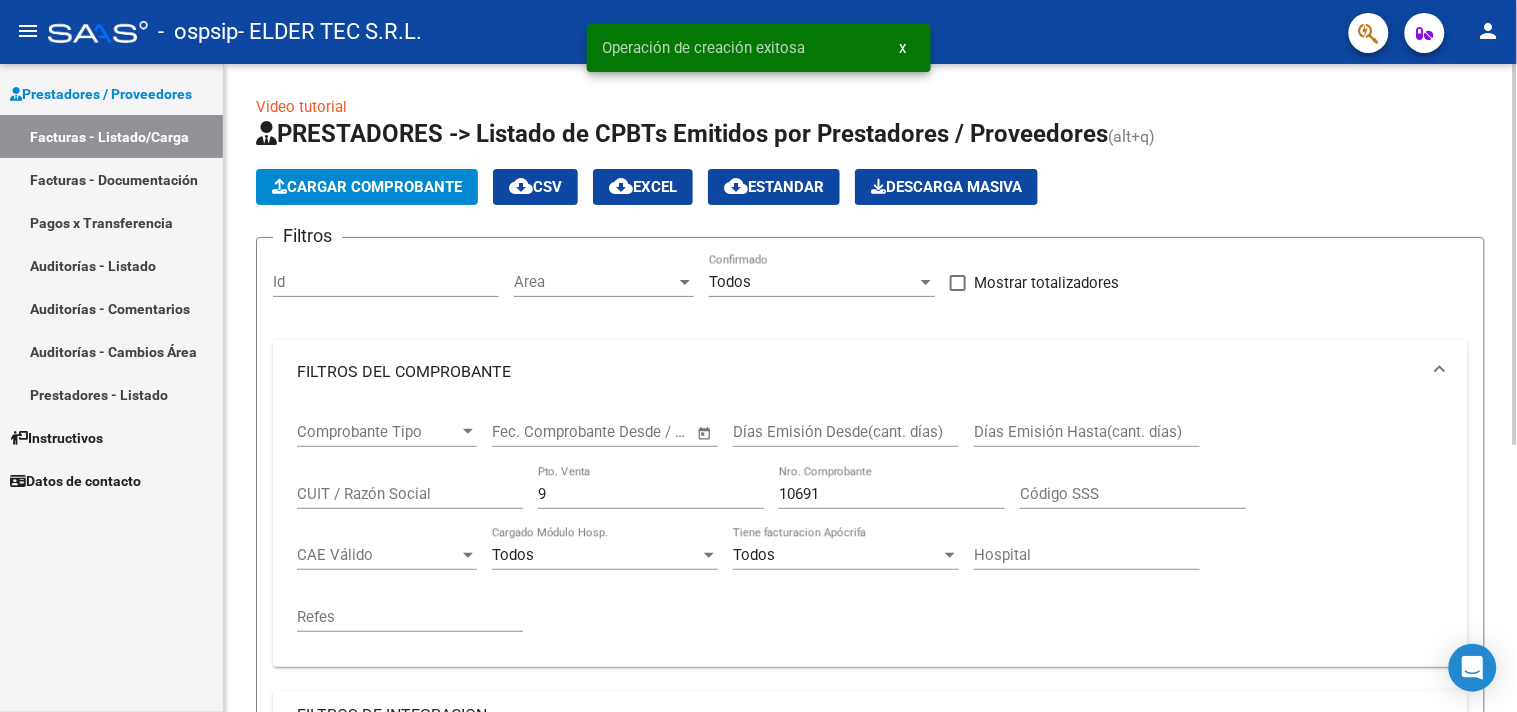 click on "Cargar Comprobante" 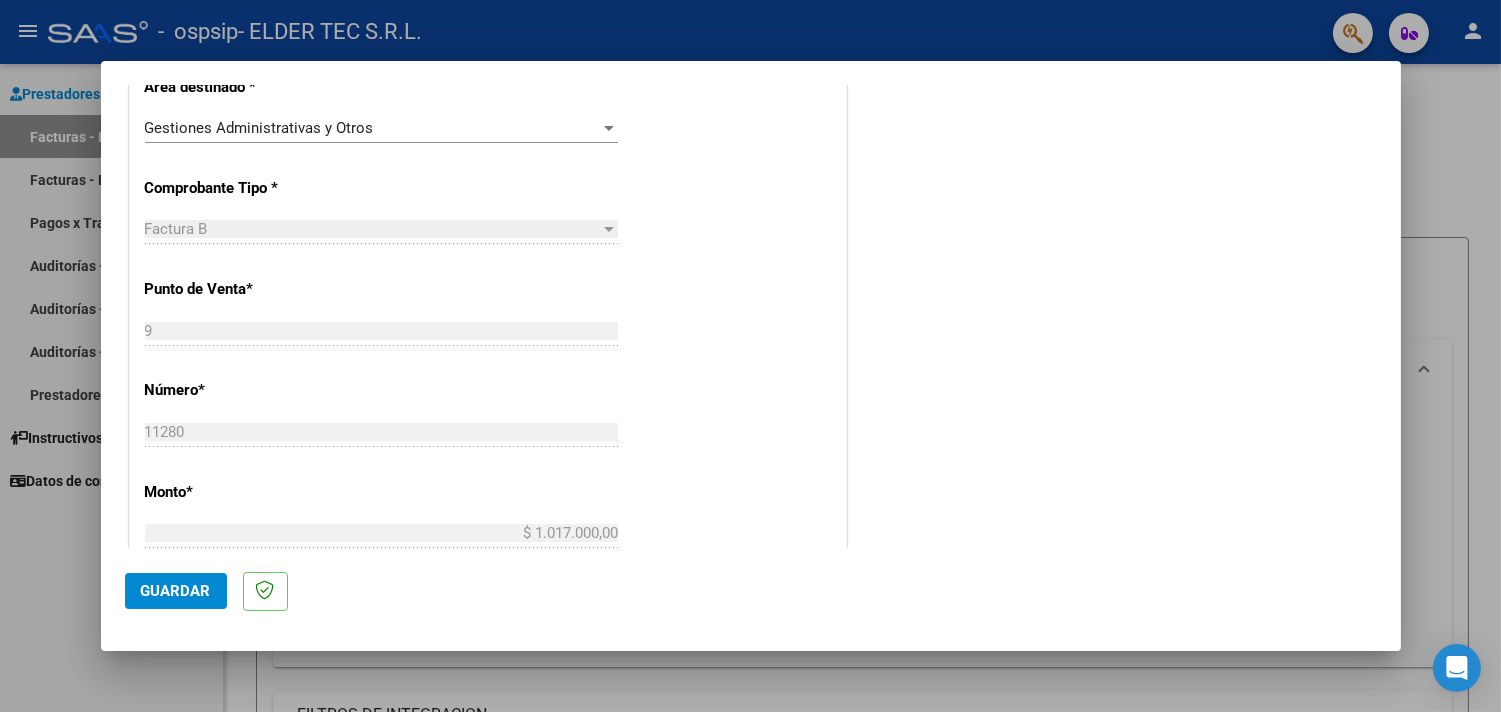 scroll, scrollTop: 592, scrollLeft: 0, axis: vertical 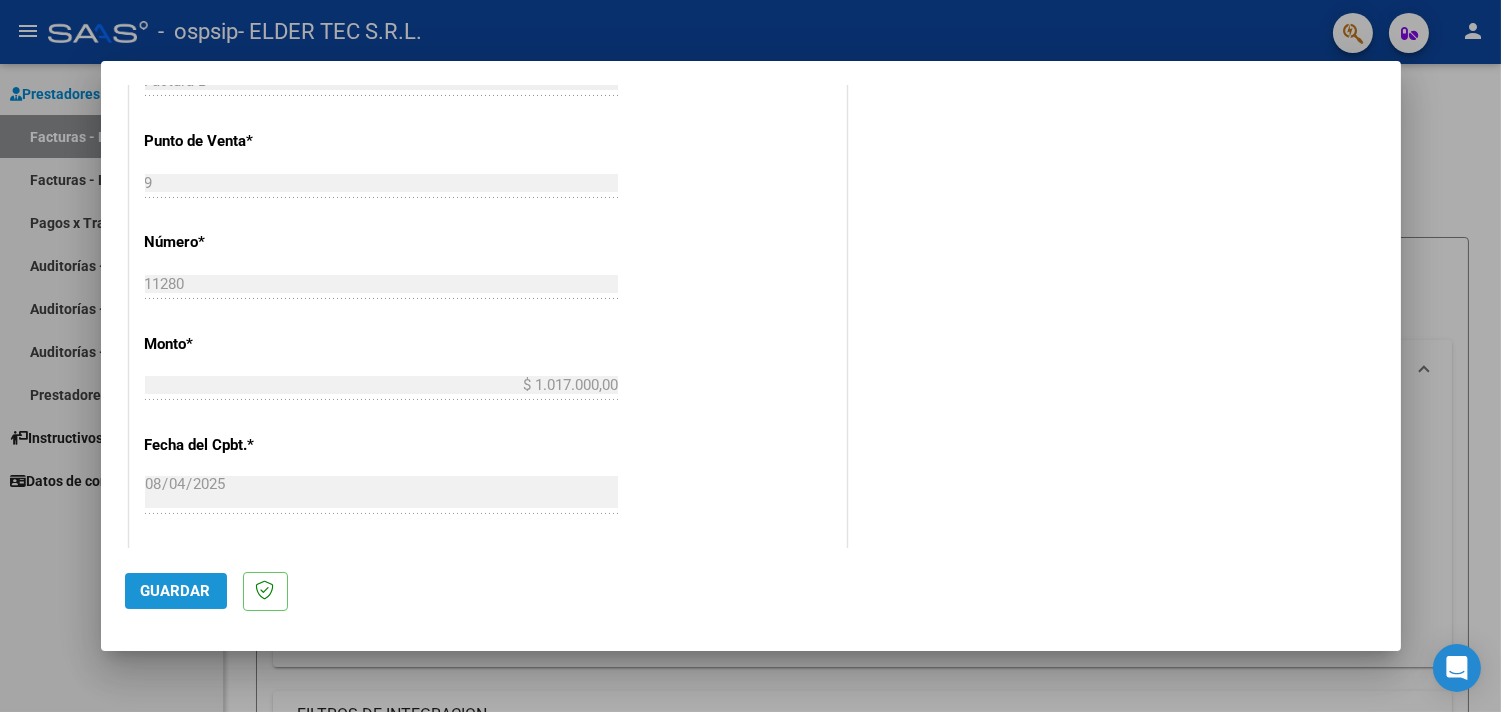 click on "Guardar" 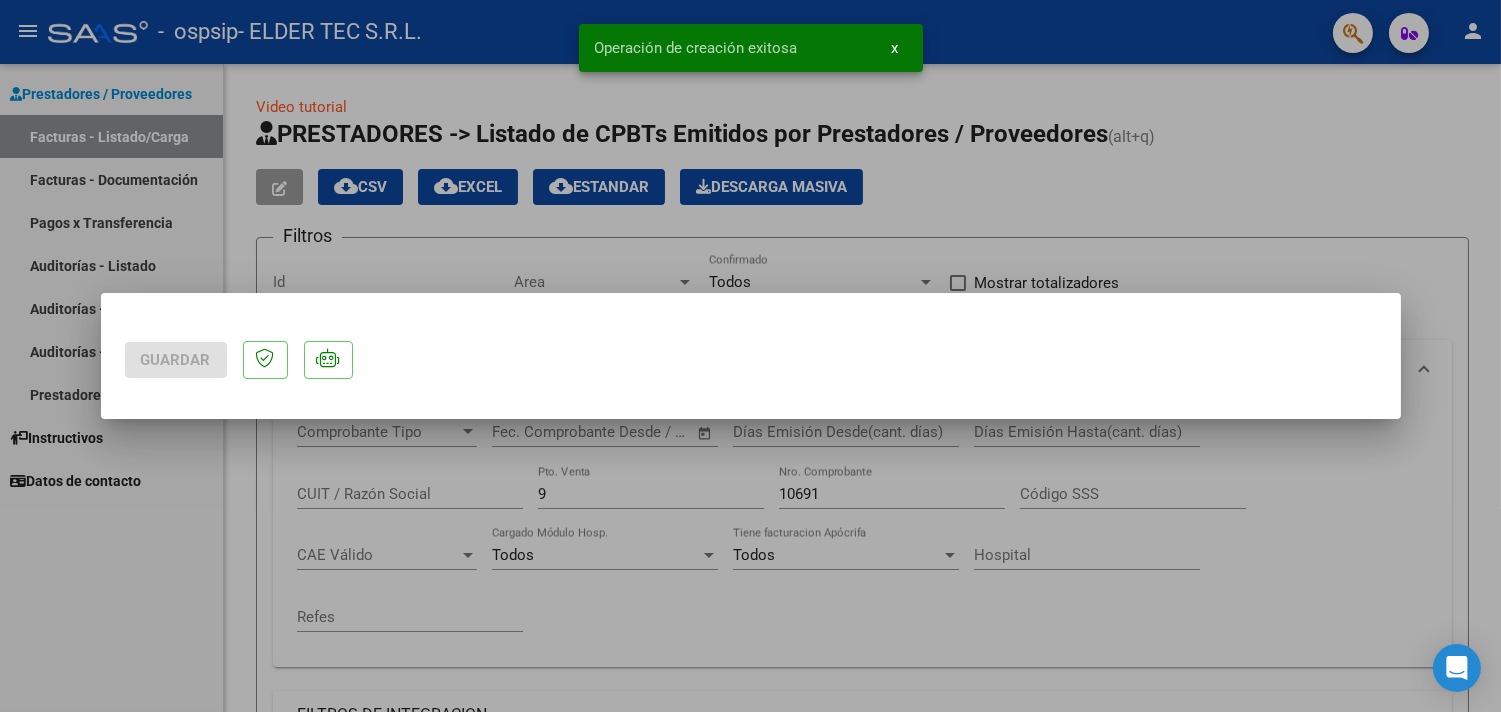 scroll, scrollTop: 0, scrollLeft: 0, axis: both 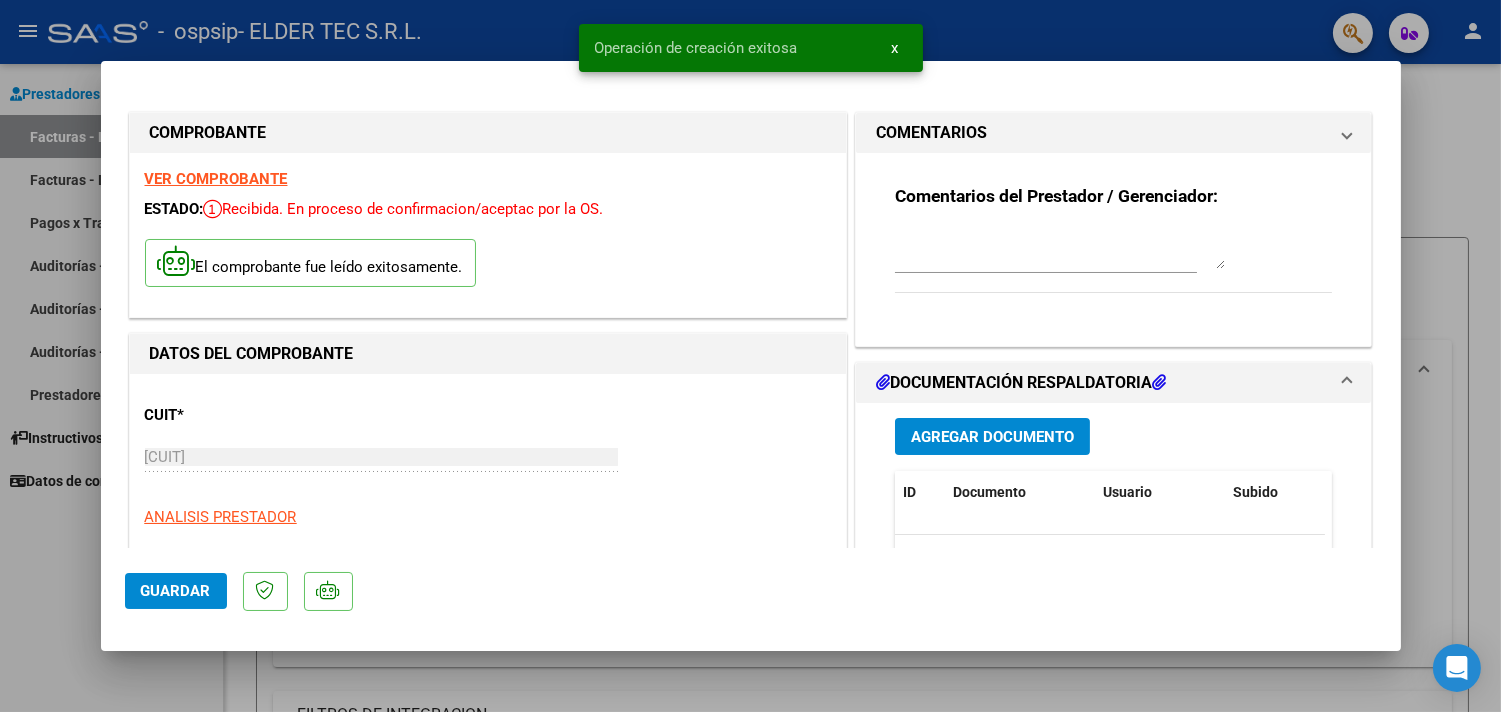 drag, startPoint x: 2, startPoint y: 567, endPoint x: 12, endPoint y: 571, distance: 10.770329 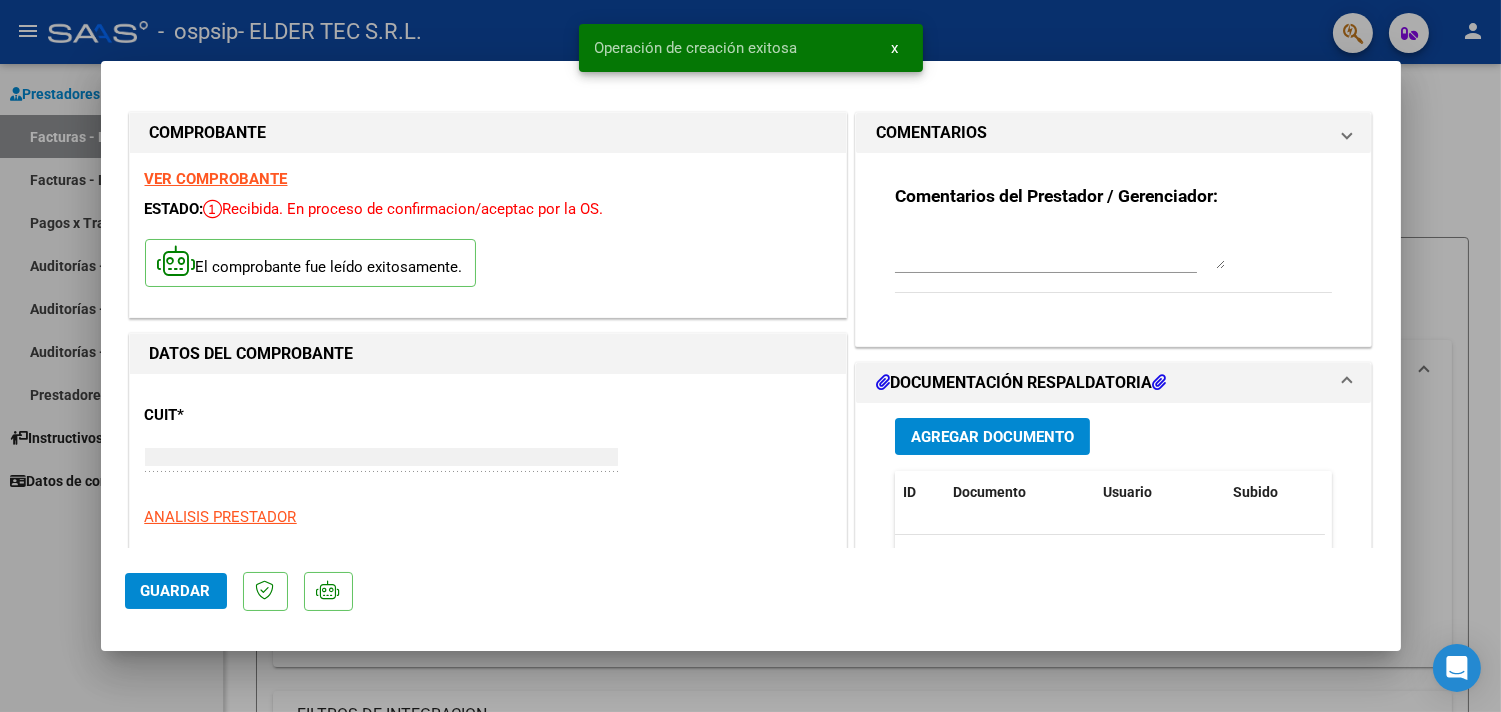 type 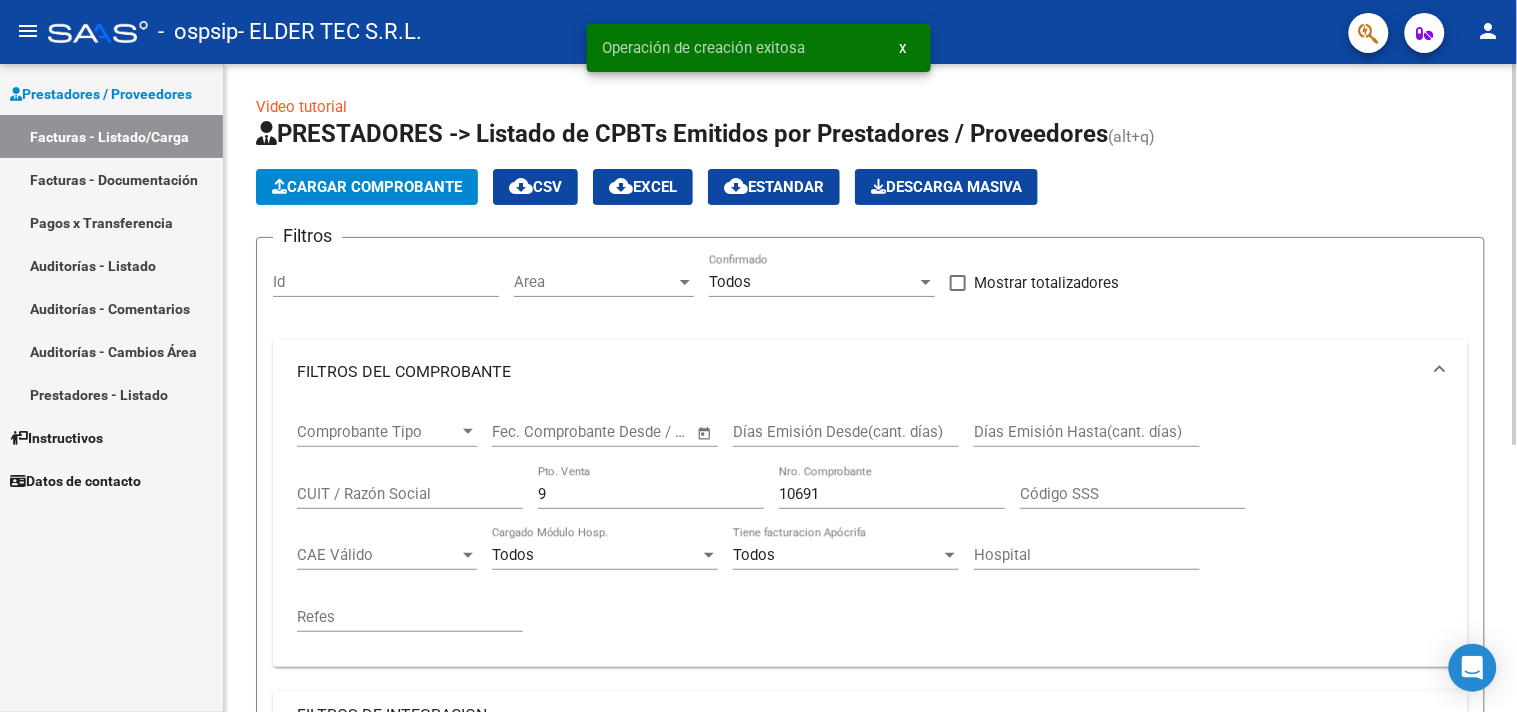 click on "Cargar Comprobante" 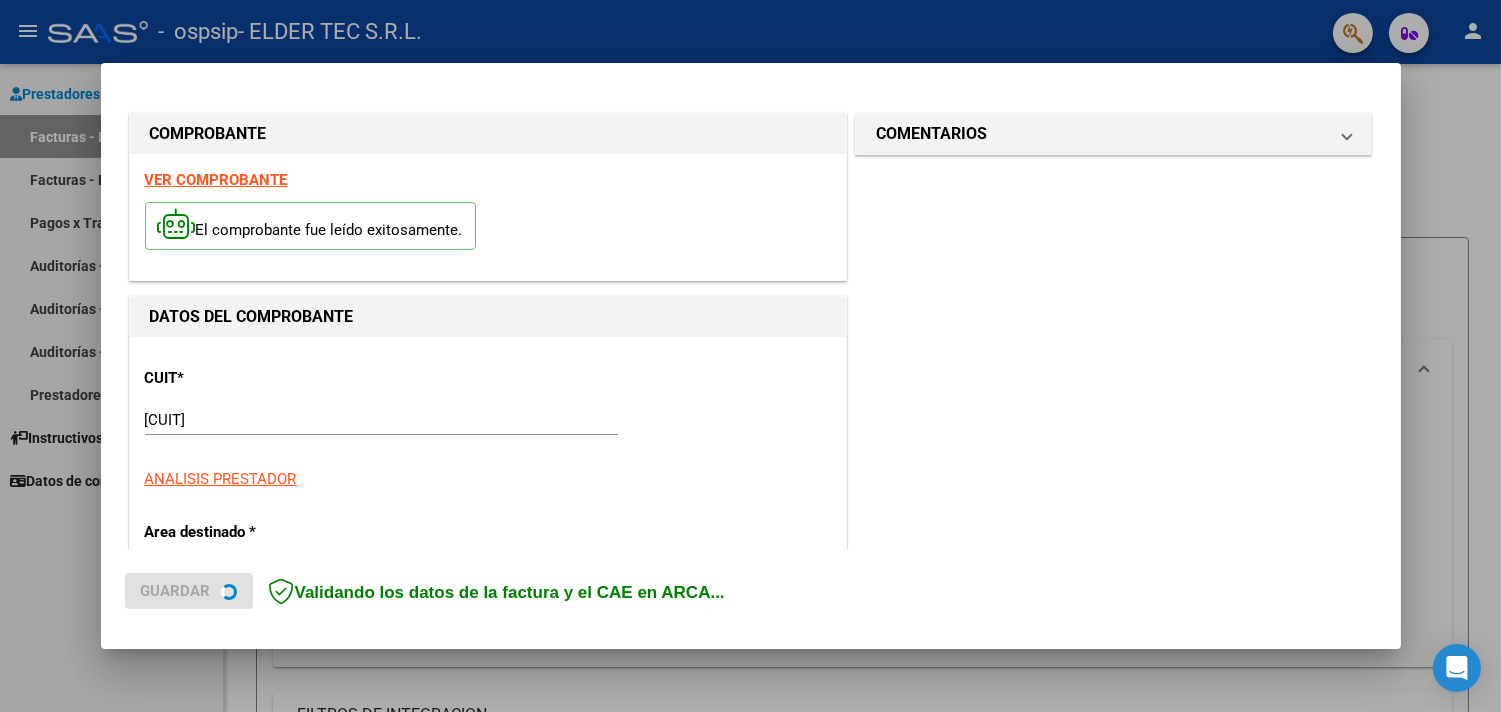 scroll, scrollTop: 741, scrollLeft: 0, axis: vertical 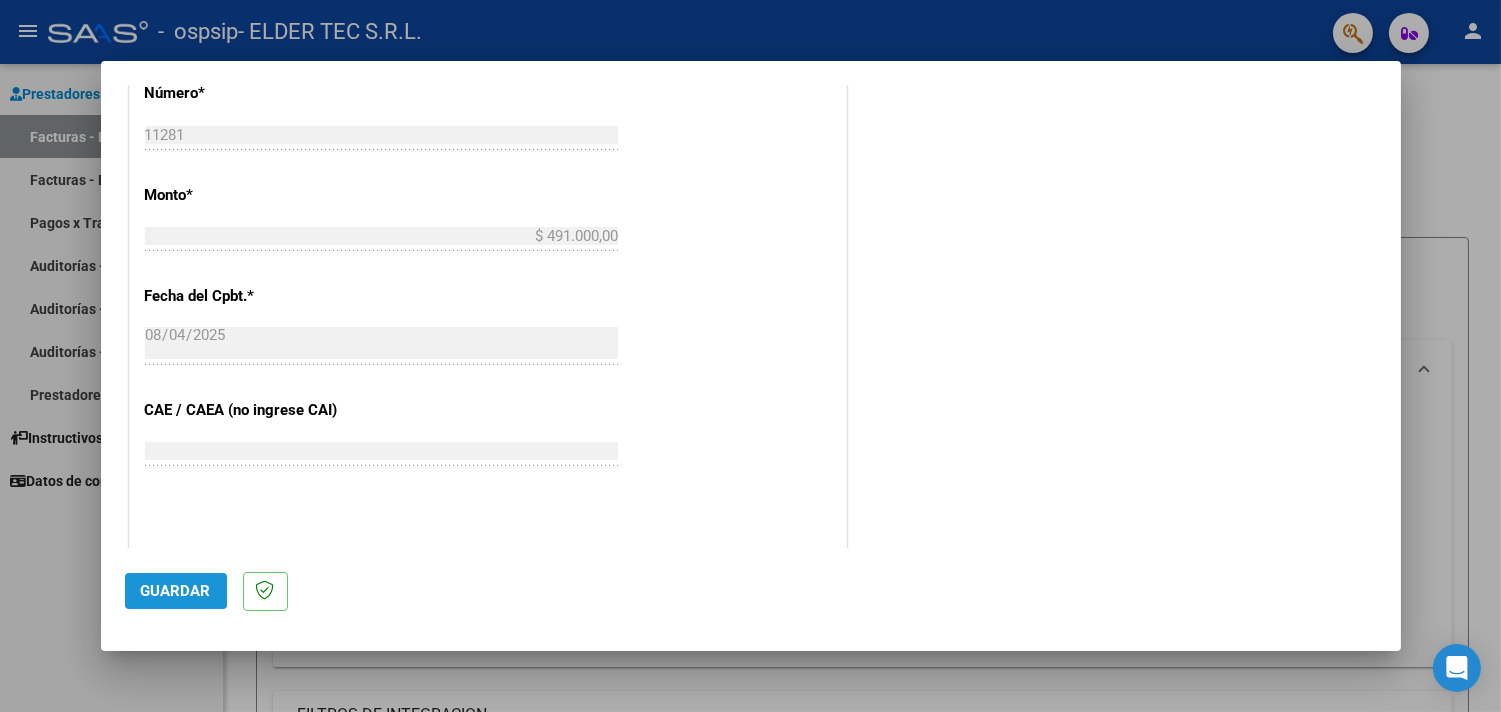 click on "Guardar" 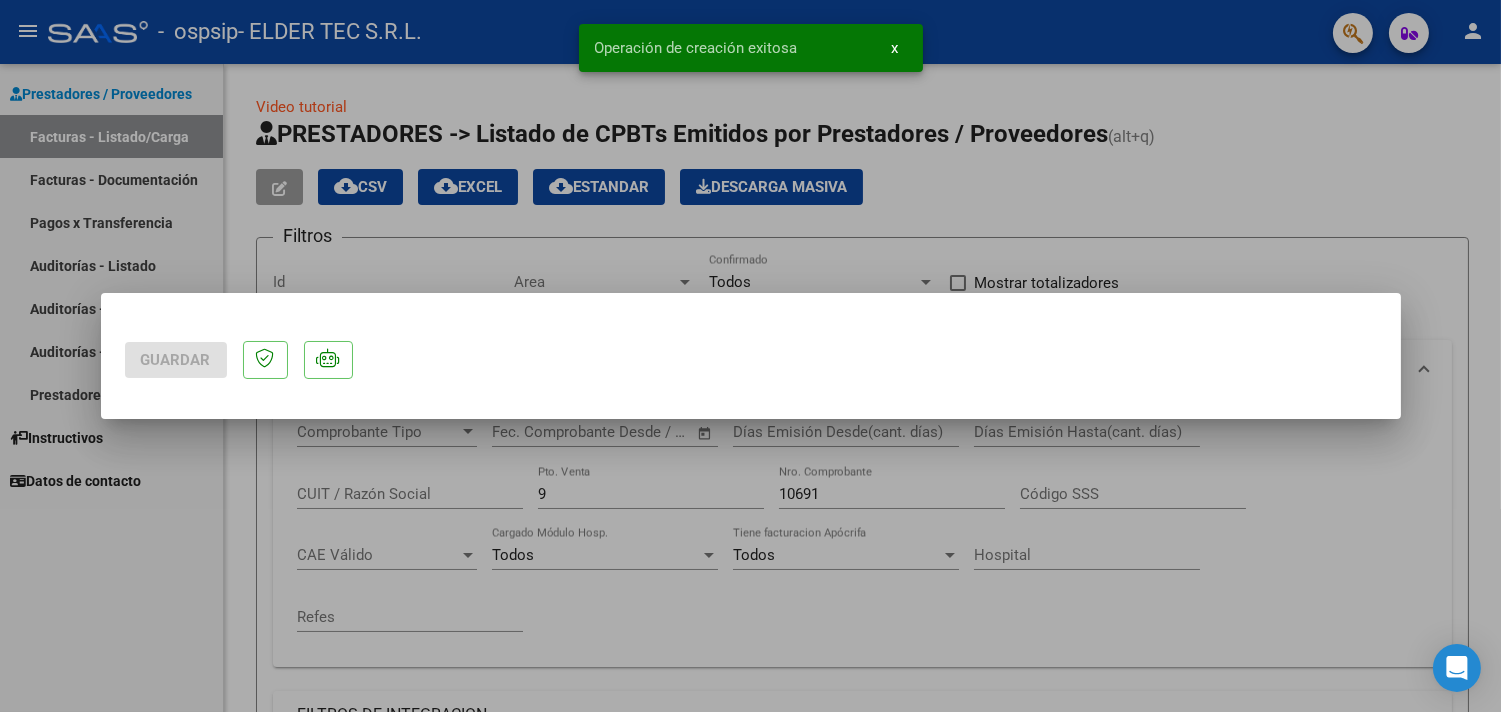 scroll, scrollTop: 0, scrollLeft: 0, axis: both 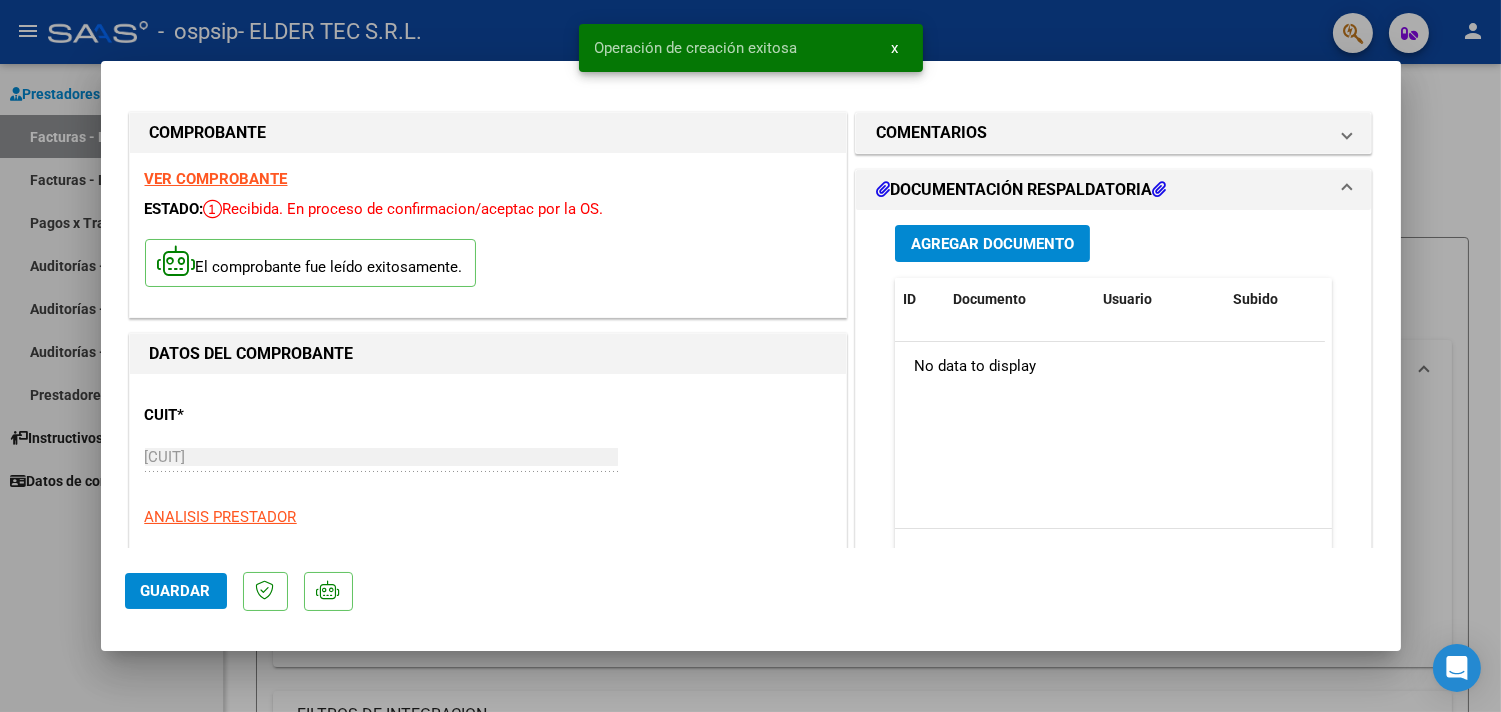 click at bounding box center (750, 356) 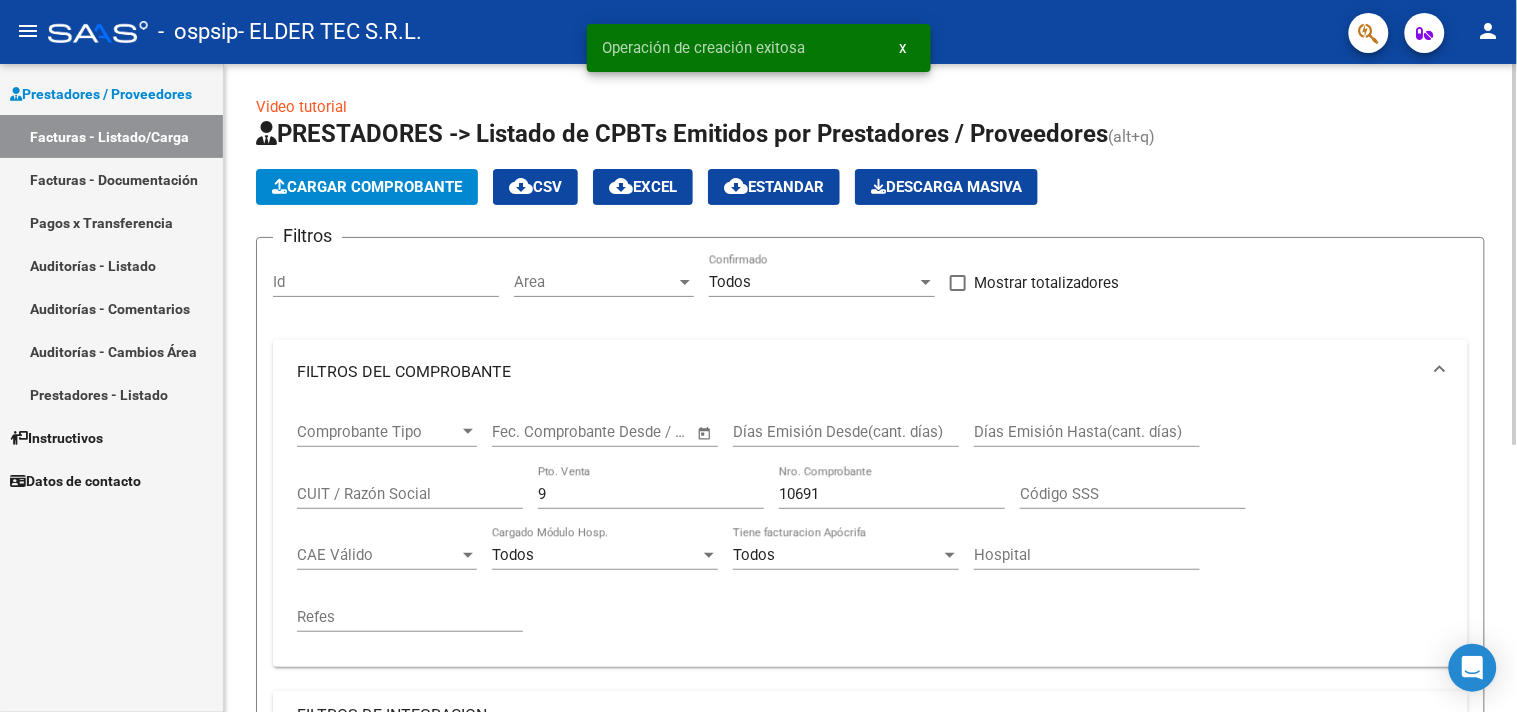 click on "Cargar Comprobante" 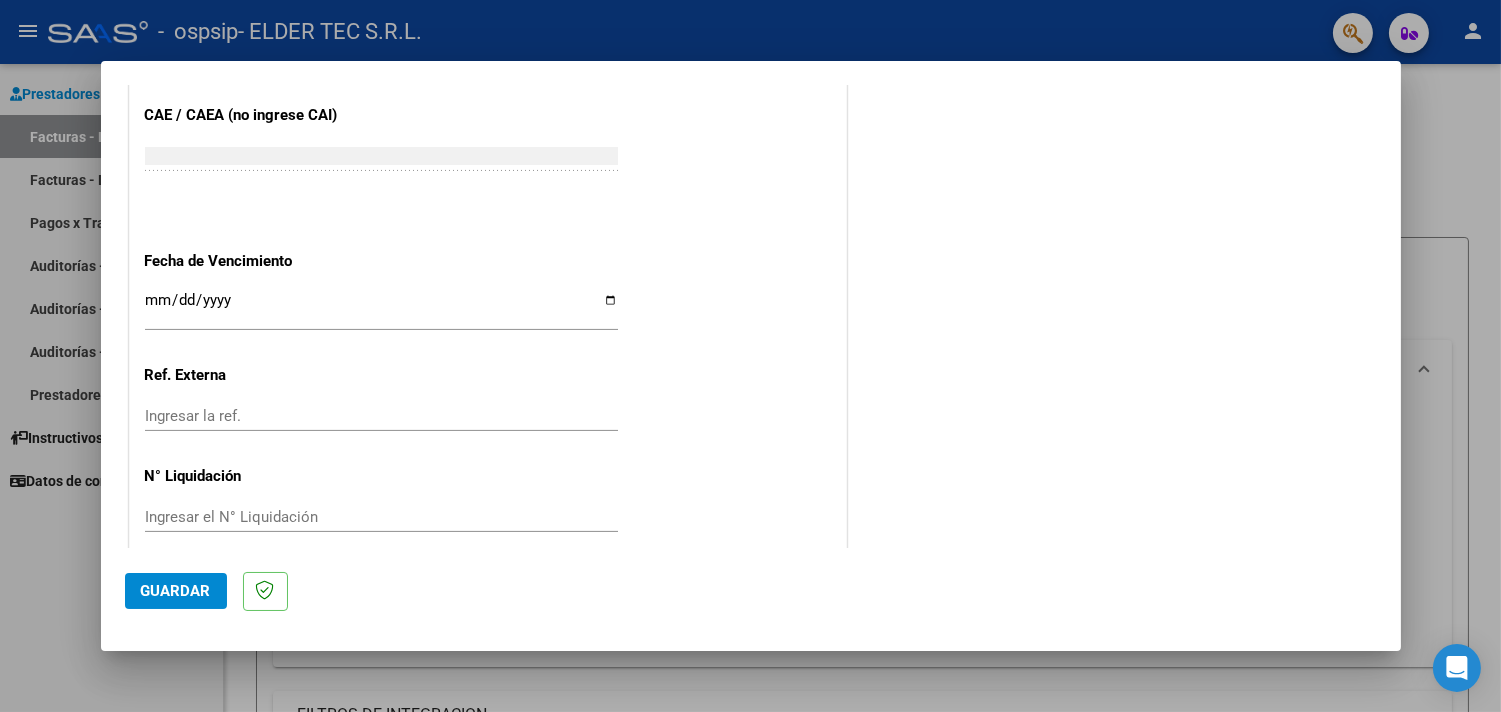 scroll, scrollTop: 741, scrollLeft: 0, axis: vertical 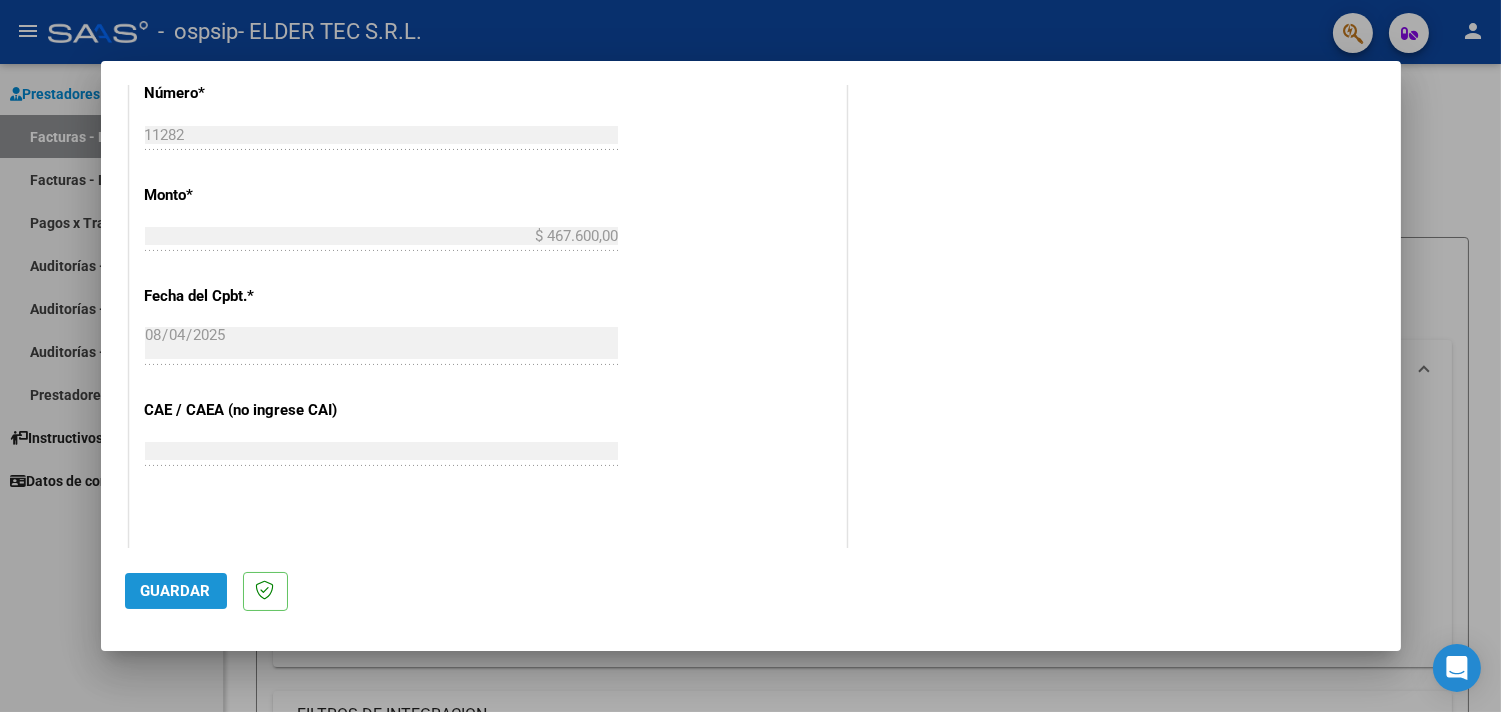 click on "Guardar" 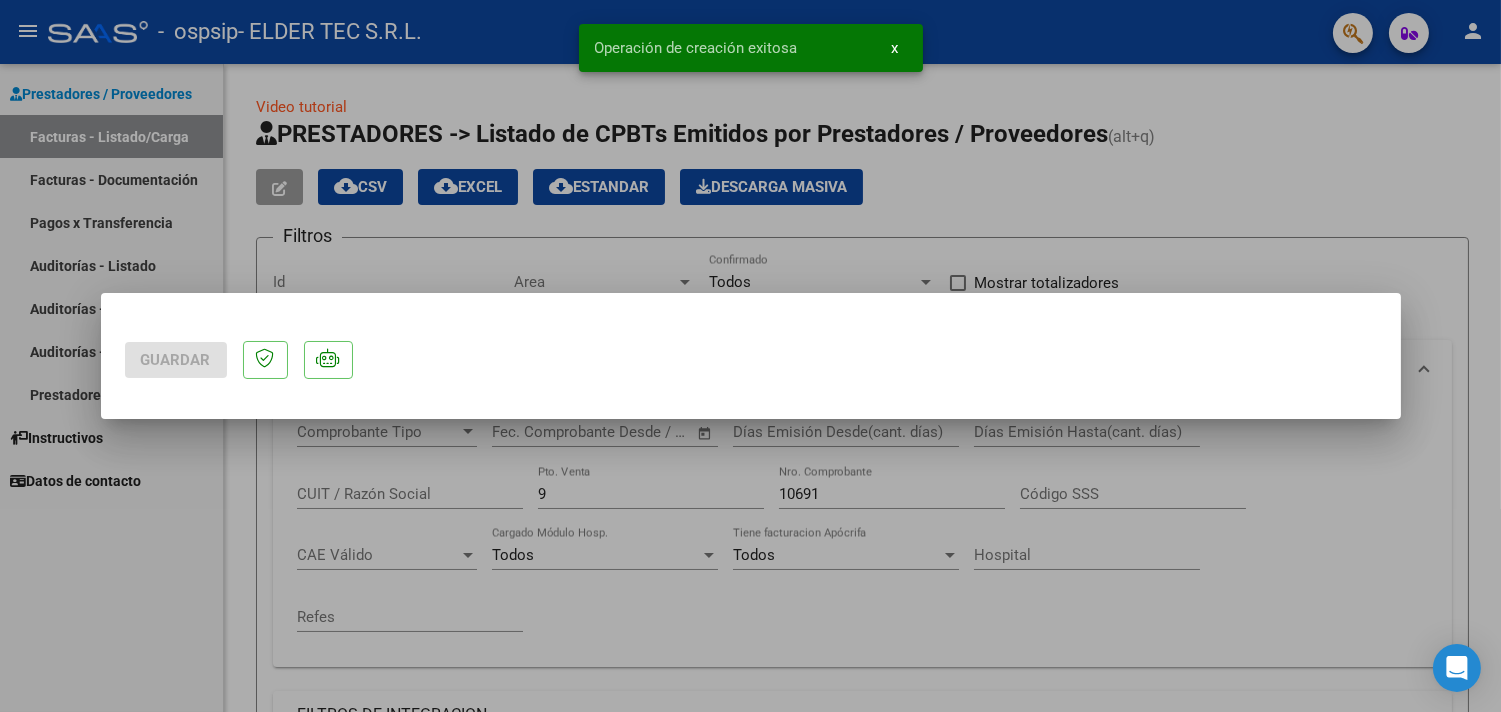 scroll, scrollTop: 0, scrollLeft: 0, axis: both 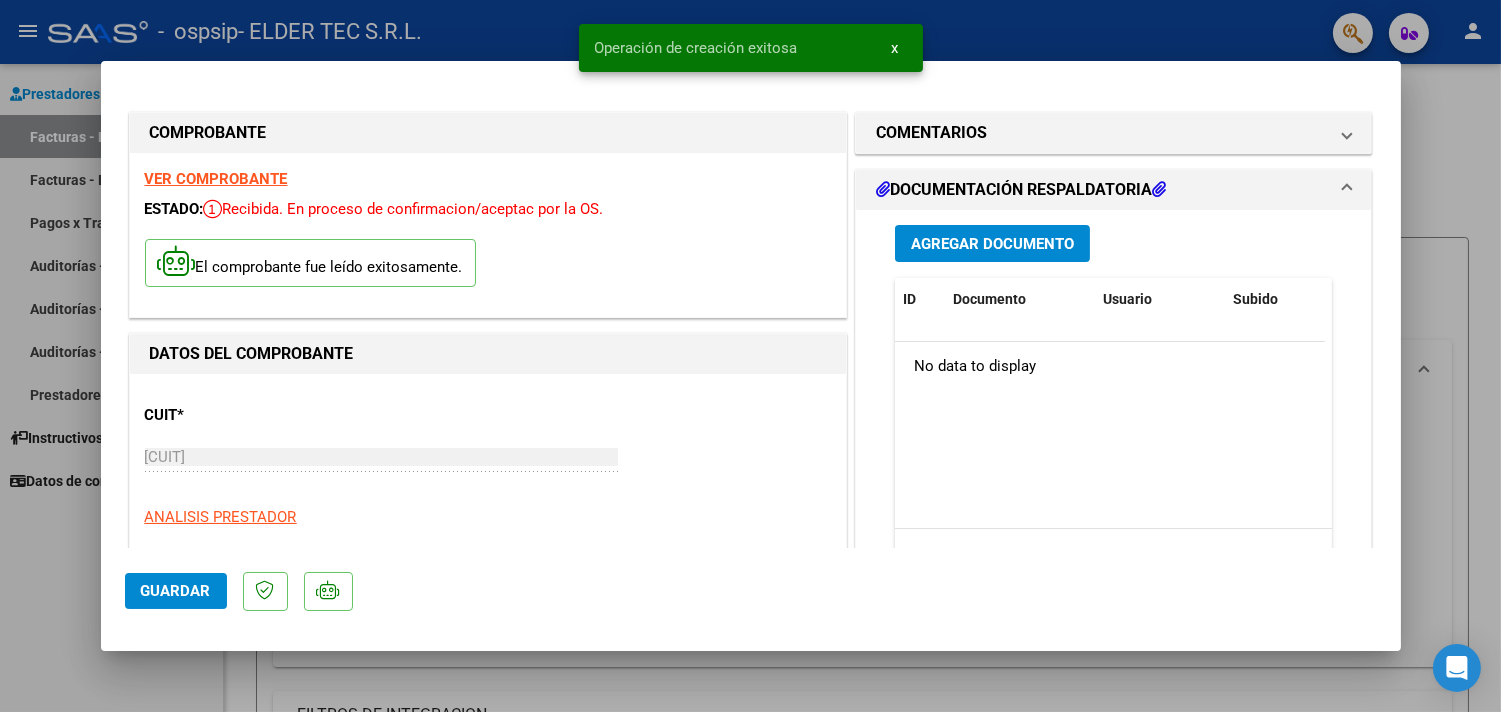 click at bounding box center (750, 356) 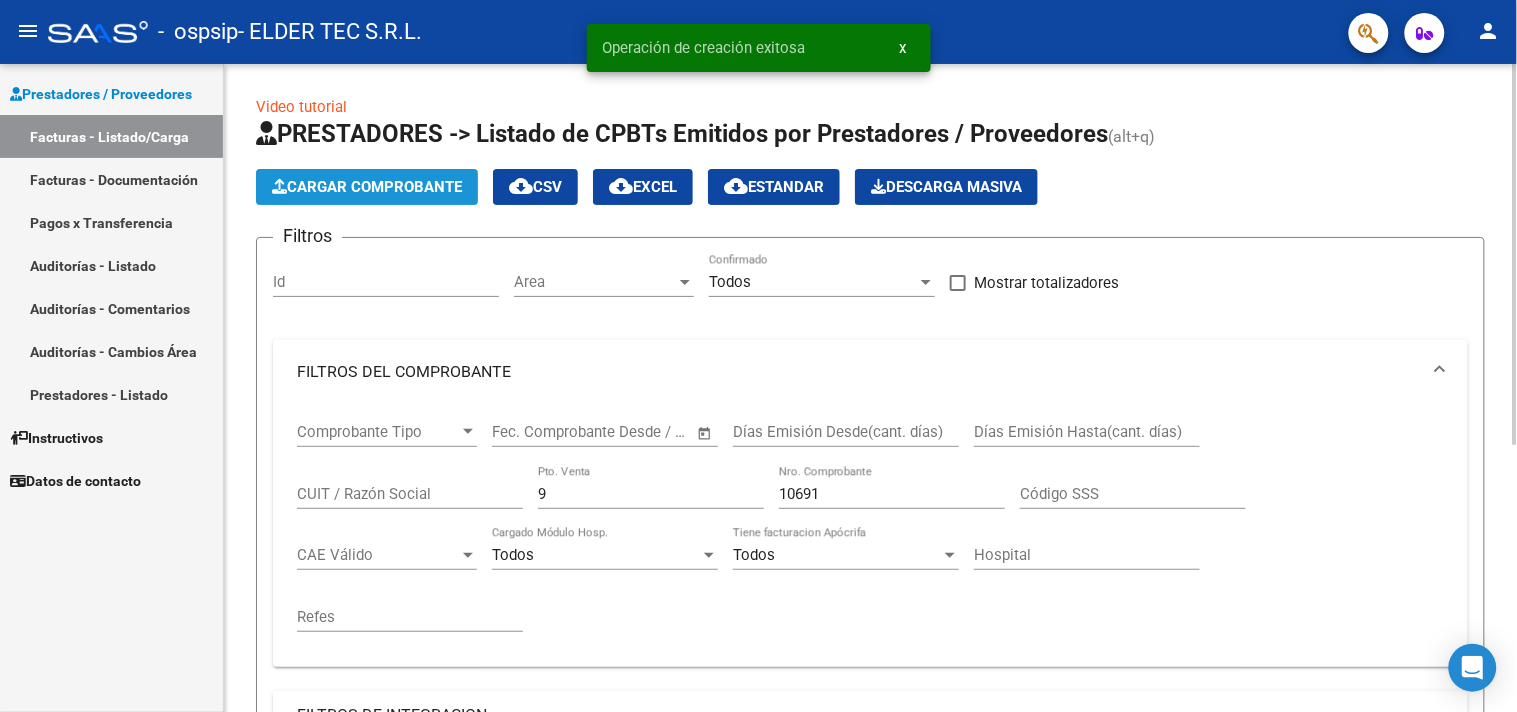 click on "Cargar Comprobante" 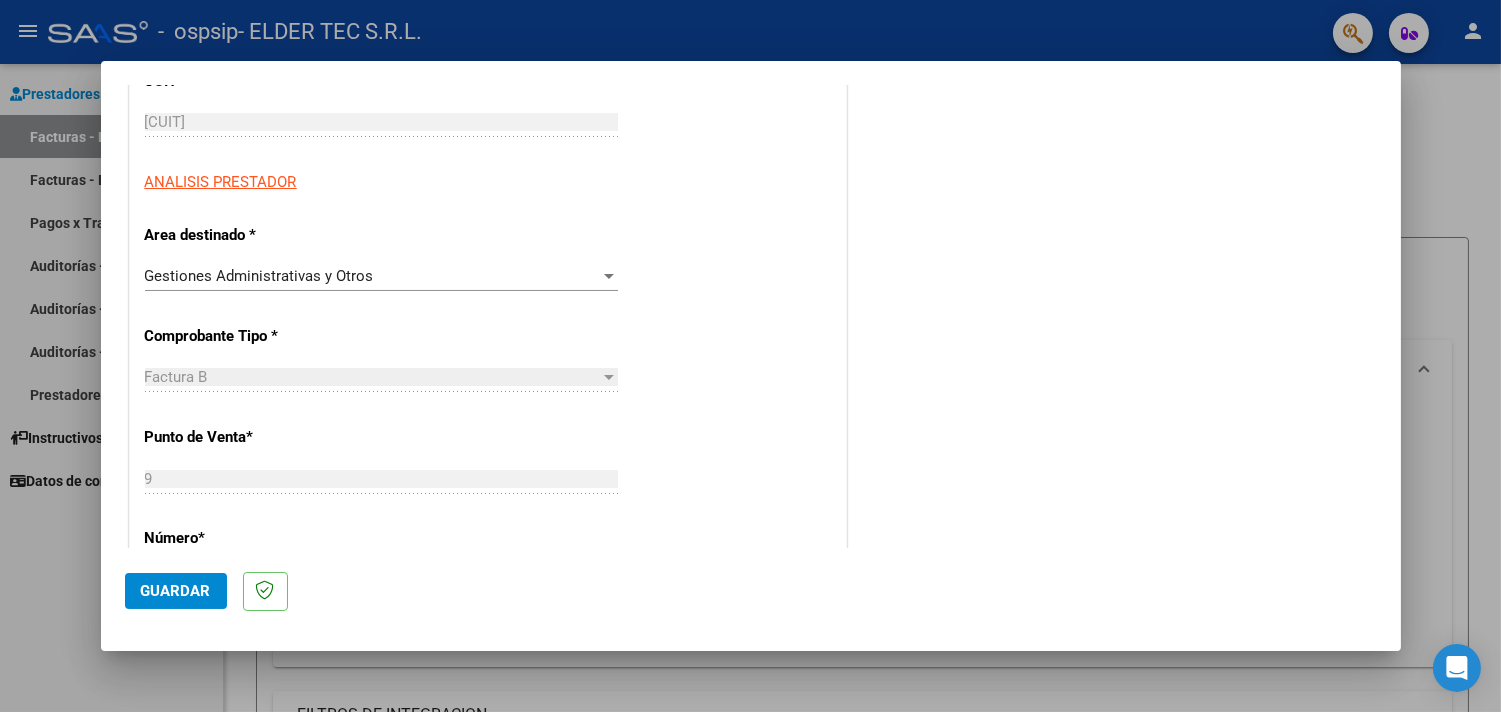 scroll, scrollTop: 444, scrollLeft: 0, axis: vertical 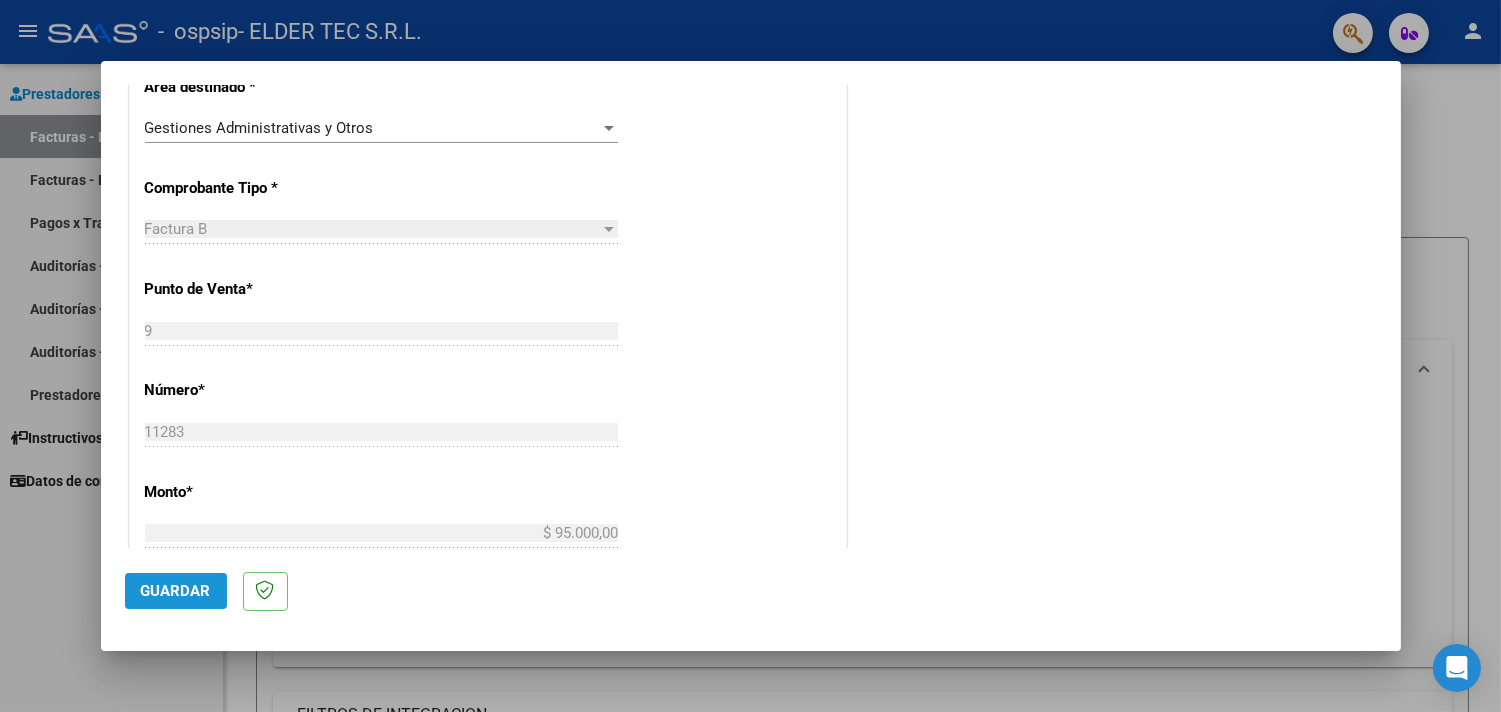 click on "Guardar" 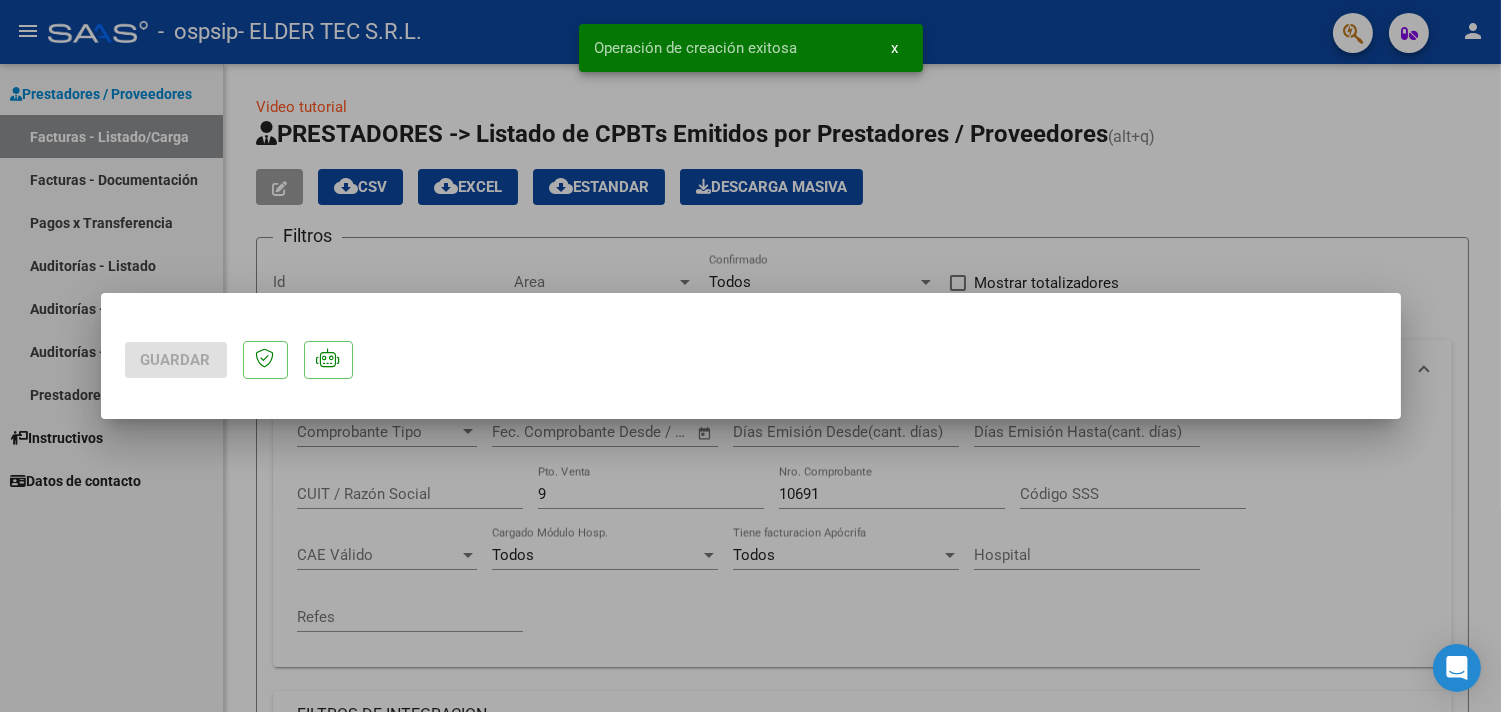 scroll, scrollTop: 0, scrollLeft: 0, axis: both 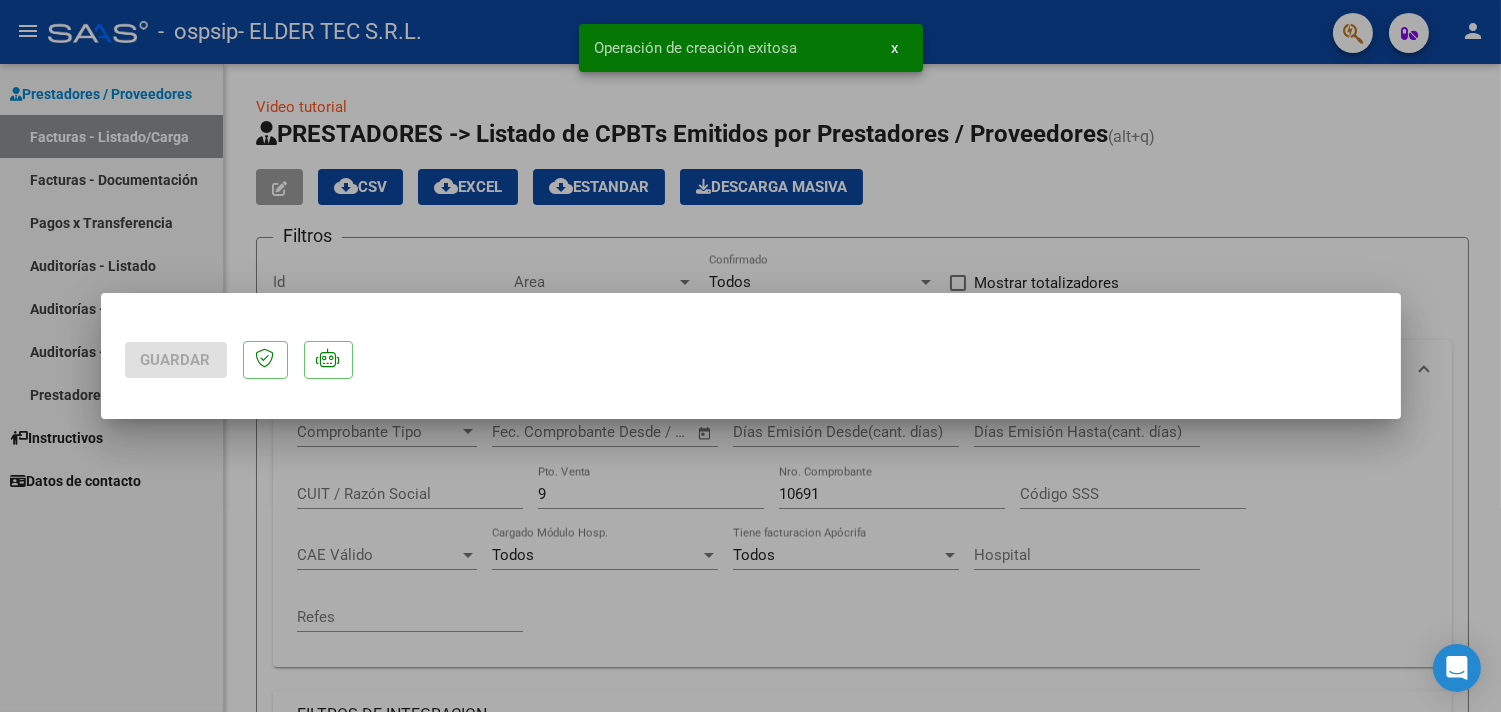 click at bounding box center (750, 356) 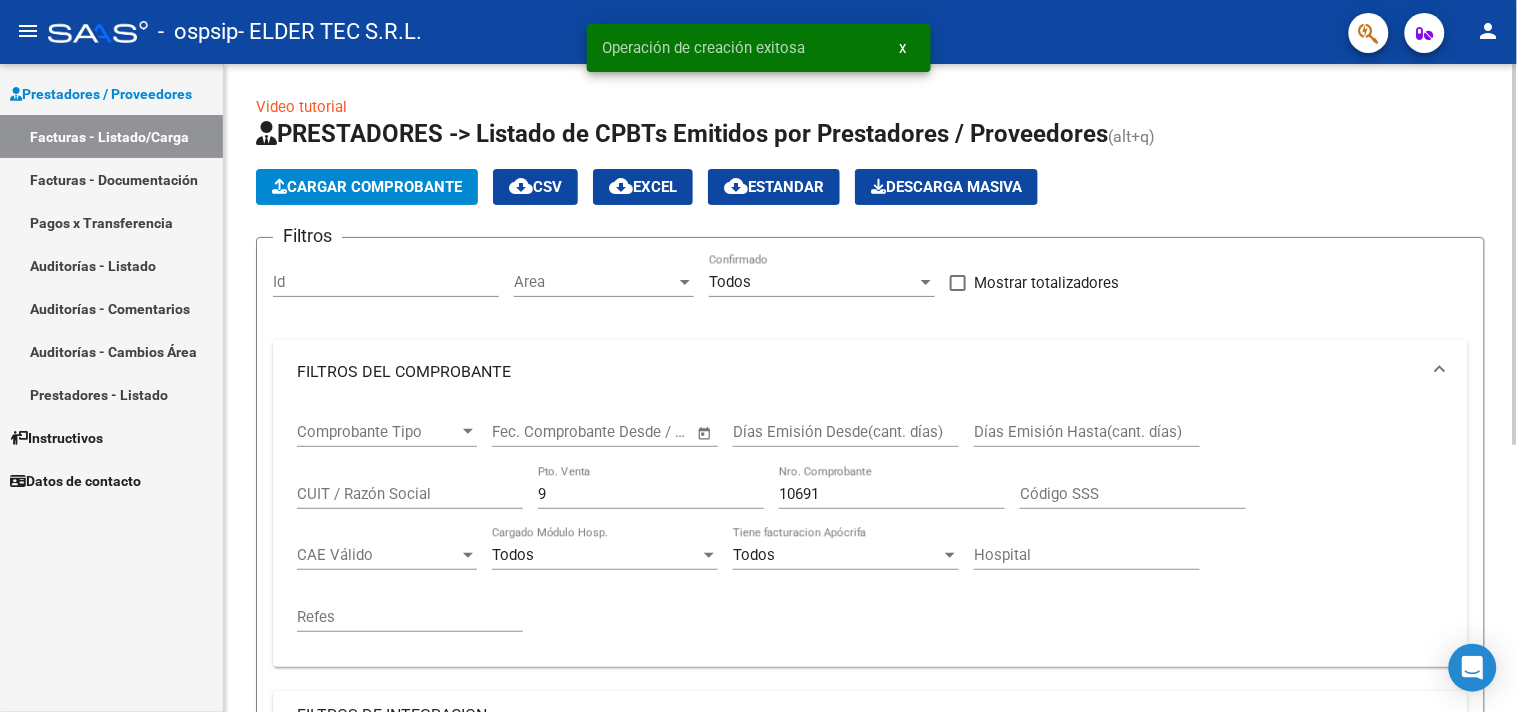 click on "Cargar Comprobante" 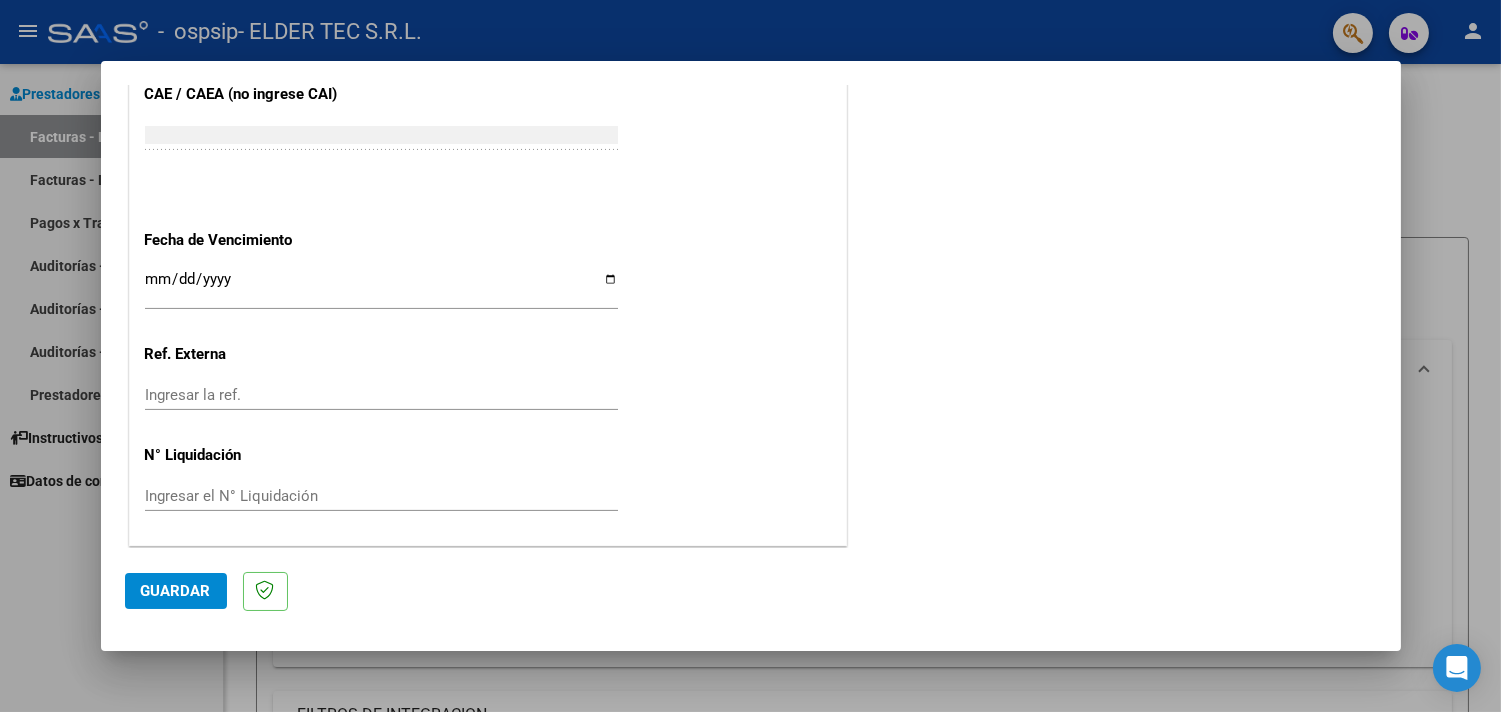 scroll, scrollTop: 465, scrollLeft: 0, axis: vertical 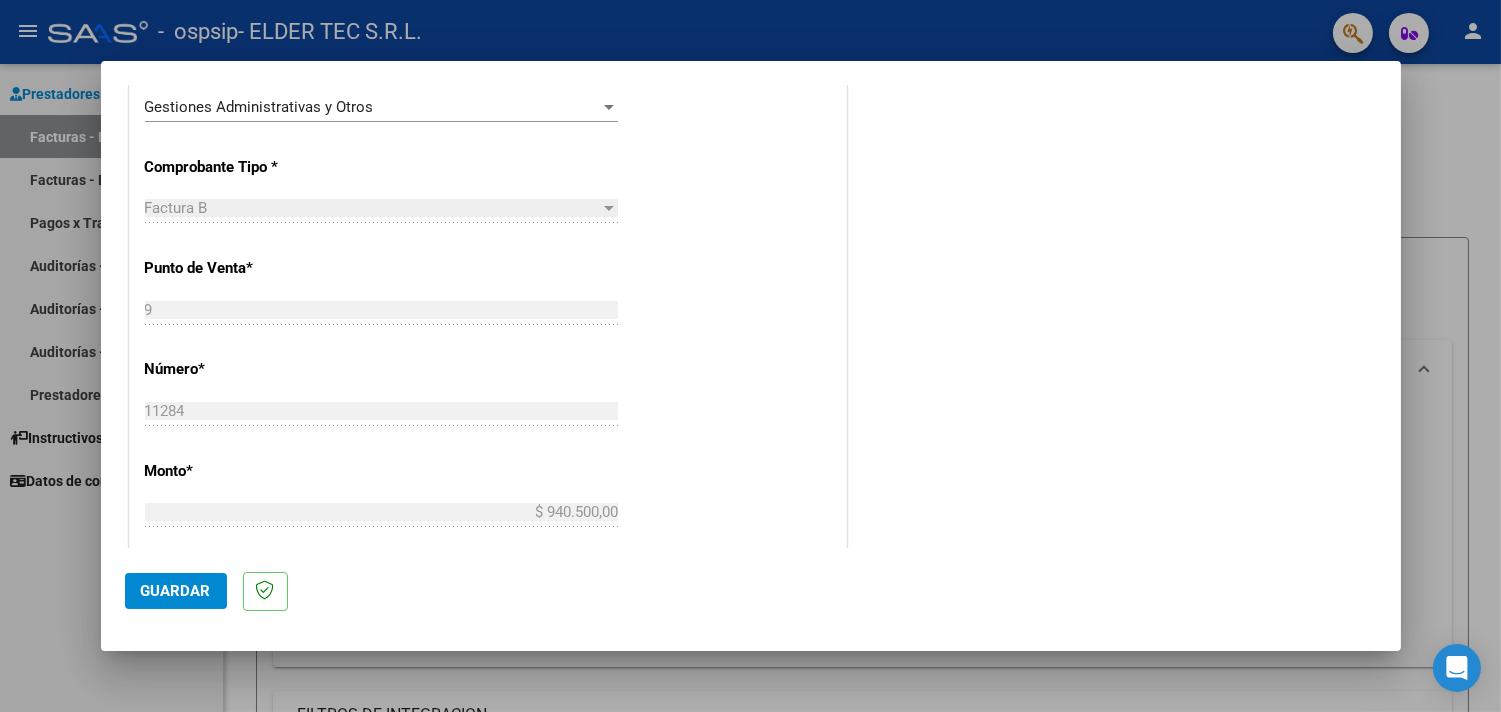 click on "Guardar" 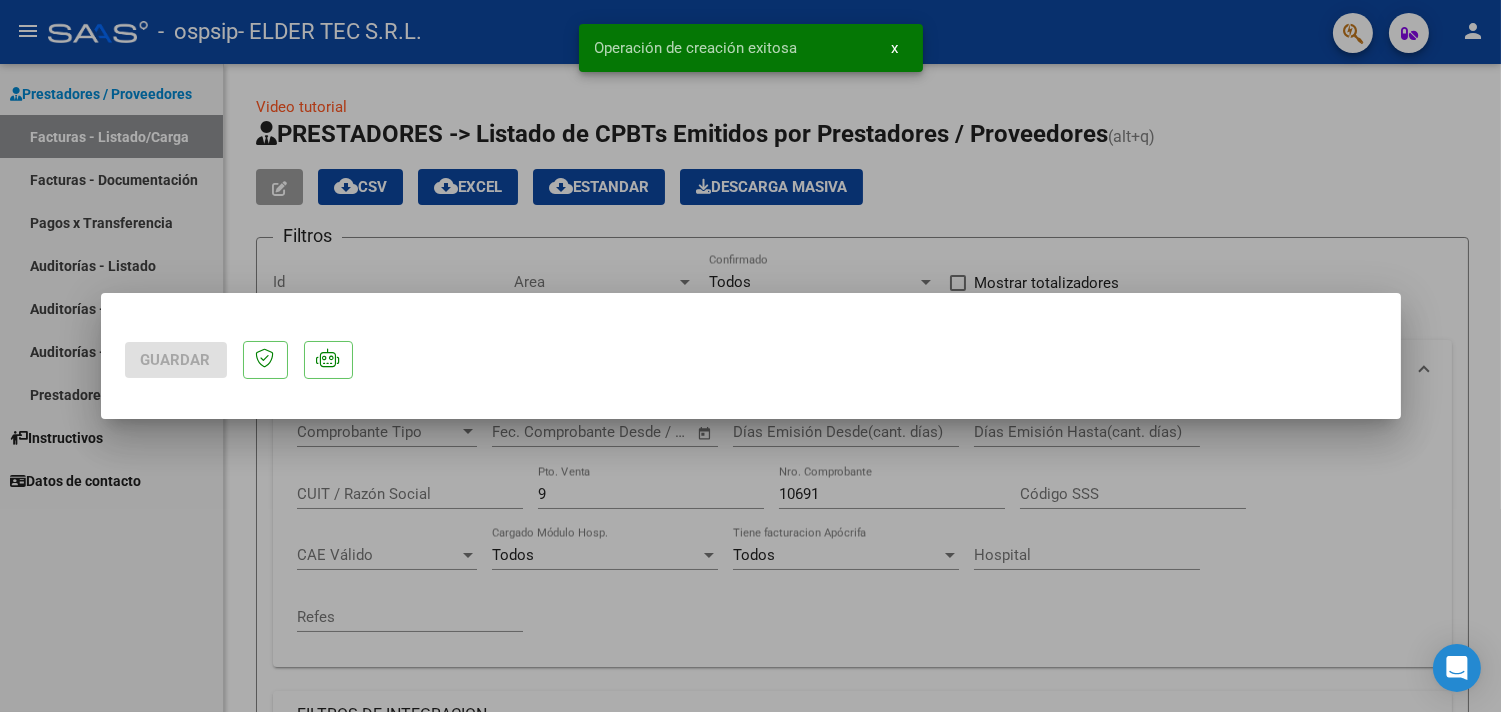 scroll, scrollTop: 0, scrollLeft: 0, axis: both 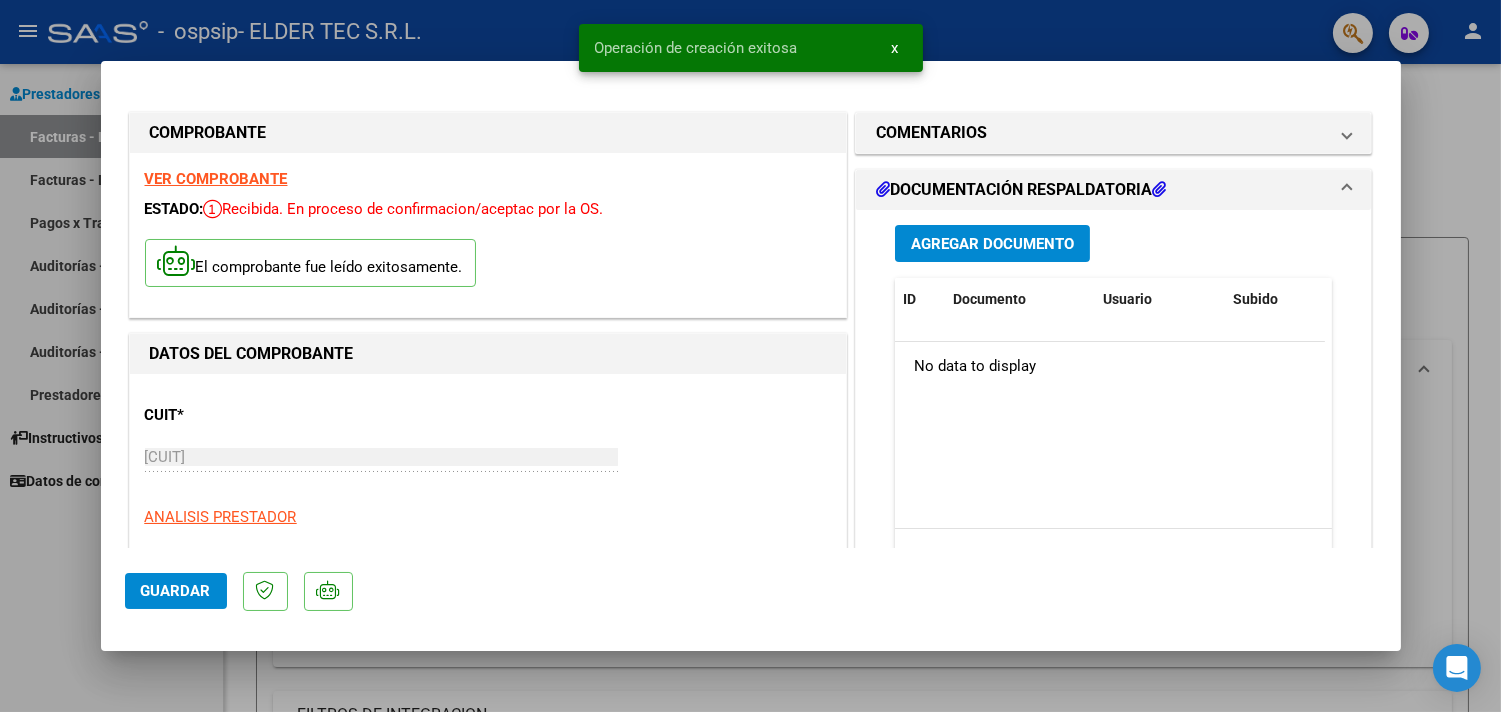 click at bounding box center (750, 356) 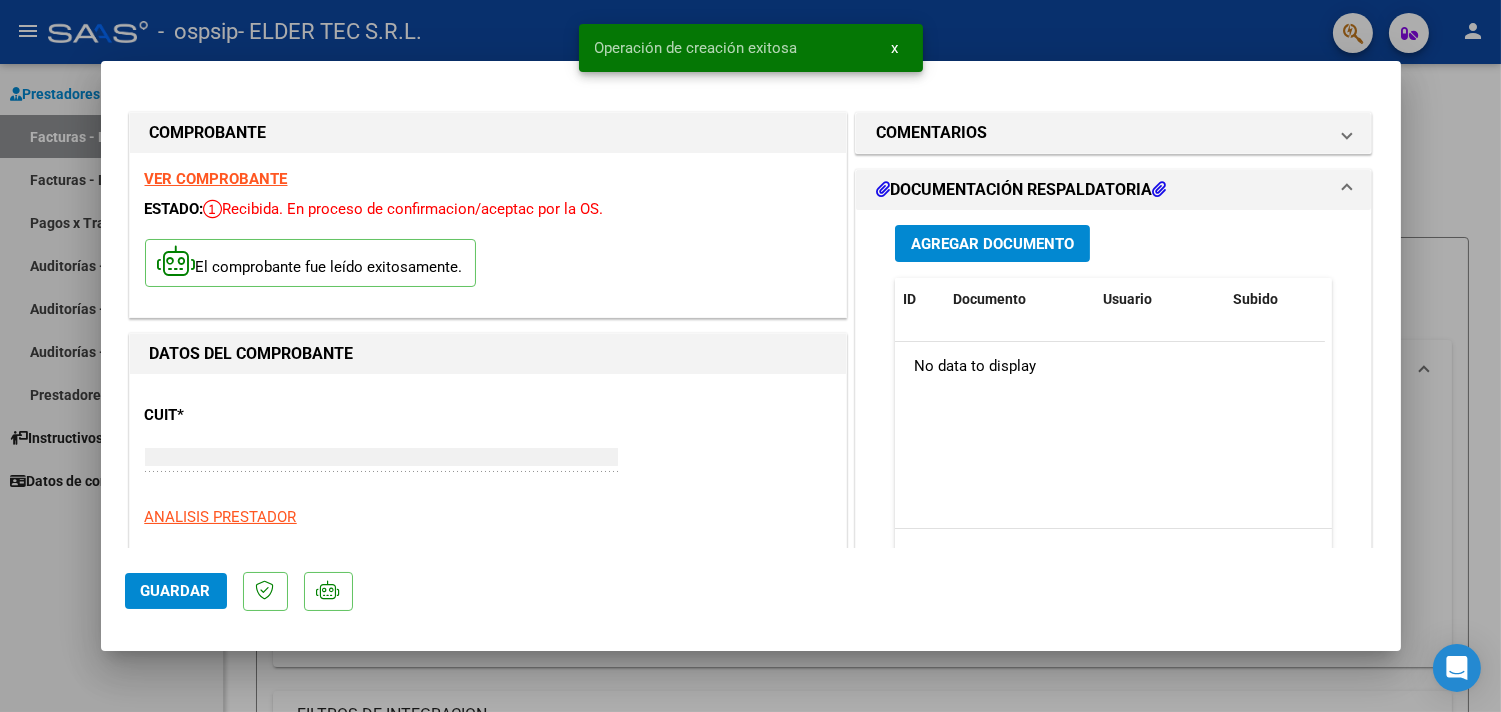 type 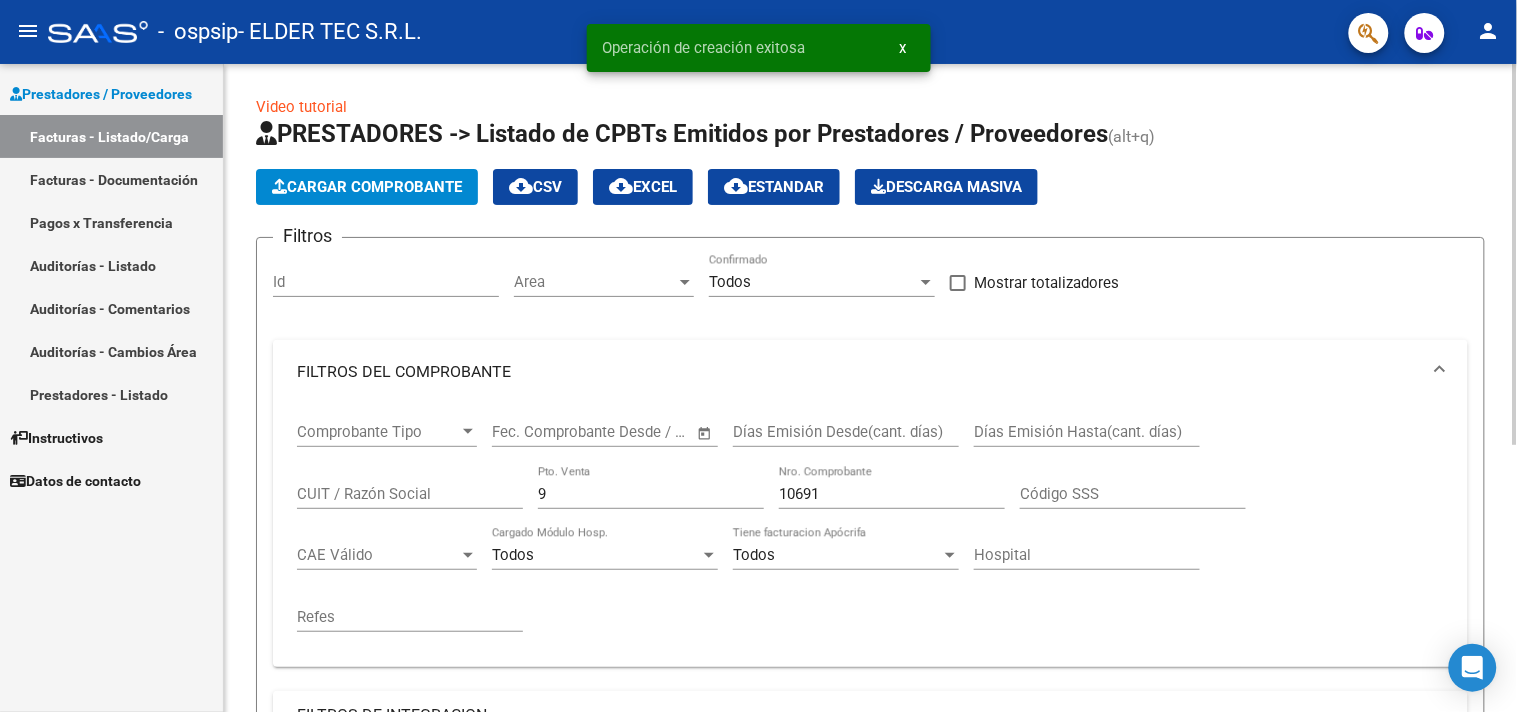 click on "Cargar Comprobante" 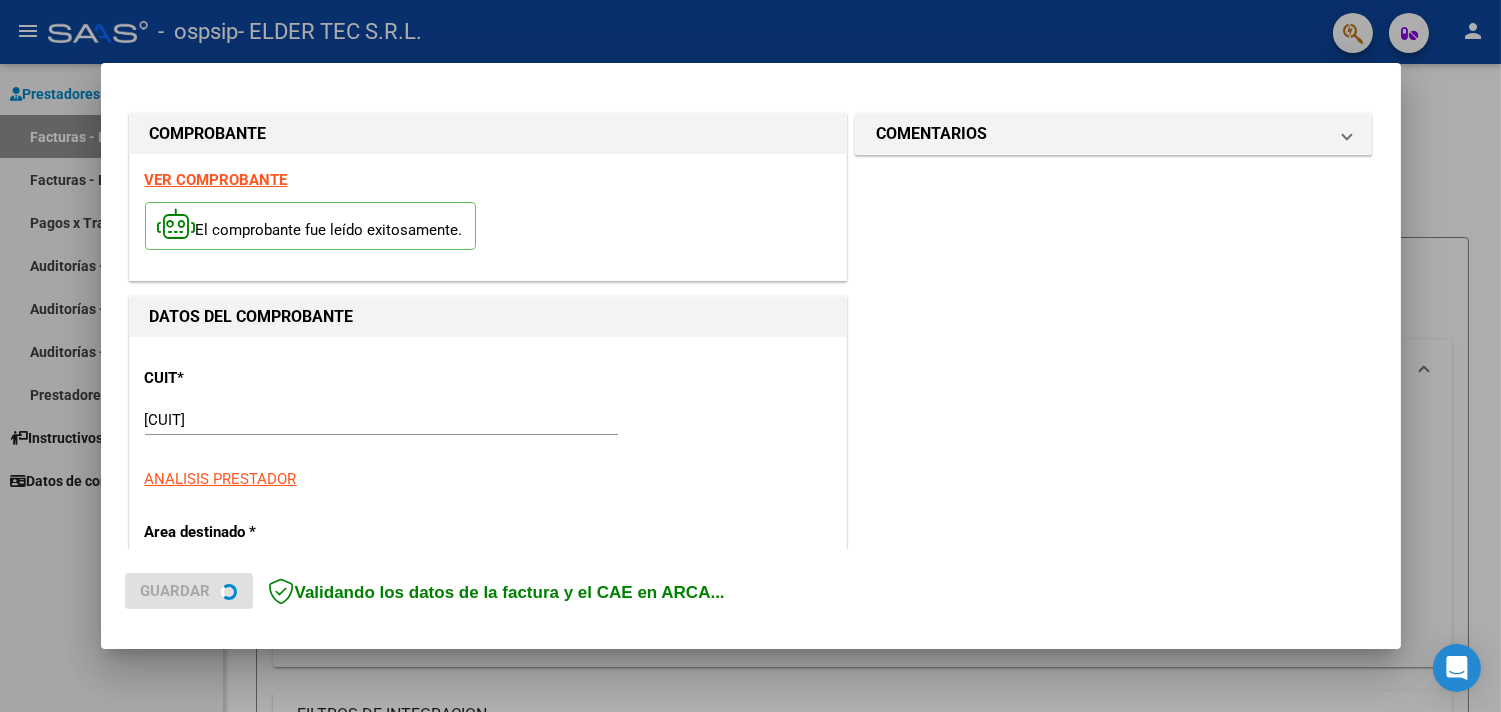 scroll, scrollTop: 444, scrollLeft: 0, axis: vertical 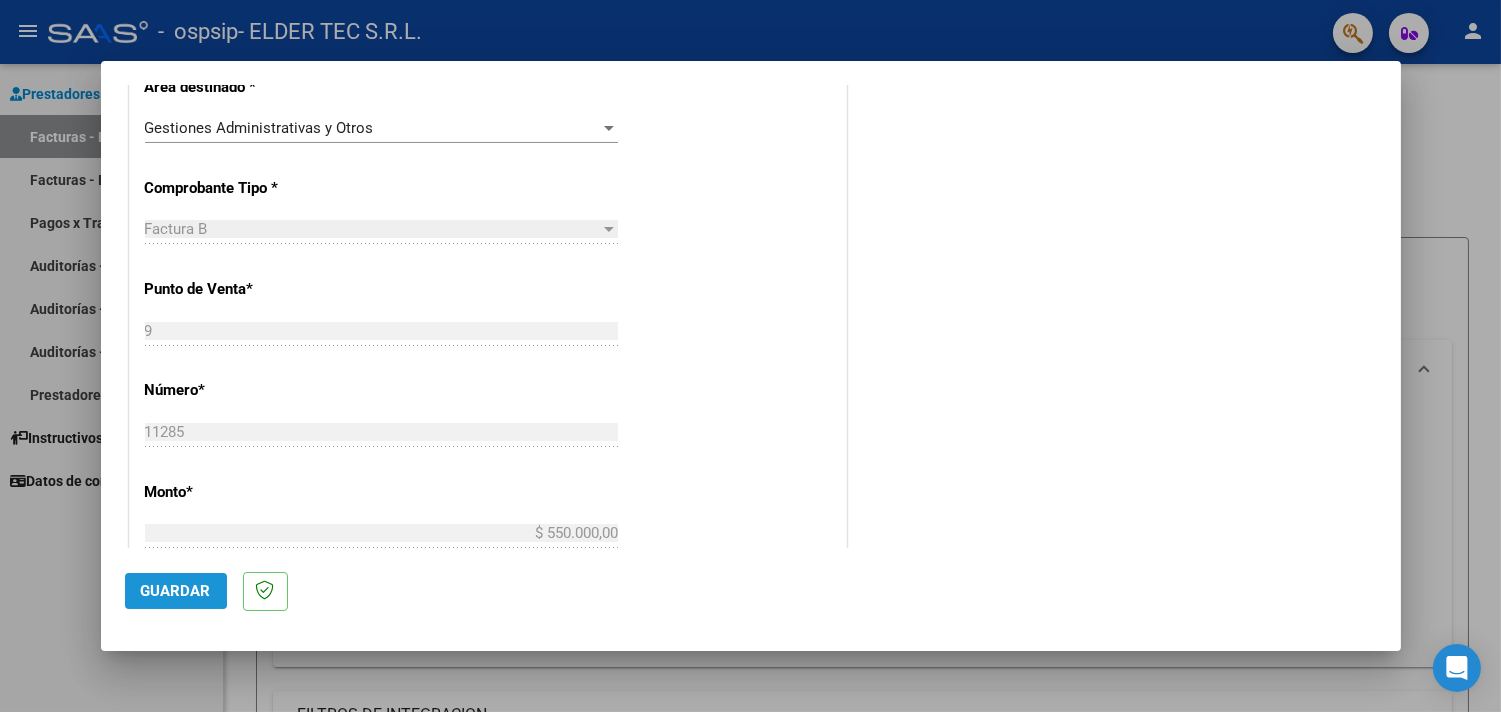 click on "Guardar" 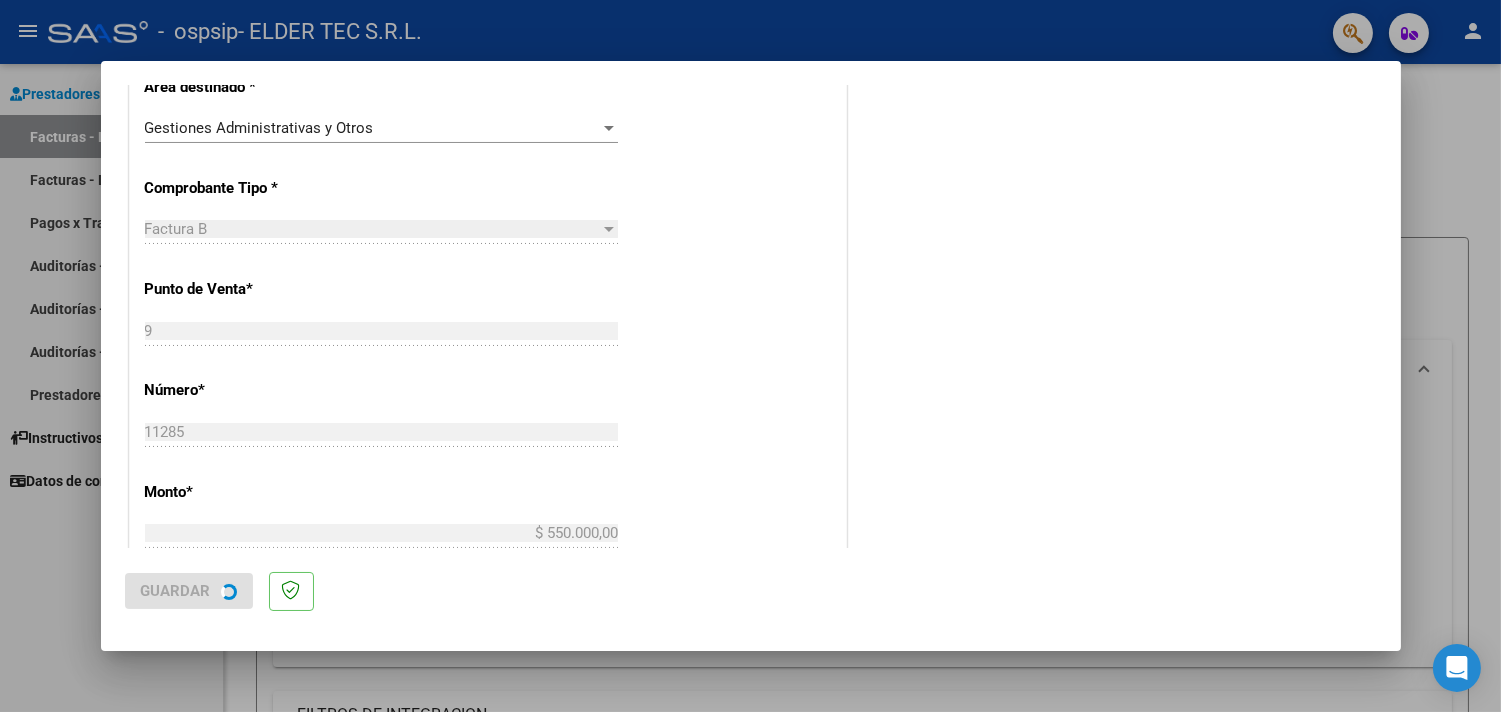 scroll, scrollTop: 0, scrollLeft: 0, axis: both 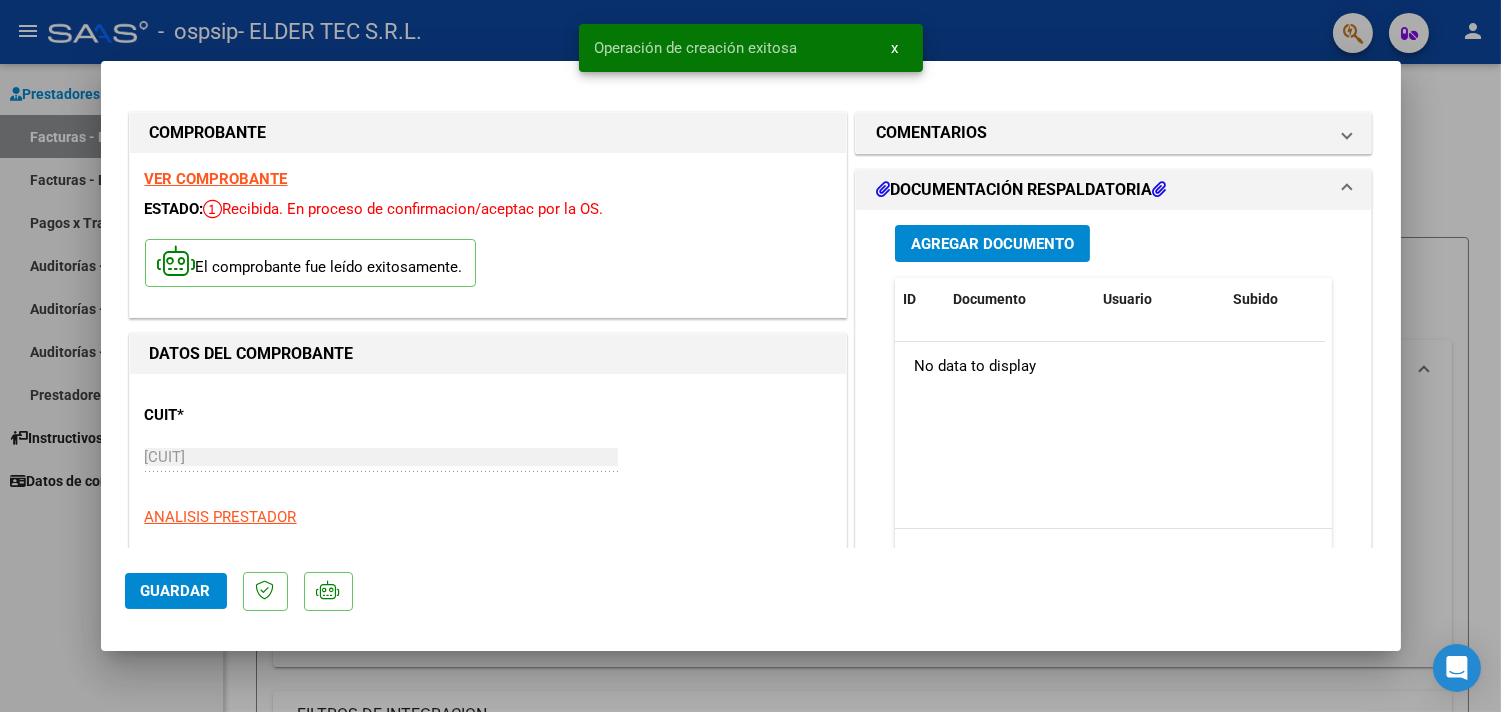 click at bounding box center [750, 356] 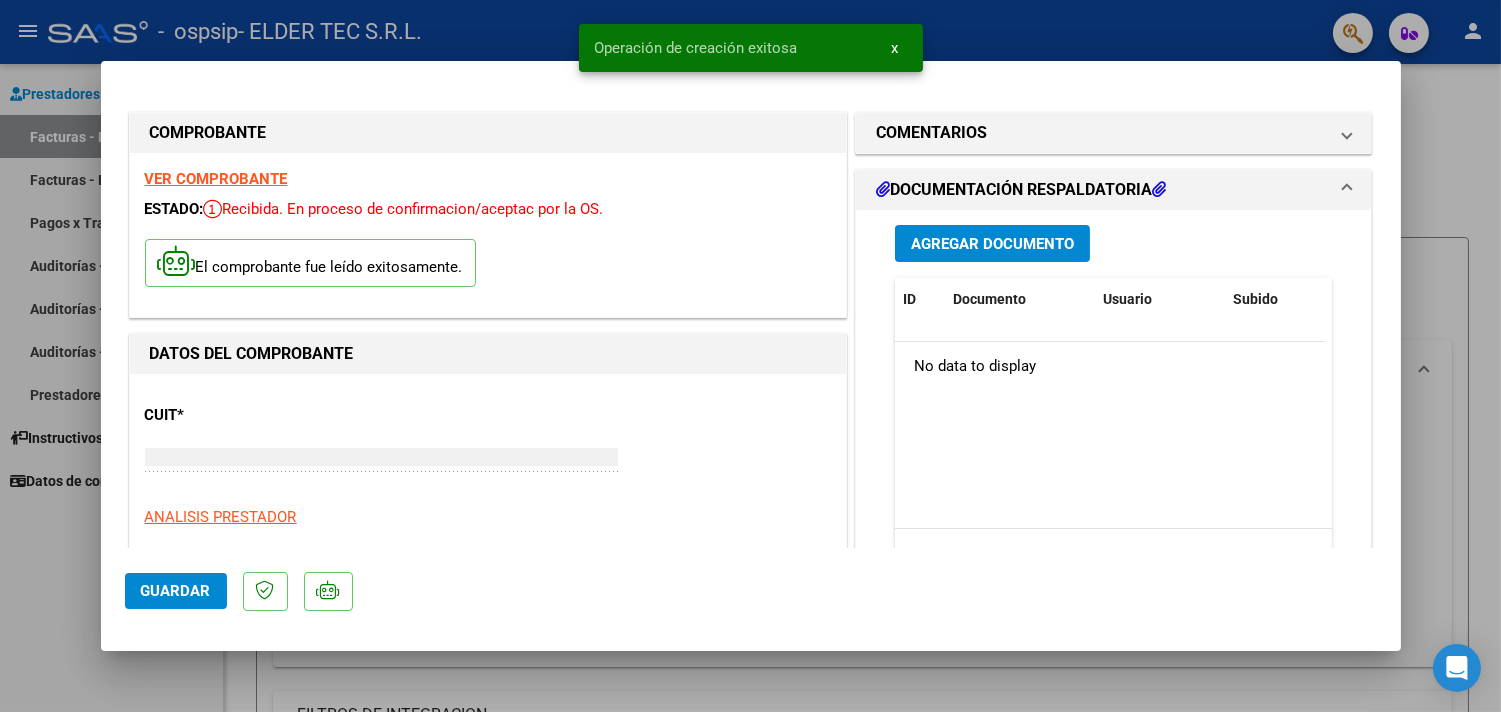 type 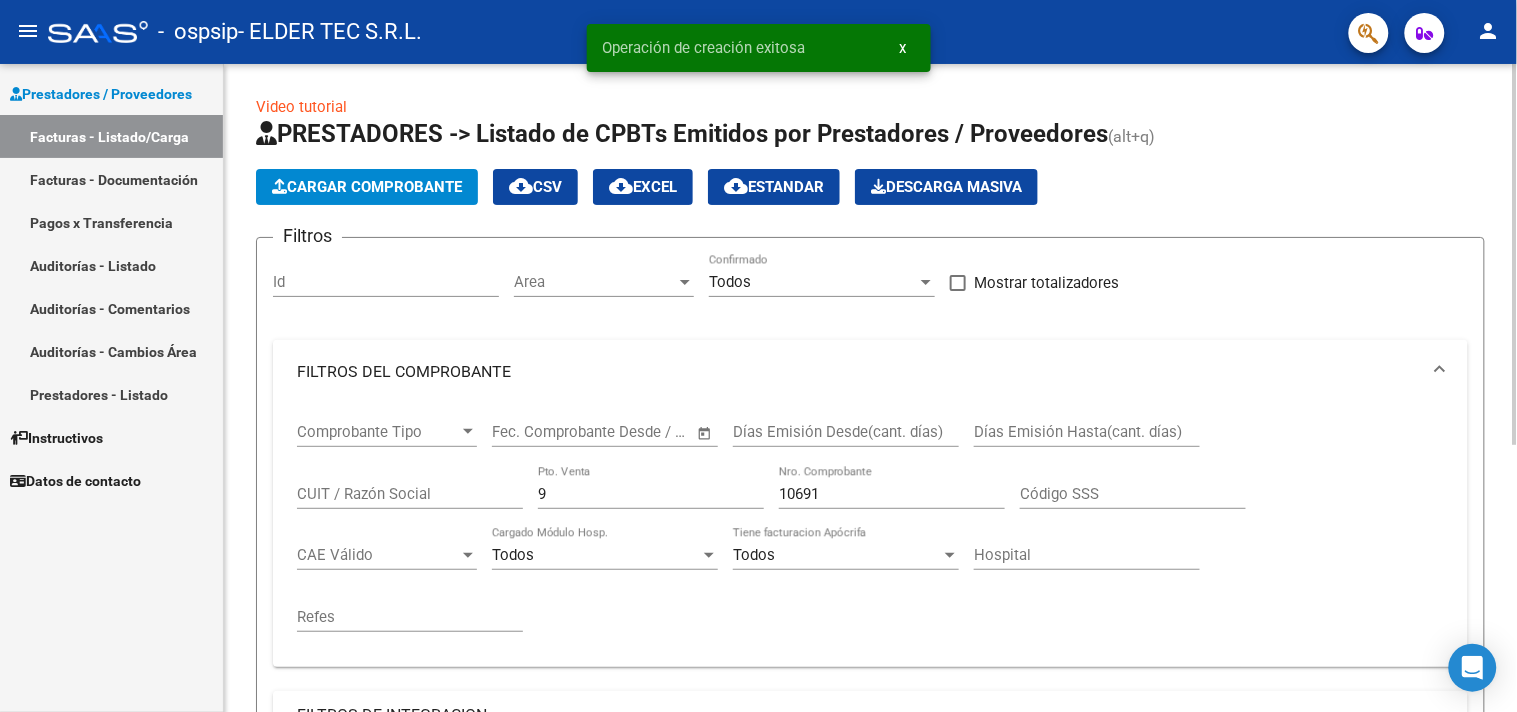 click on "Cargar Comprobante" 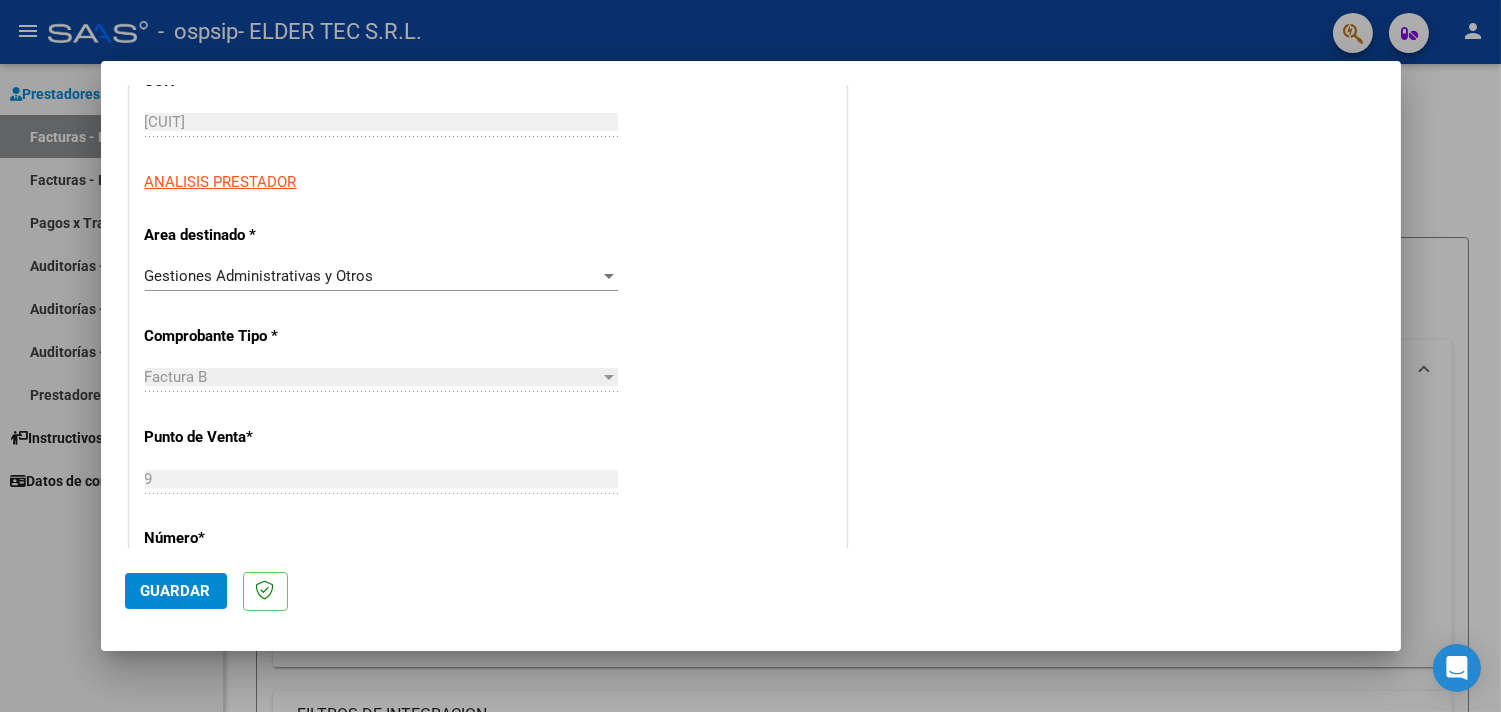 scroll, scrollTop: 592, scrollLeft: 0, axis: vertical 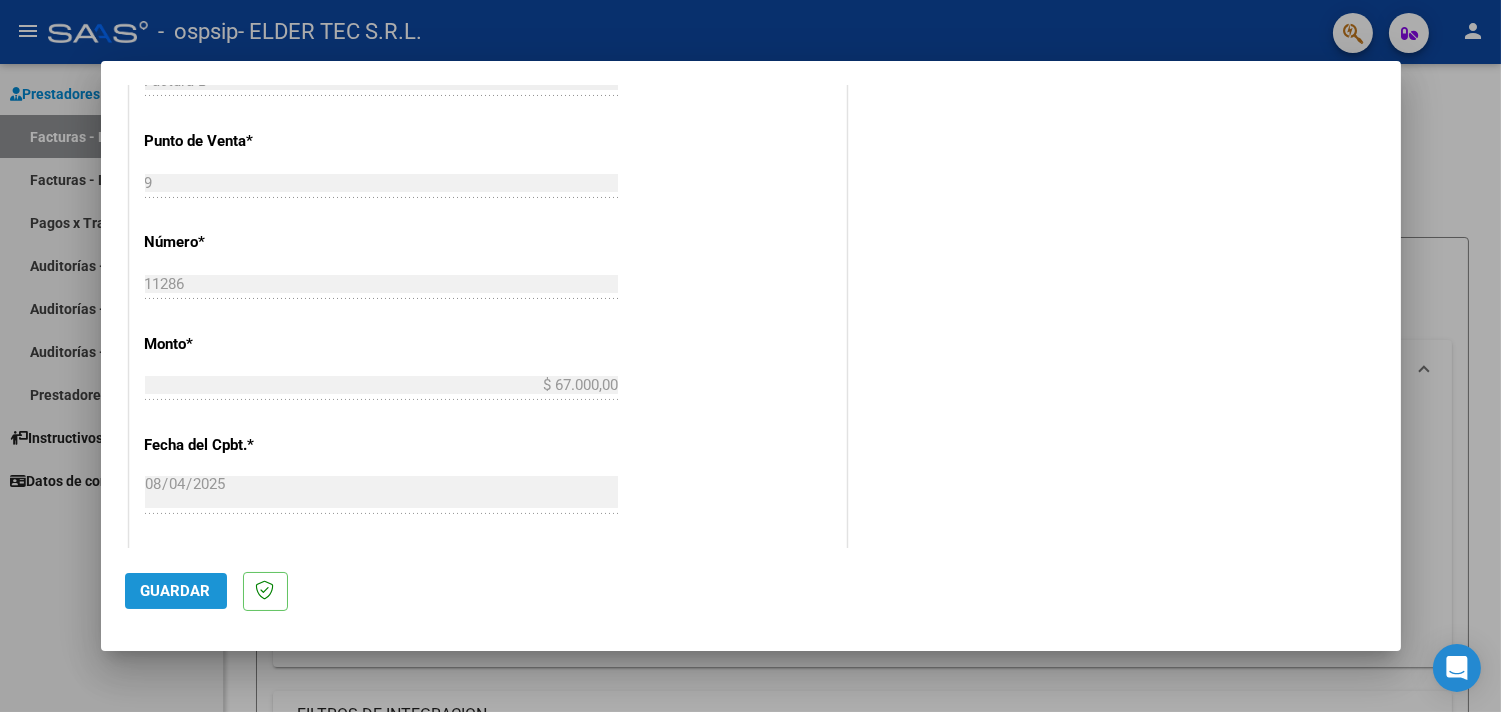 click on "Guardar" 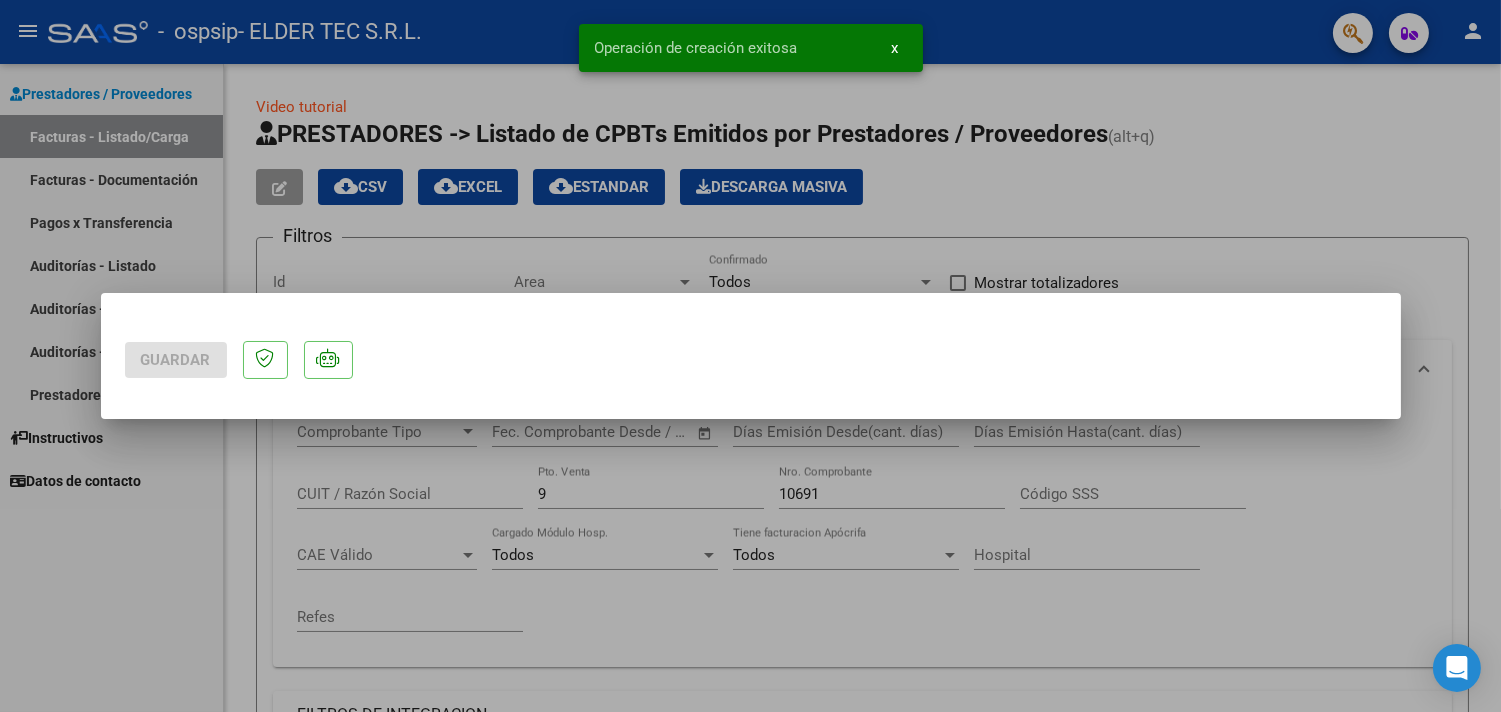scroll, scrollTop: 0, scrollLeft: 0, axis: both 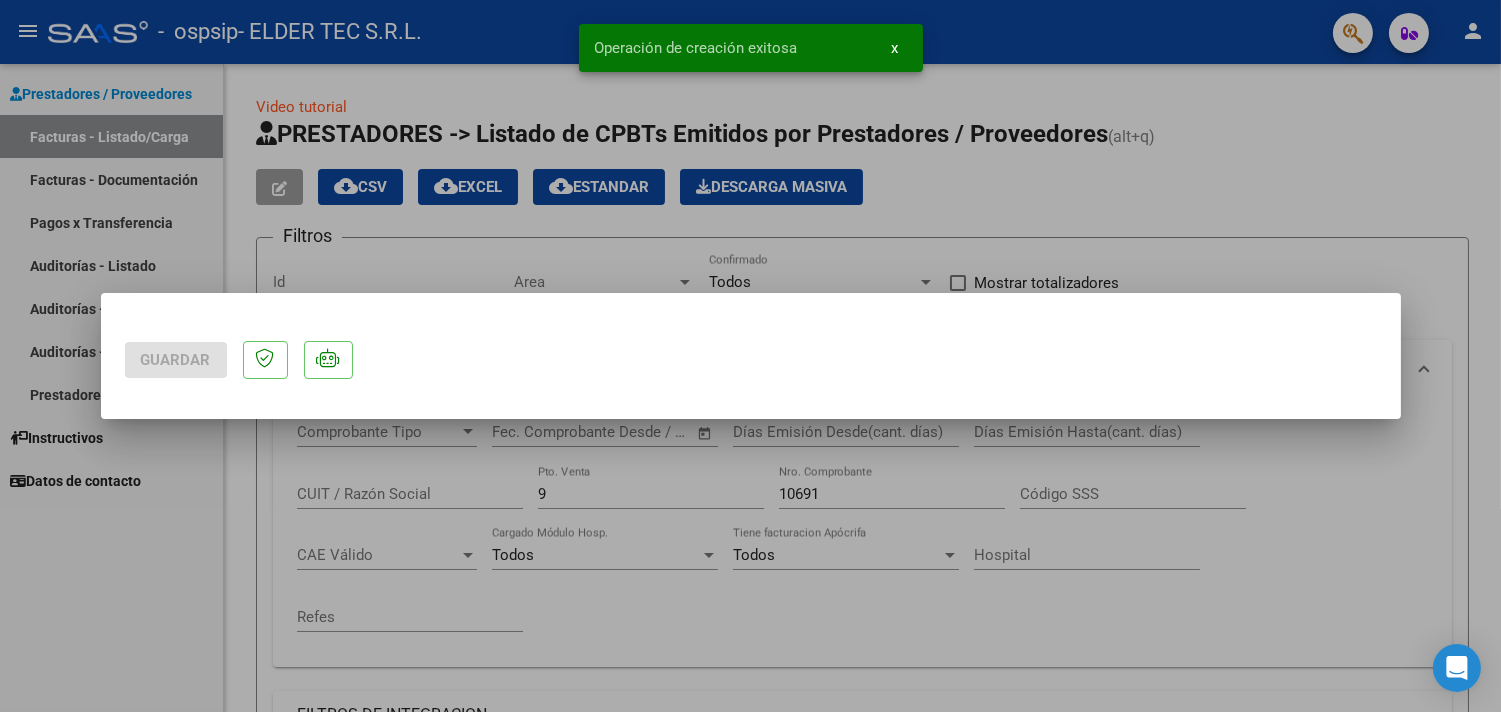 click at bounding box center (750, 356) 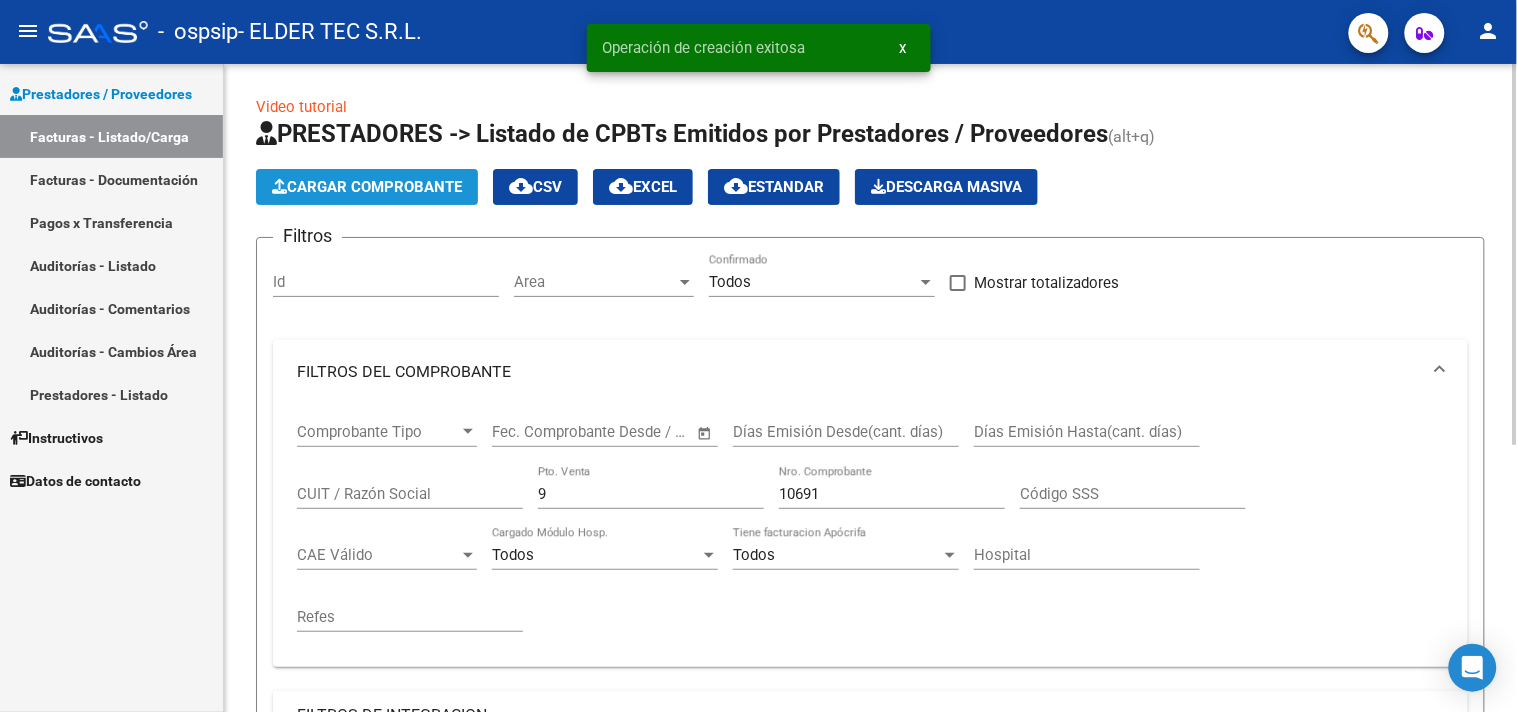 click on "Cargar Comprobante" 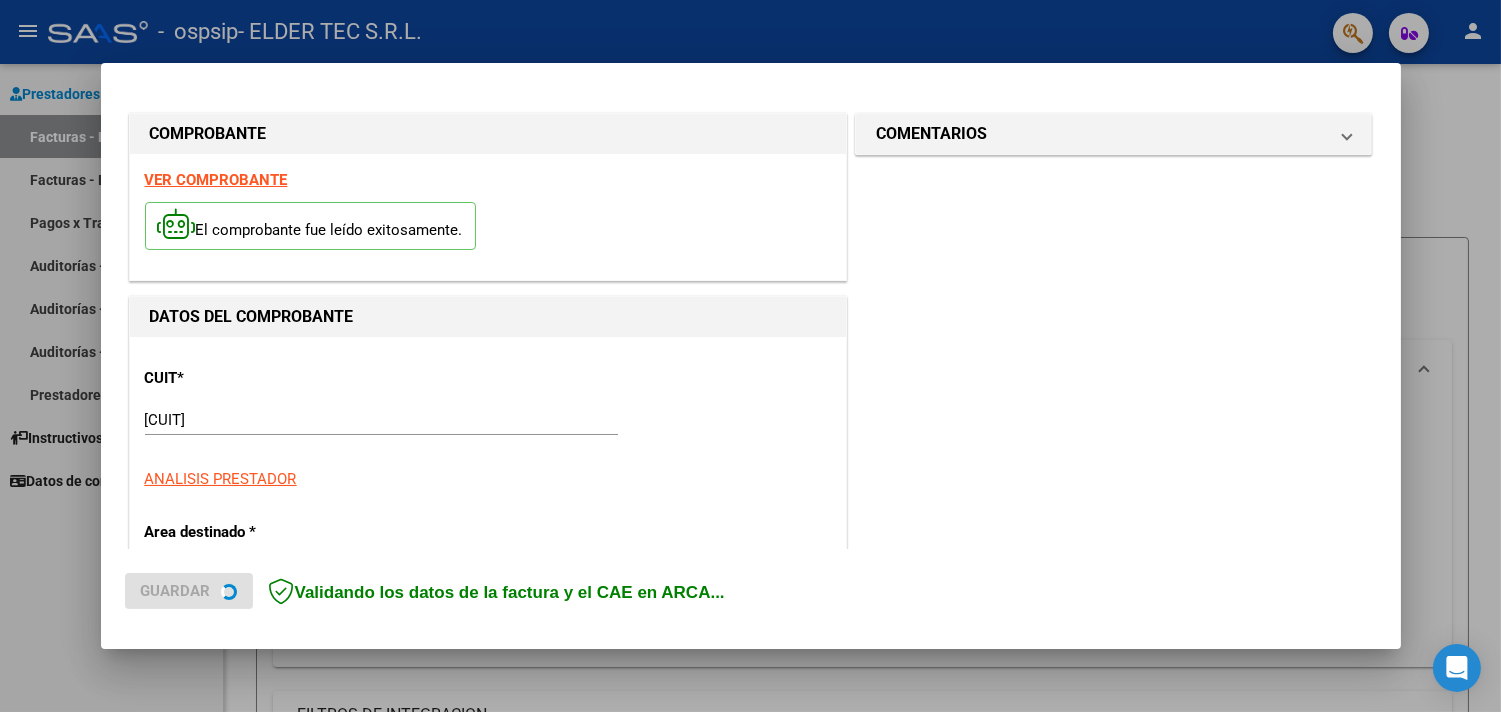 scroll, scrollTop: 592, scrollLeft: 0, axis: vertical 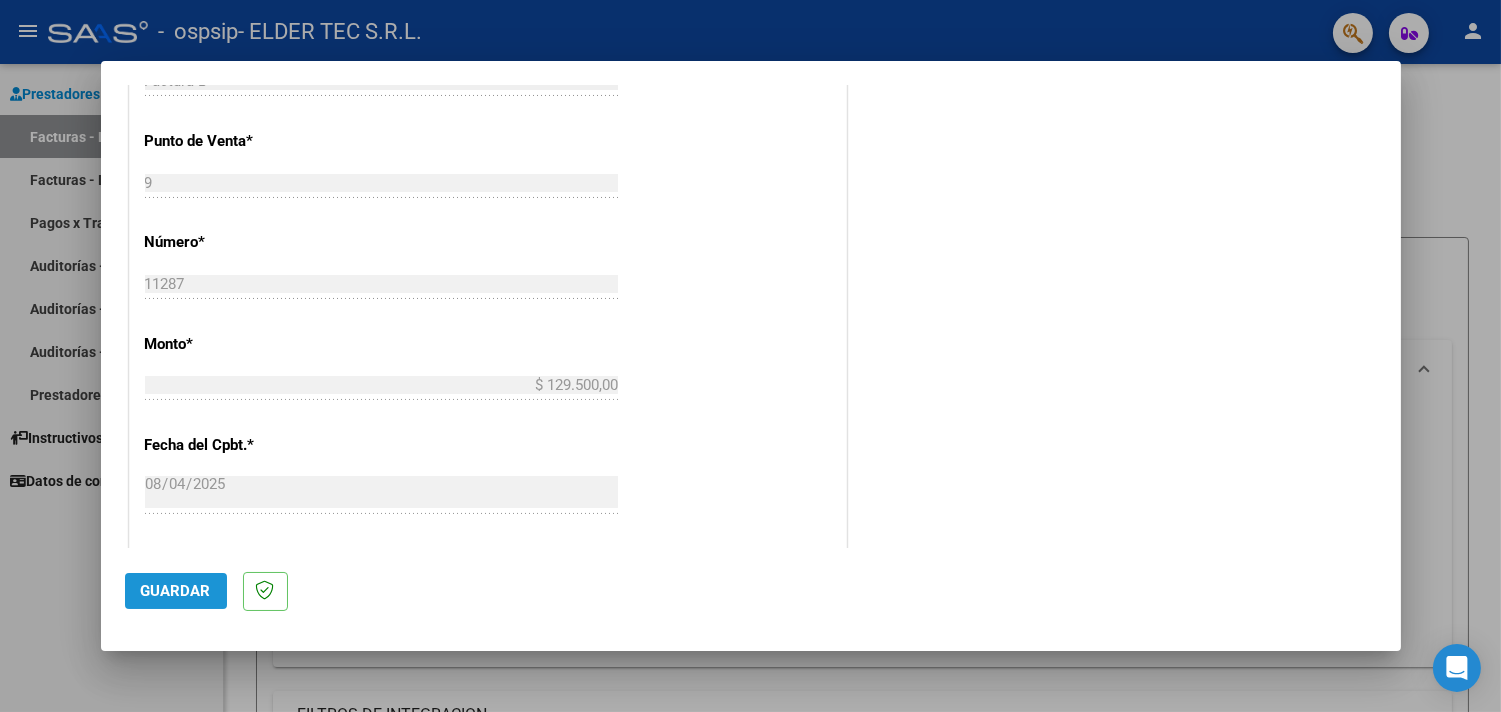 click on "Guardar" 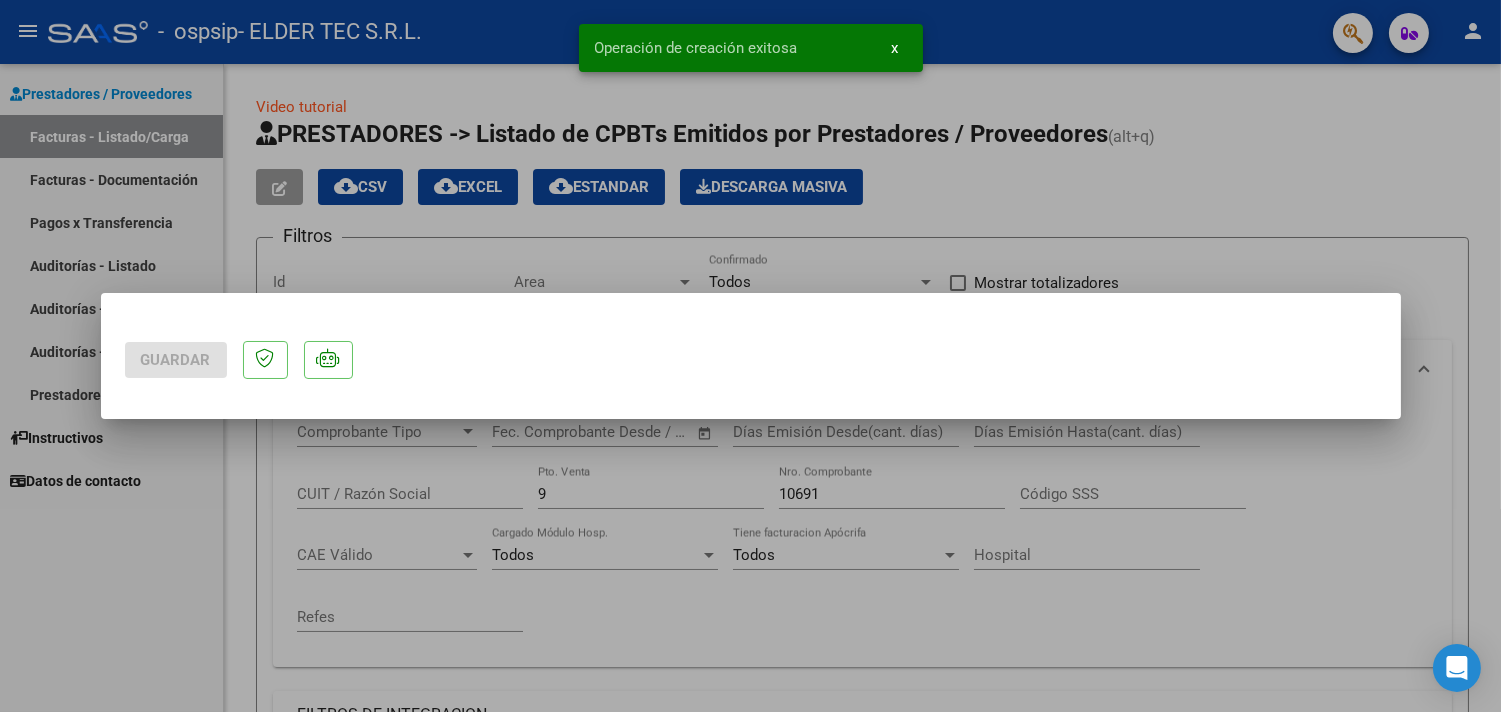 scroll, scrollTop: 0, scrollLeft: 0, axis: both 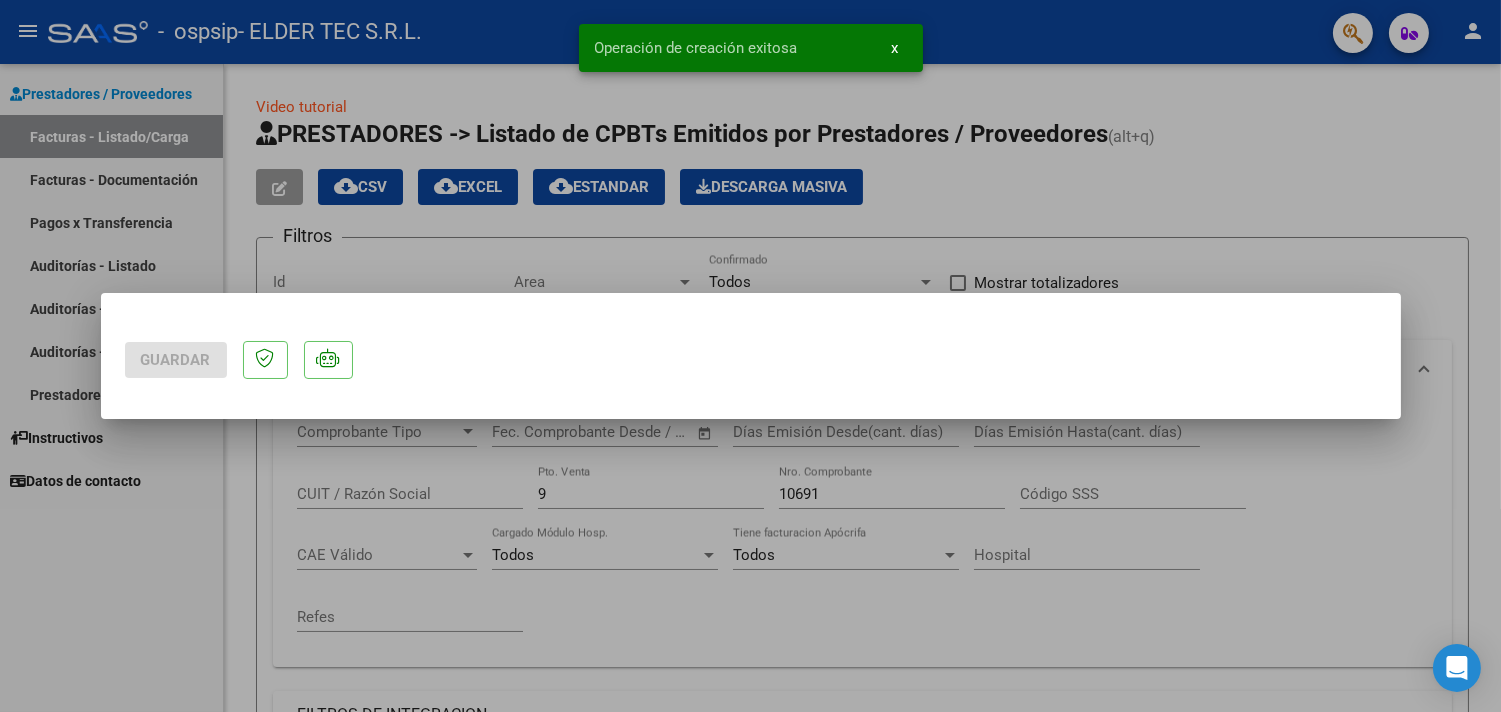 click at bounding box center [750, 356] 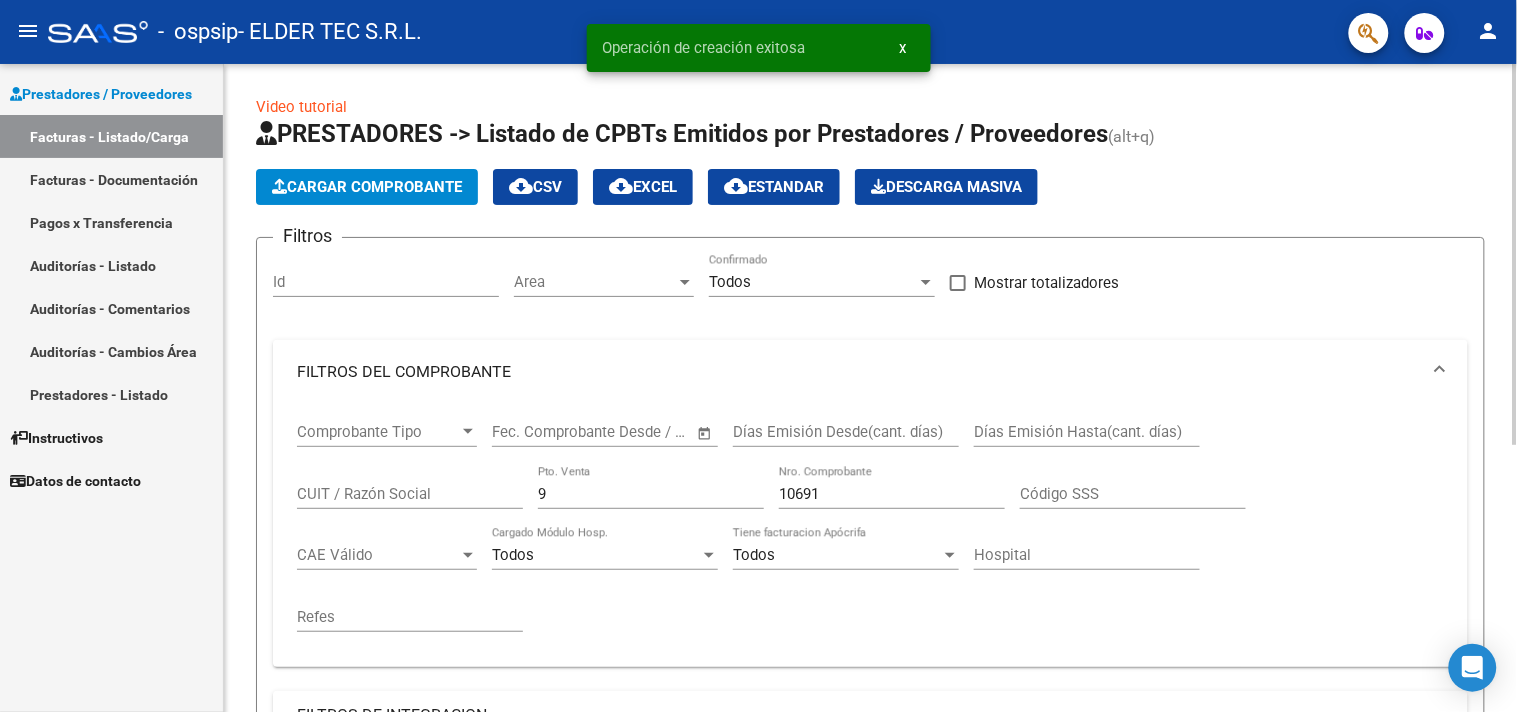 click on "Cargar Comprobante" 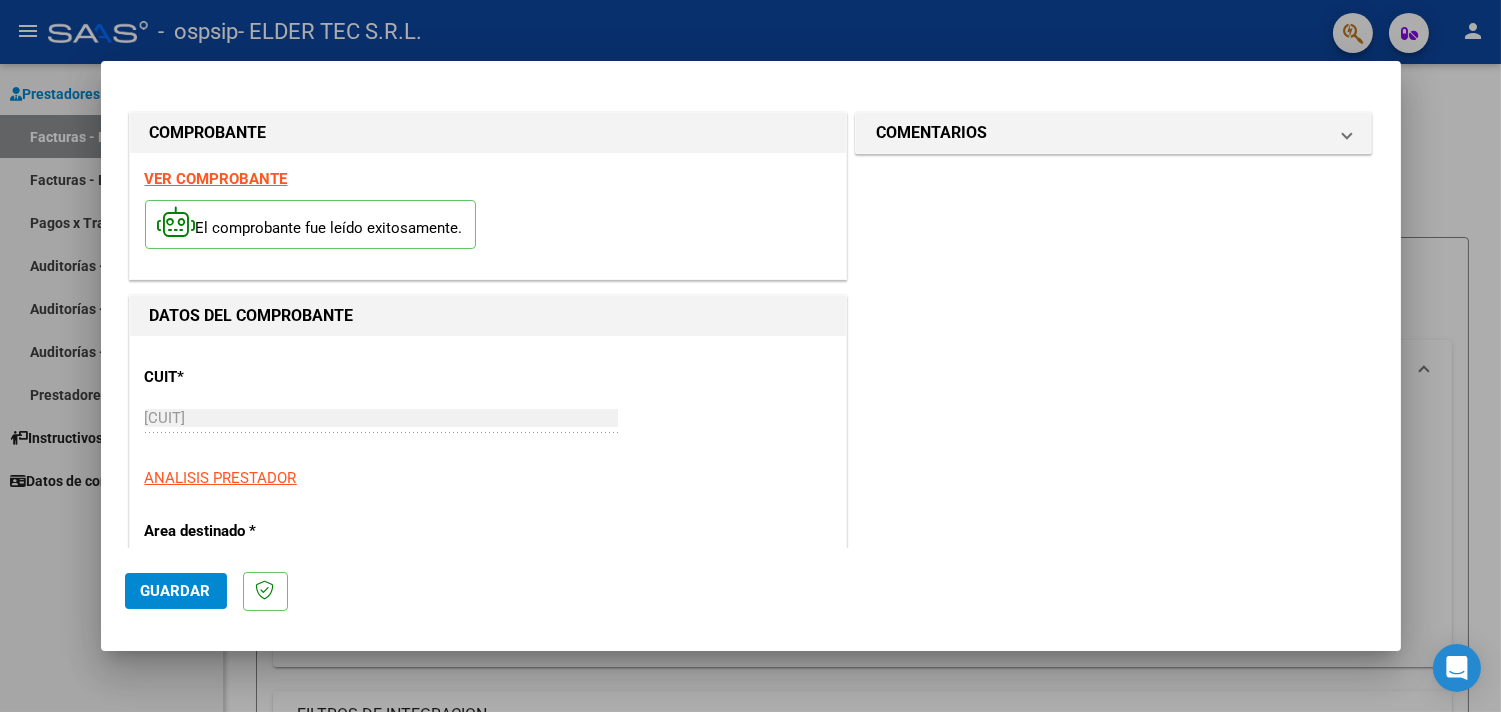 scroll, scrollTop: 444, scrollLeft: 0, axis: vertical 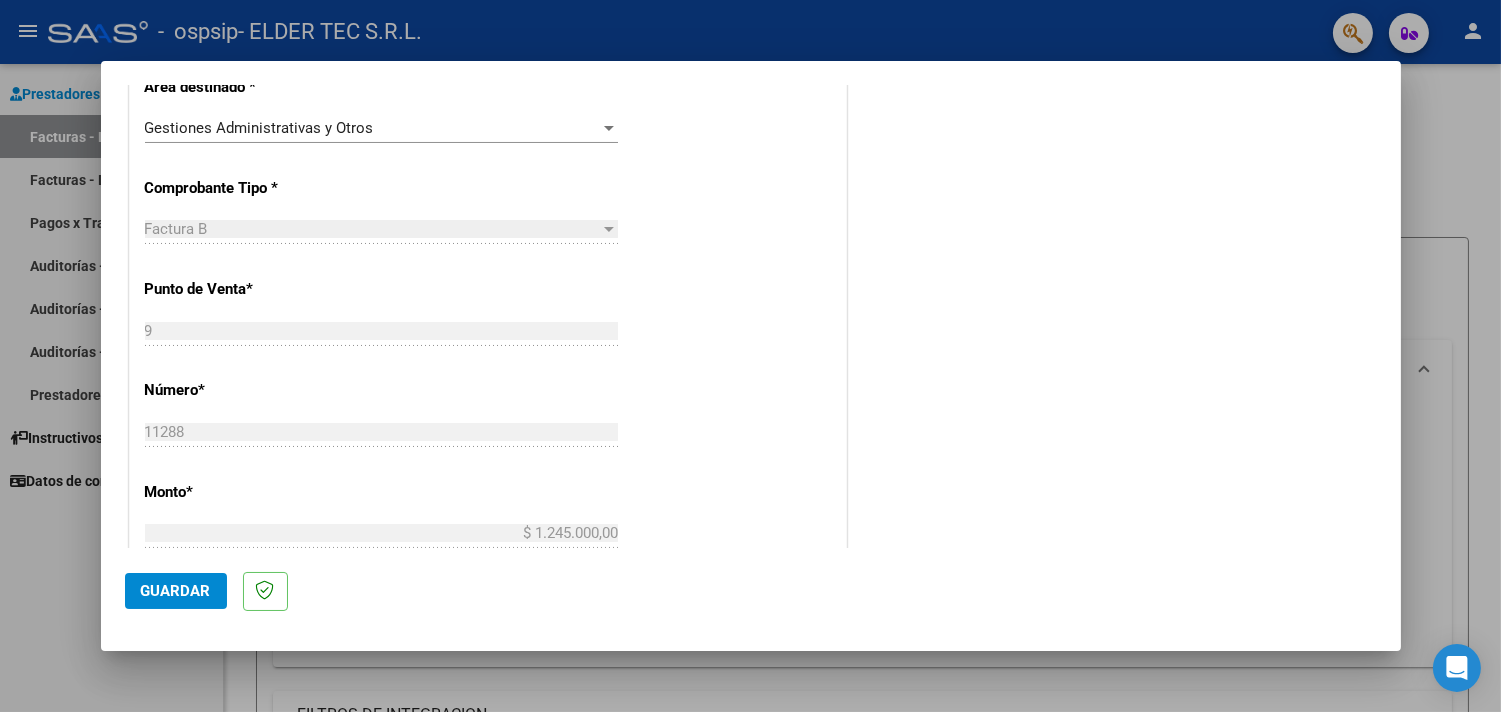 click on "Guardar" 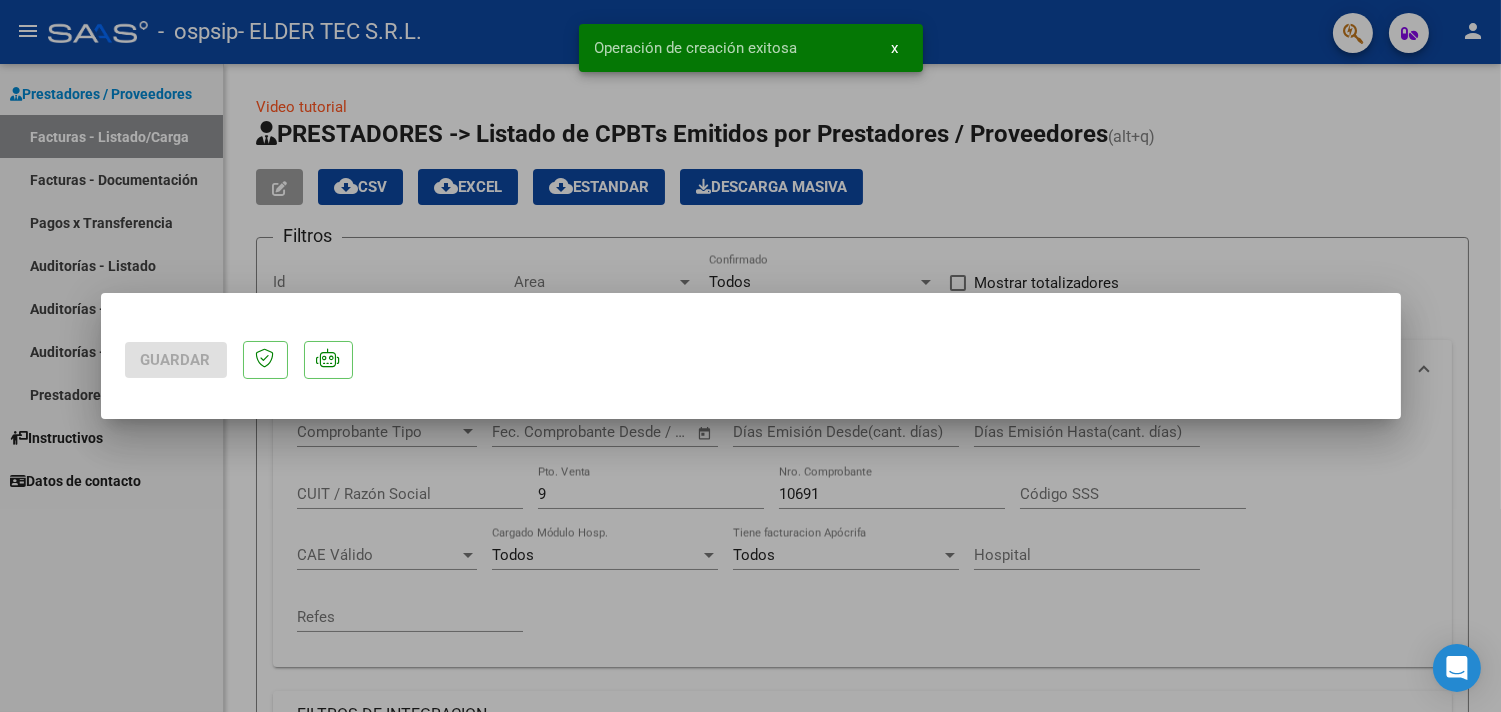 scroll, scrollTop: 0, scrollLeft: 0, axis: both 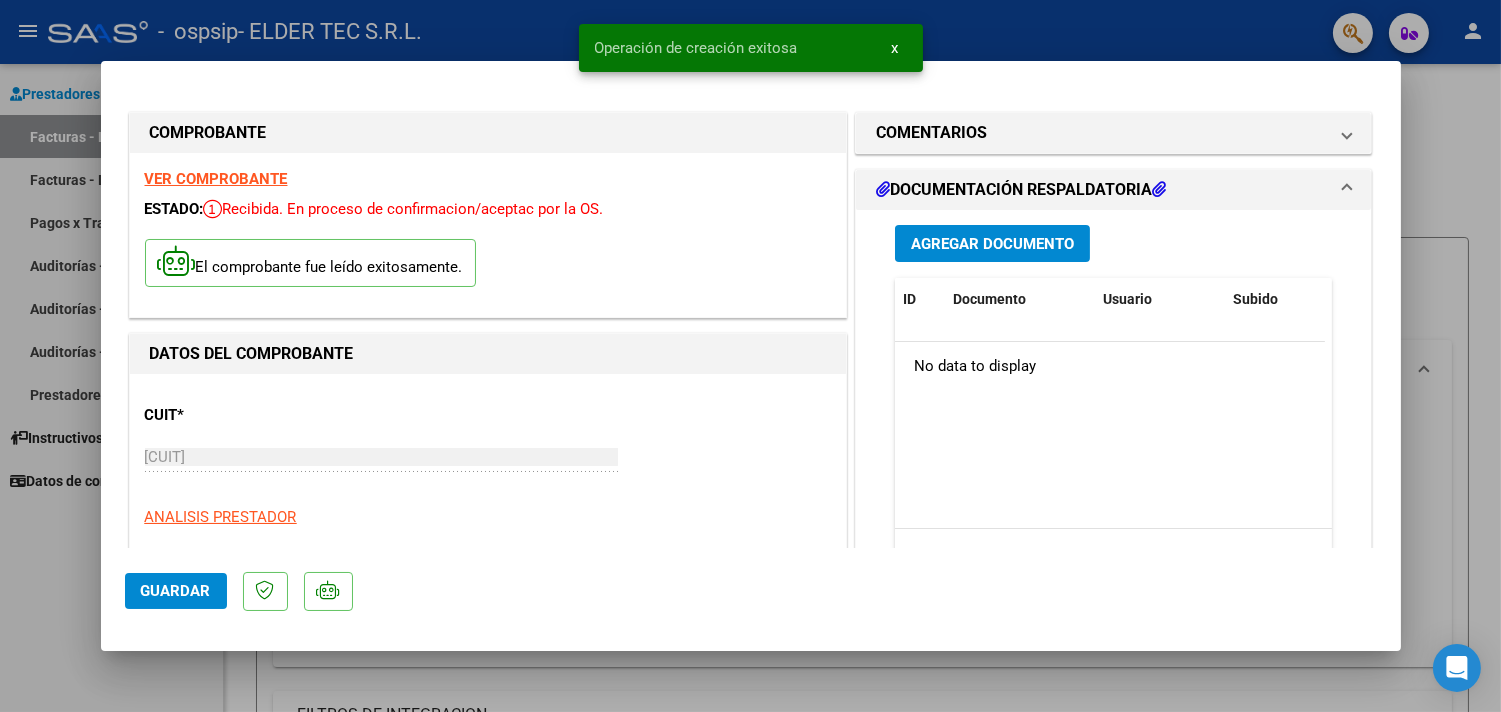 click at bounding box center (750, 356) 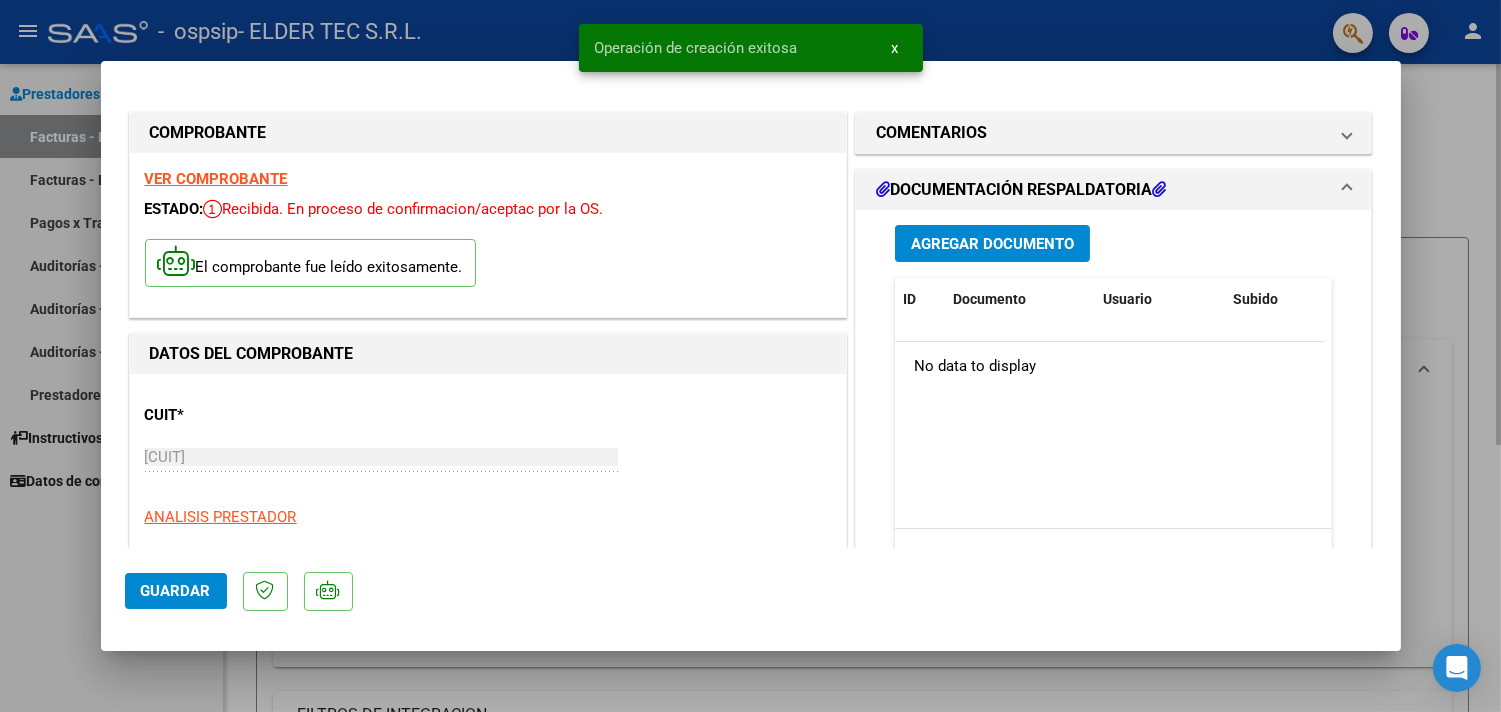 type 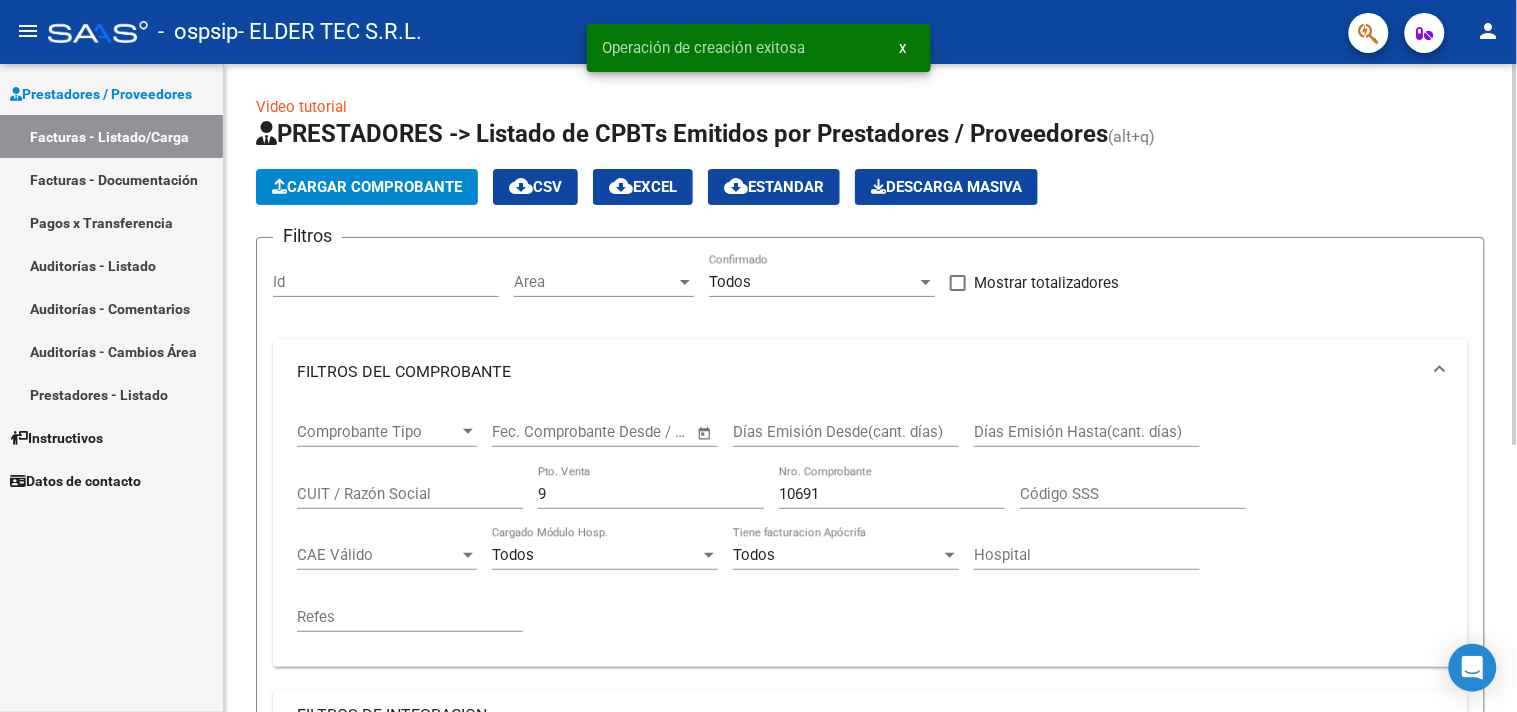click on "Cargar Comprobante" 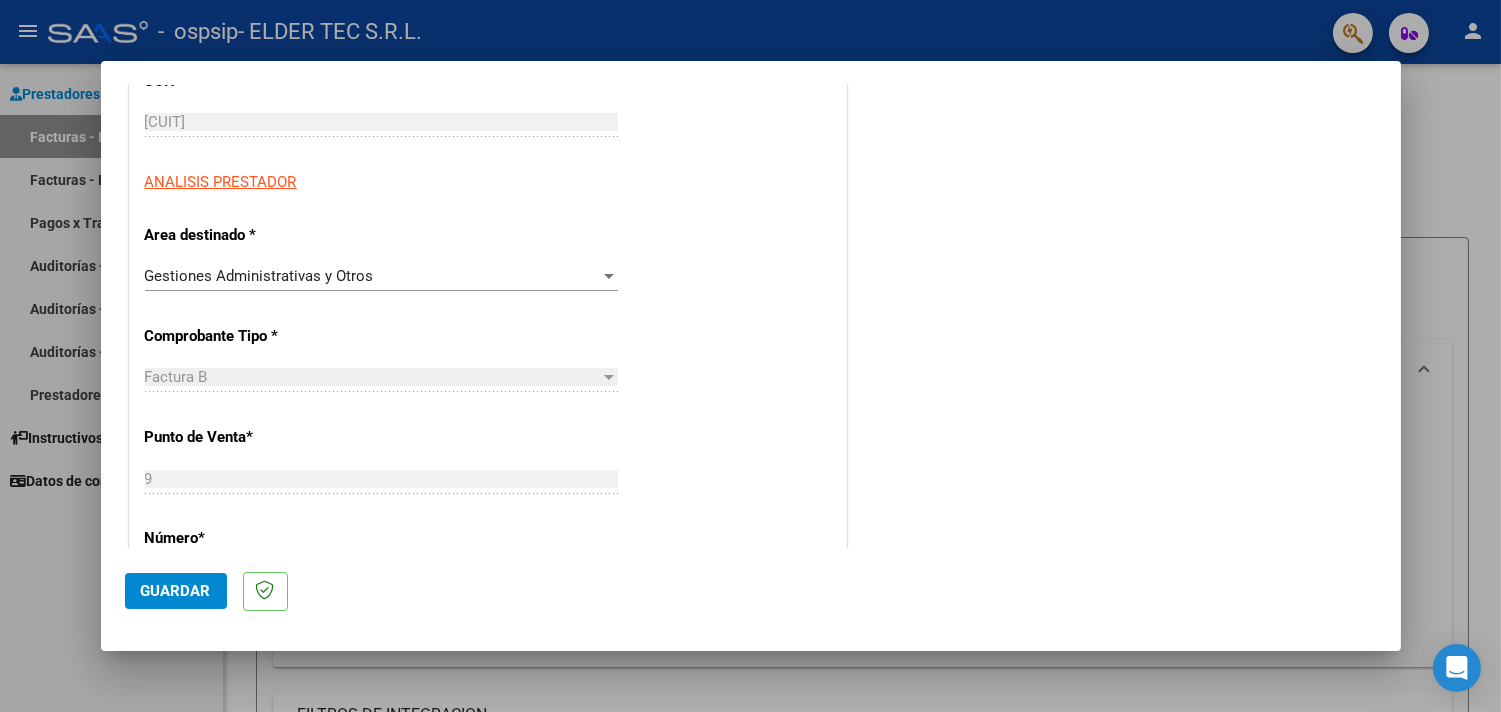 scroll, scrollTop: 444, scrollLeft: 0, axis: vertical 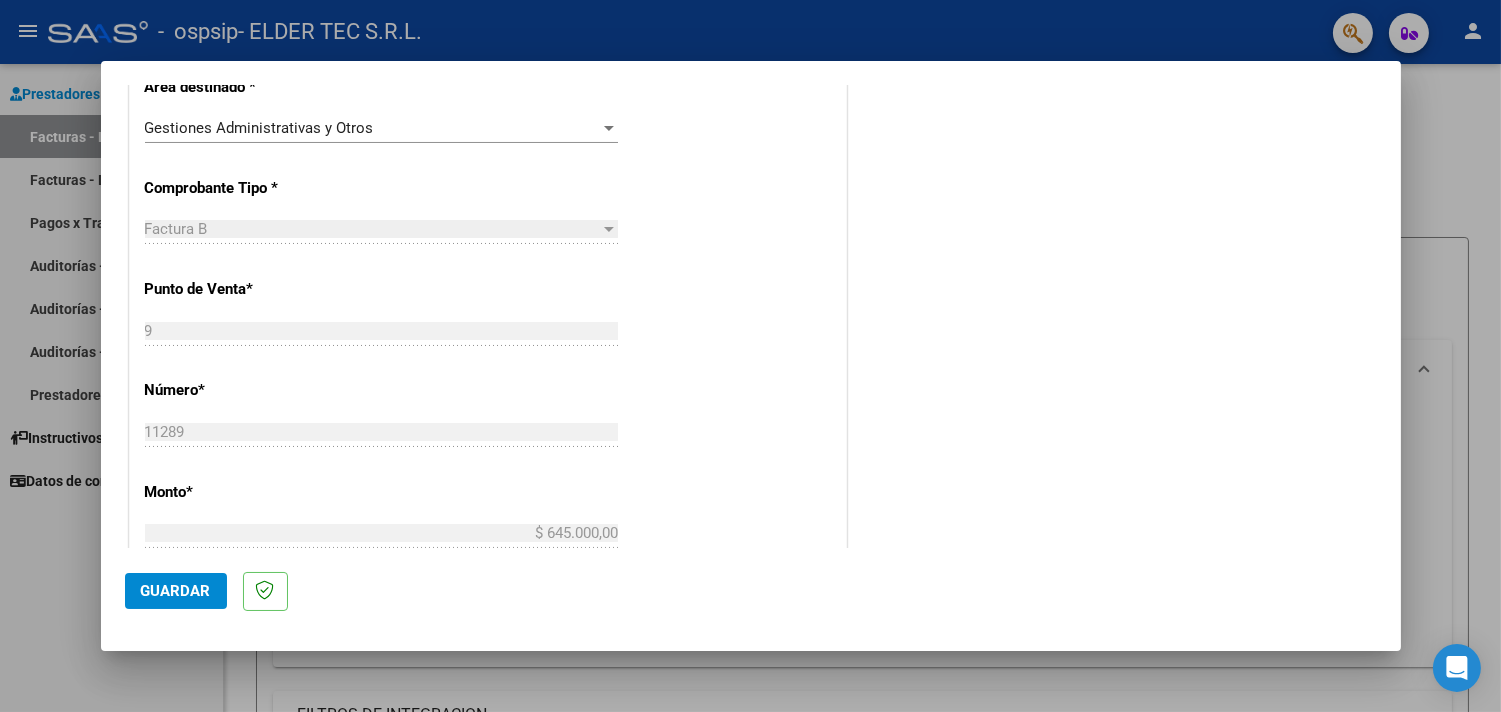 click on "Guardar" 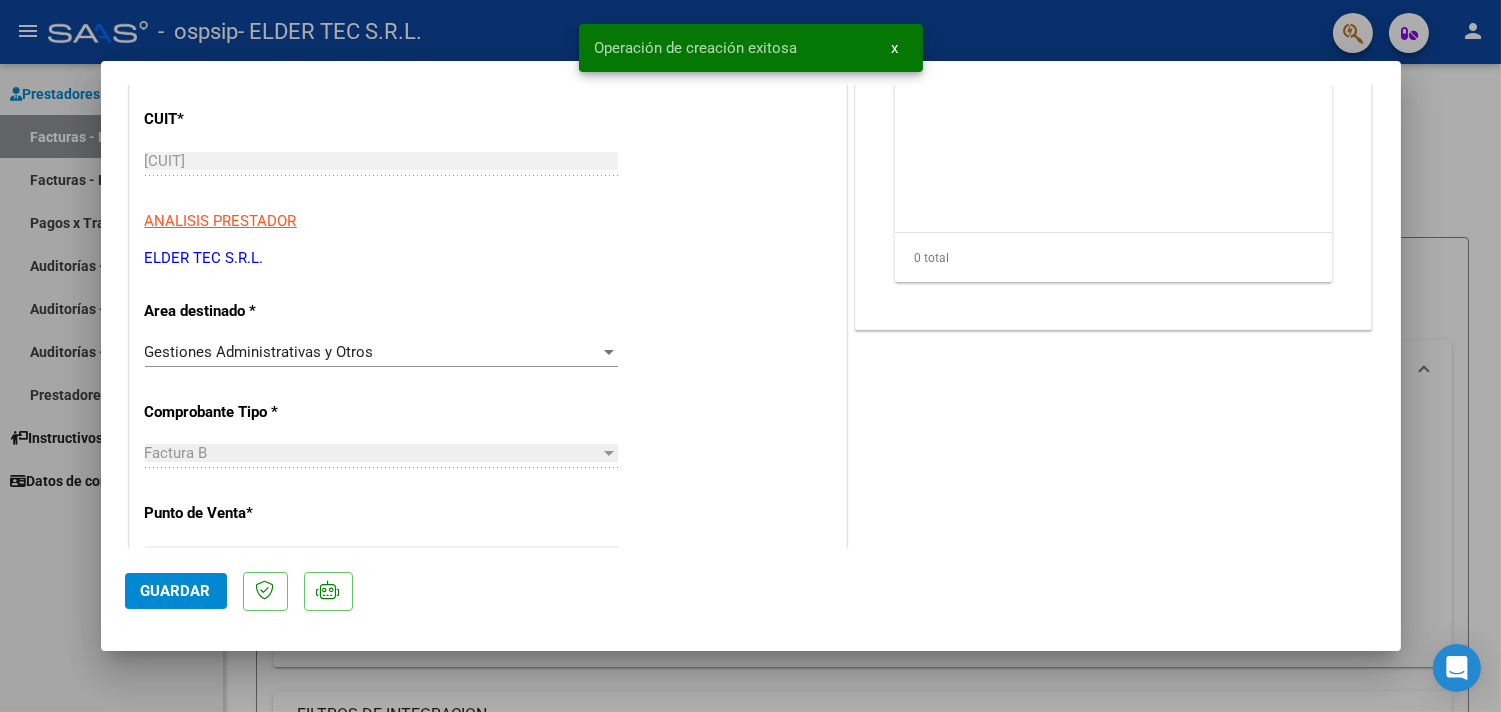 scroll, scrollTop: 444, scrollLeft: 0, axis: vertical 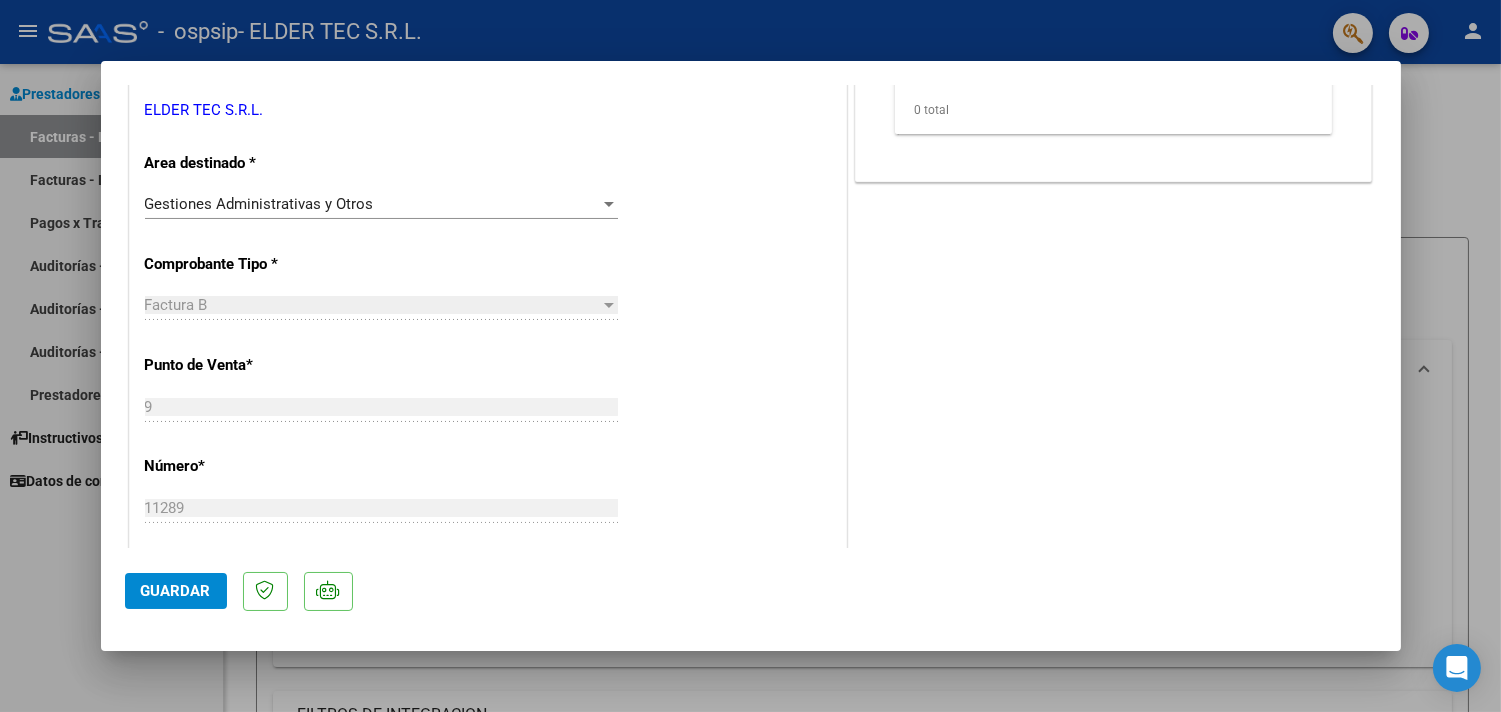 click on "Guardar" 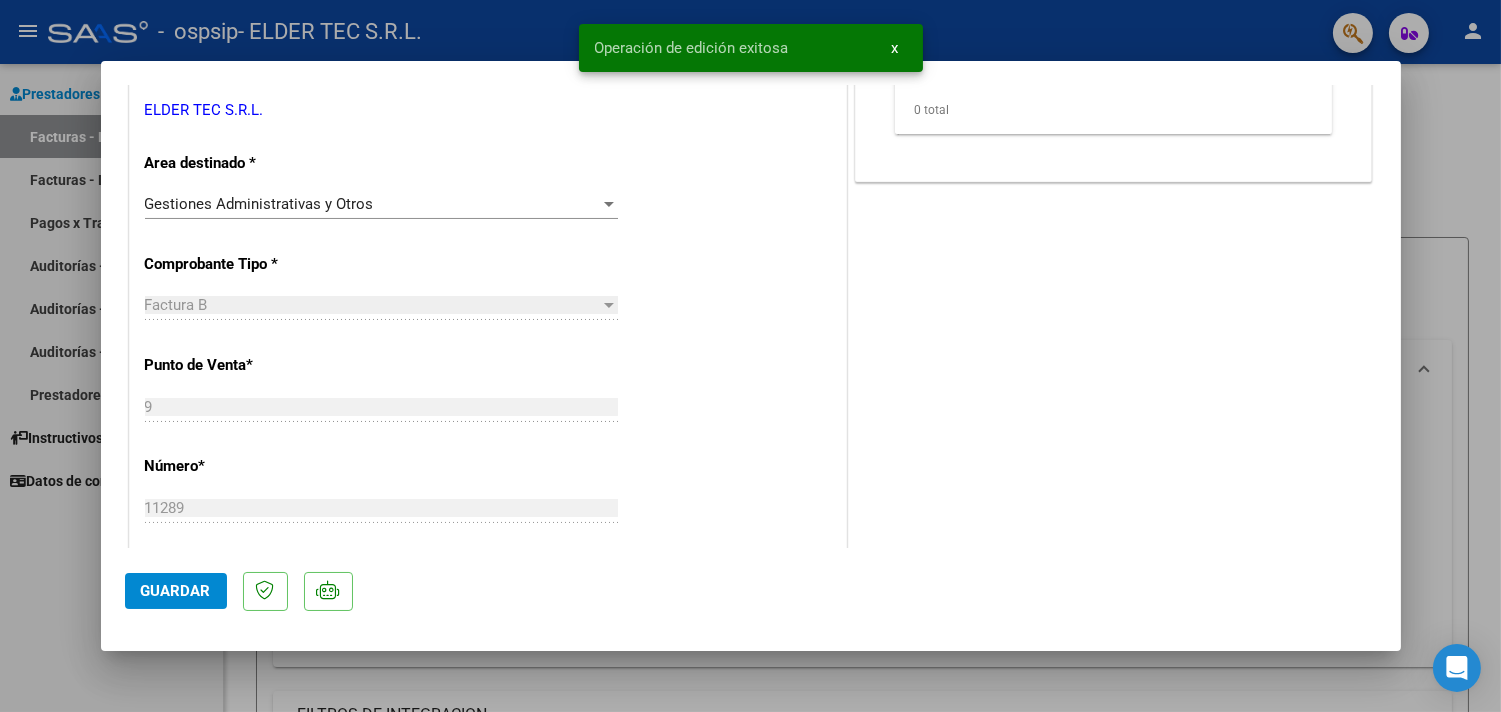 click at bounding box center [750, 356] 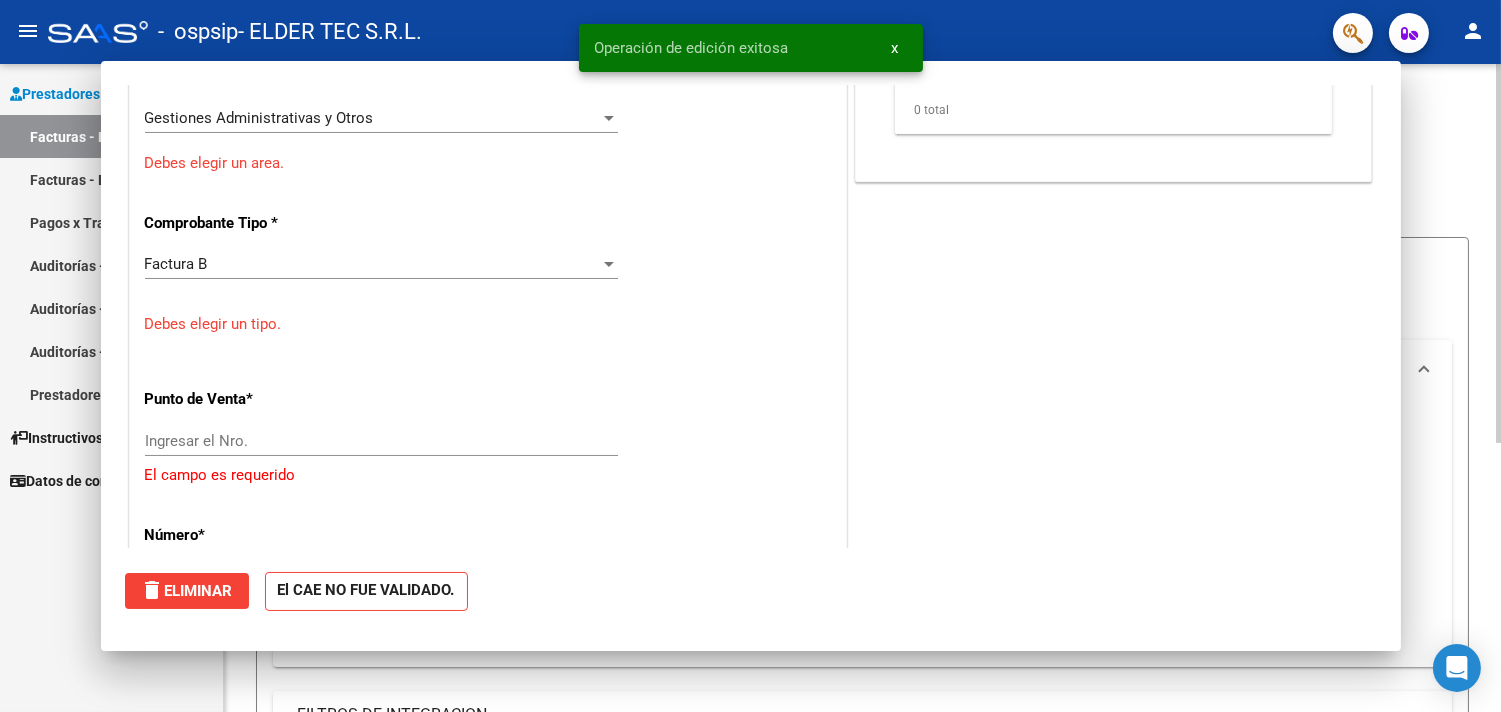 scroll, scrollTop: 0, scrollLeft: 0, axis: both 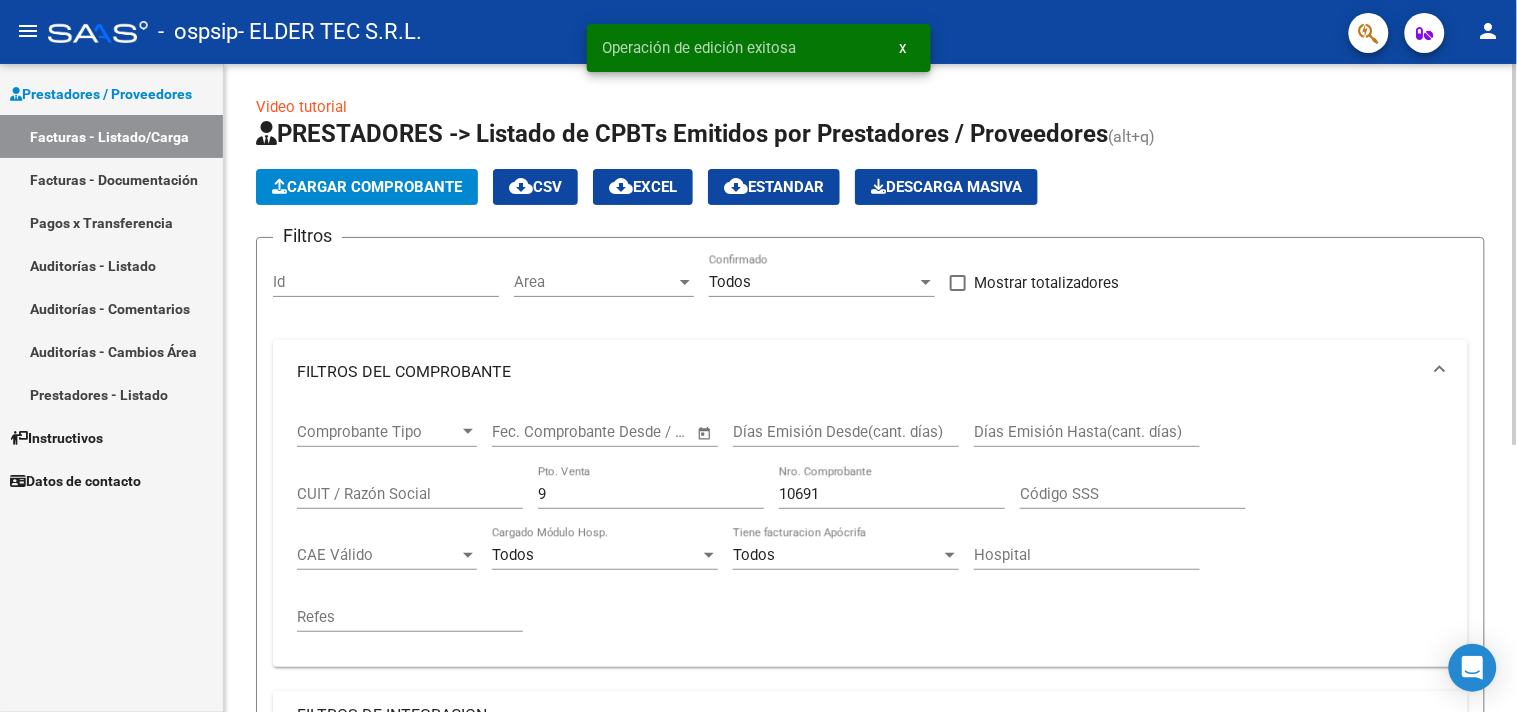 click on "Cargar Comprobante" 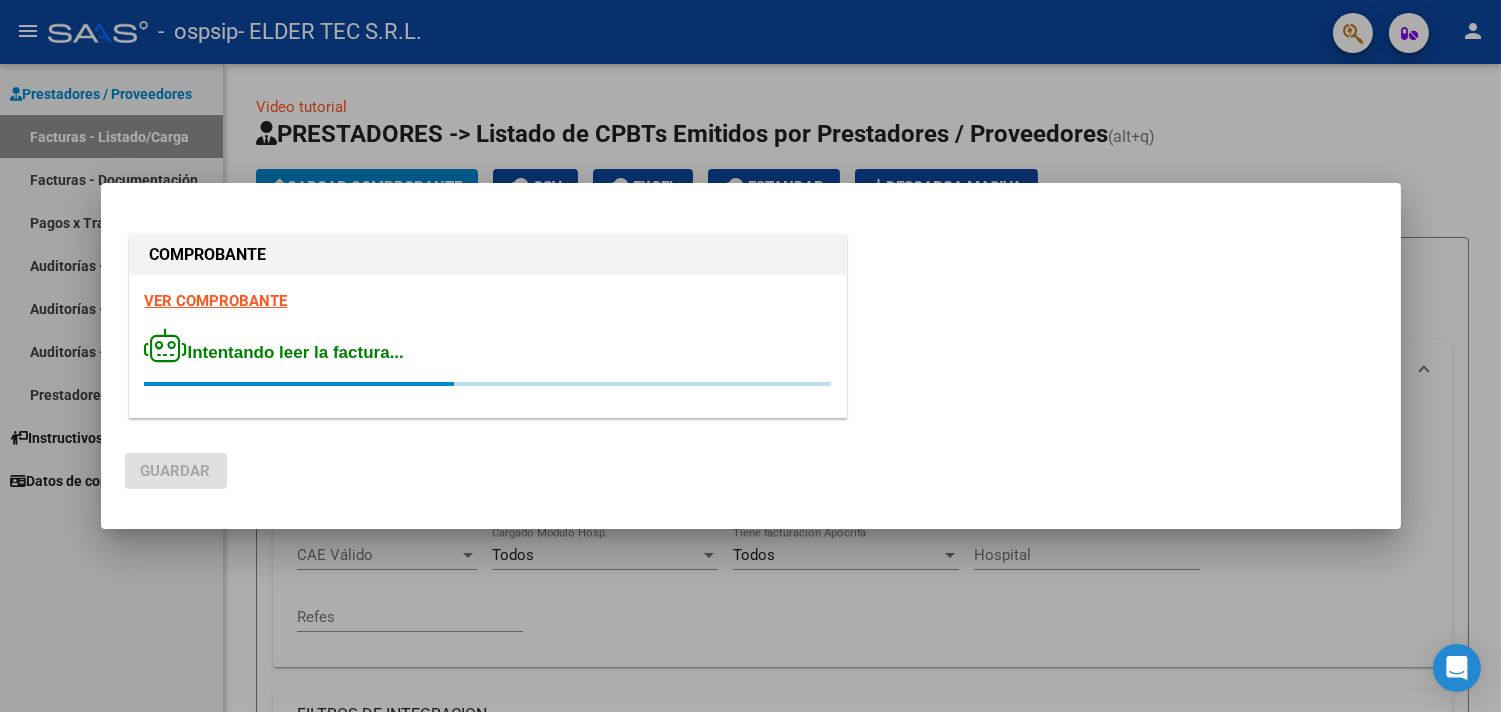 click at bounding box center (750, 356) 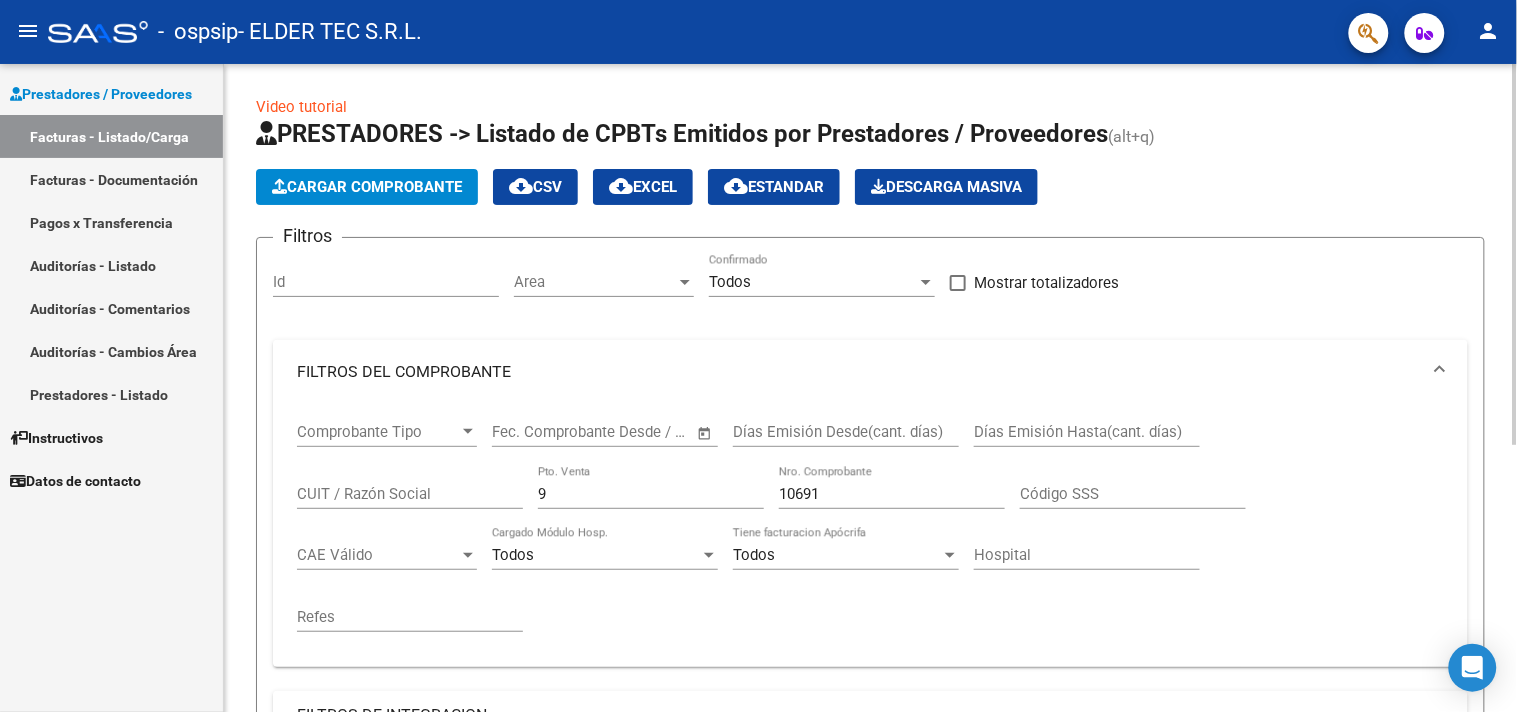 click on "Cargar Comprobante" 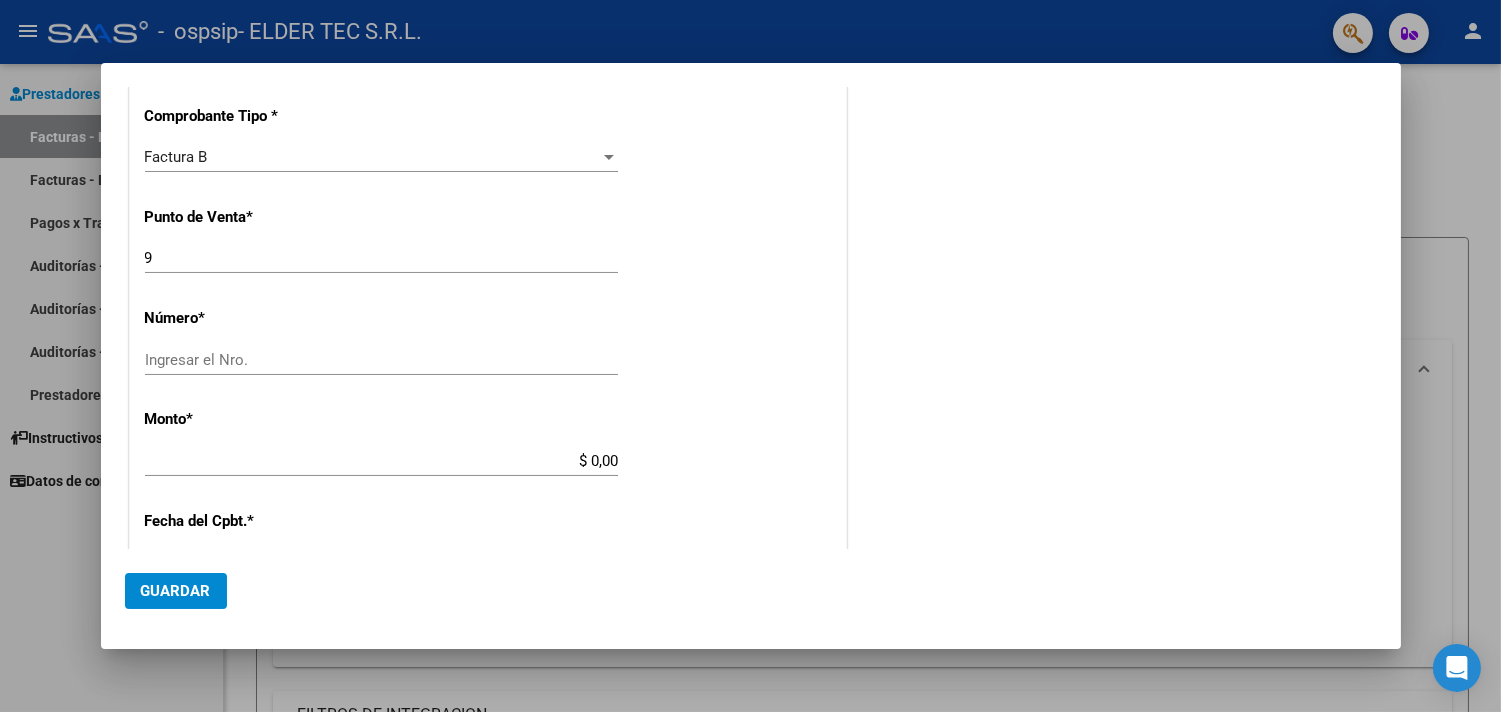 scroll, scrollTop: 741, scrollLeft: 0, axis: vertical 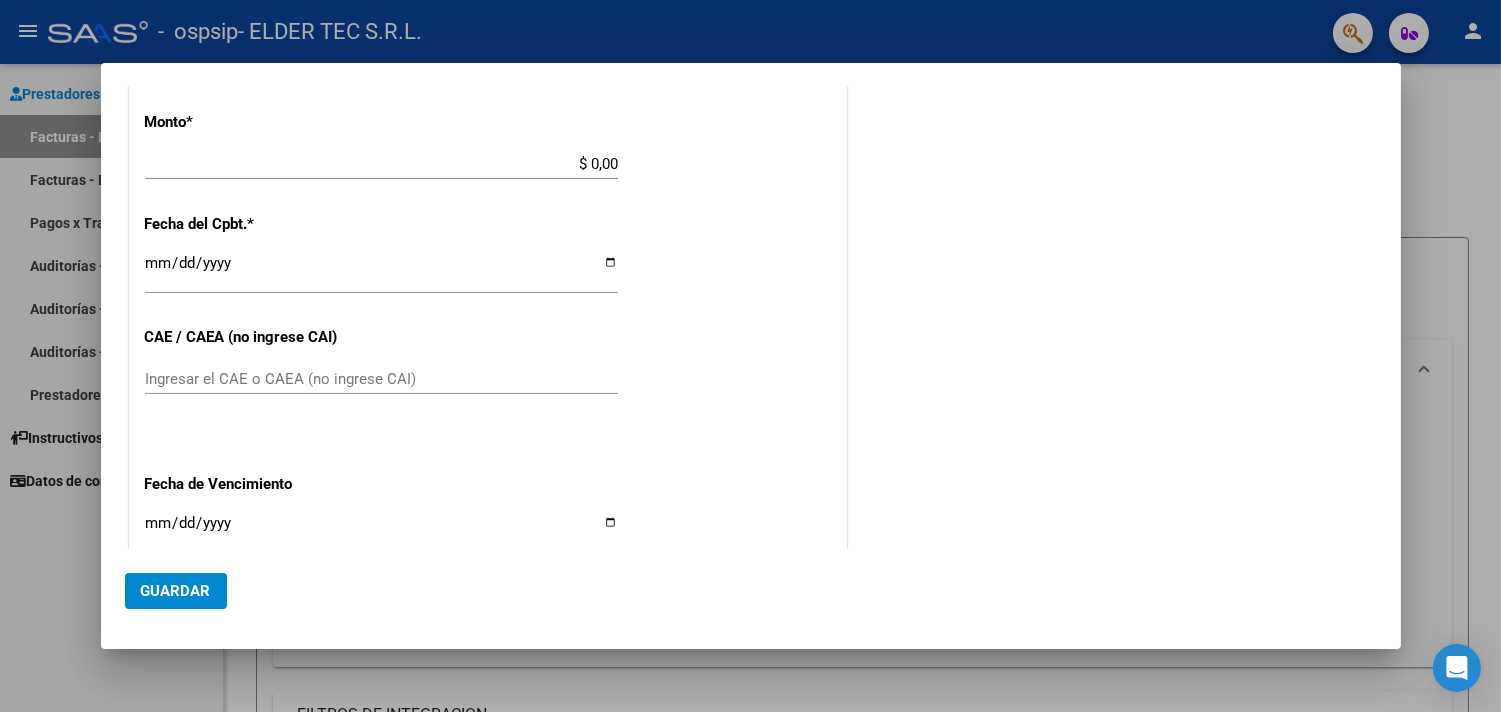 click on "Ingresar el CAE o CAEA (no ingrese CAI)" 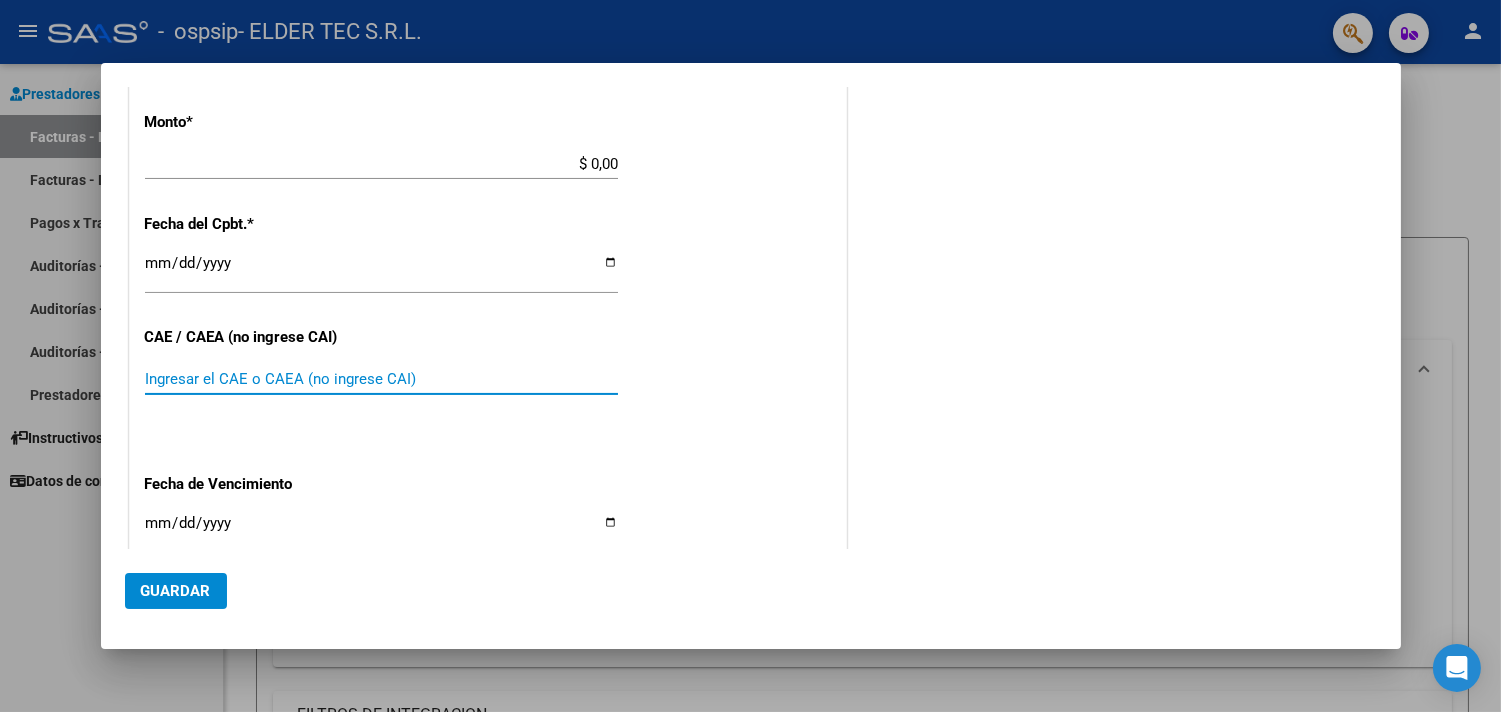 click on "Ingresar el CAE o CAEA (no ingrese CAI)" at bounding box center (381, 379) 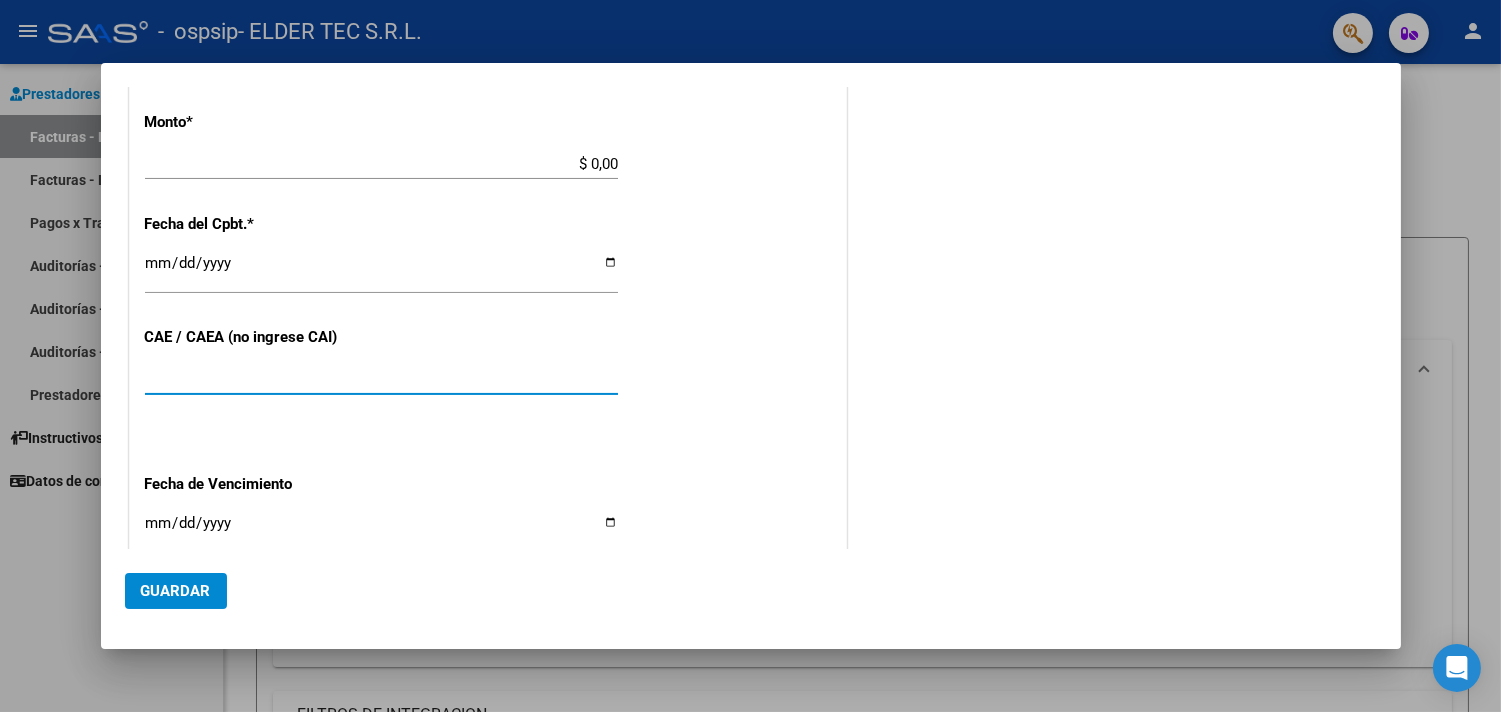 type on "[NUMBER]" 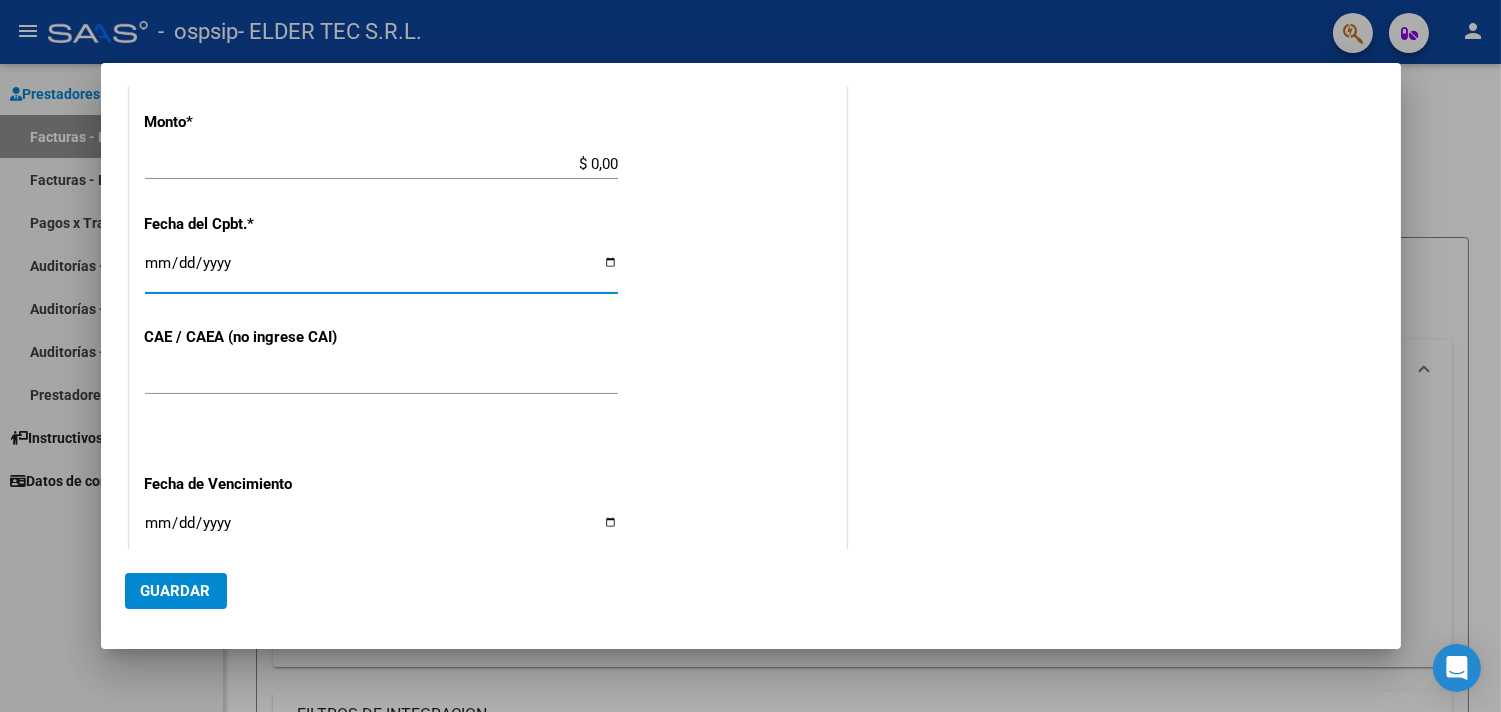 click on "Ingresar la fecha" at bounding box center [381, 271] 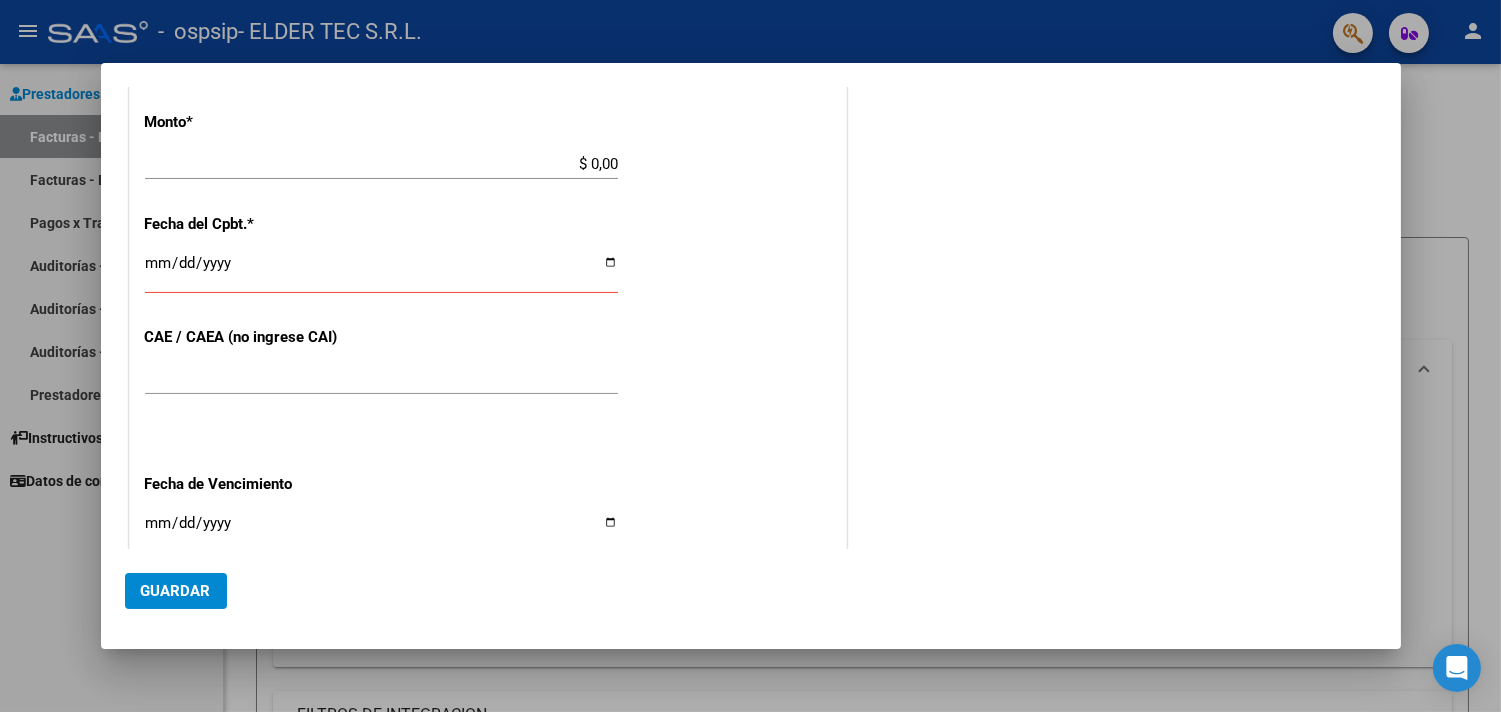 click on "CUIT  *   [CUIT] Ingresar CUIT  ANALISIS PRESTADOR  Area destinado * Gestiones Administrativas y Otros Seleccionar Area  Comprobante Tipo * Factura B Seleccionar Tipo Punto de Venta  *   9 Ingresar el Nro.  Número  *   Ingresar el Nro.  Monto  *   $ 0,00 Ingresar el monto  Fecha del Cpbt.  *   Ingresar la fecha  CAE / CAEA (no ingrese CAI)    [NUMBER] Ingresar el CAE o CAEA (no ingrese CAI)  Fecha de Vencimiento    Ingresar la fecha  Ref. Externa    Ingresar la ref.  N° Liquidación    Ingresar el N° Liquidación" at bounding box center (488, 156) 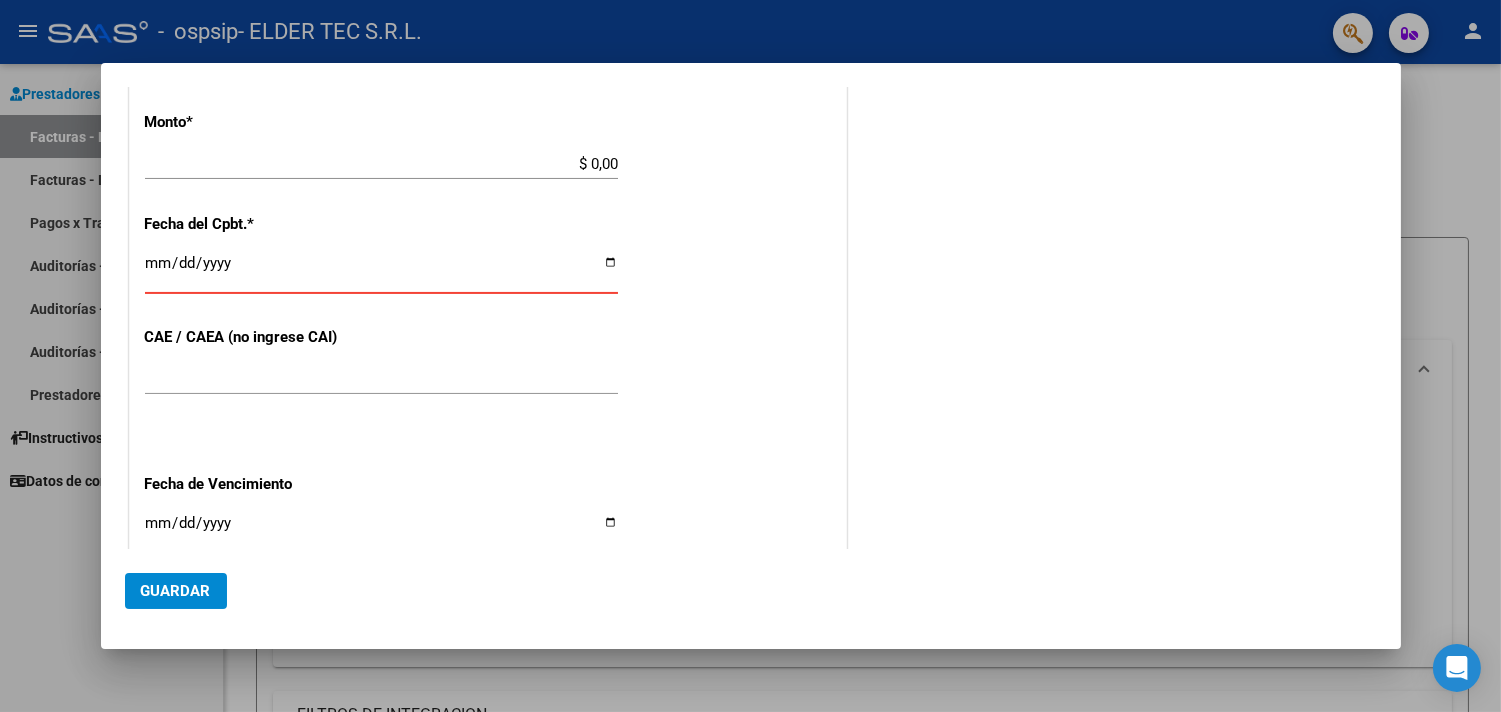 click on "Ingresar la fecha" at bounding box center [381, 271] 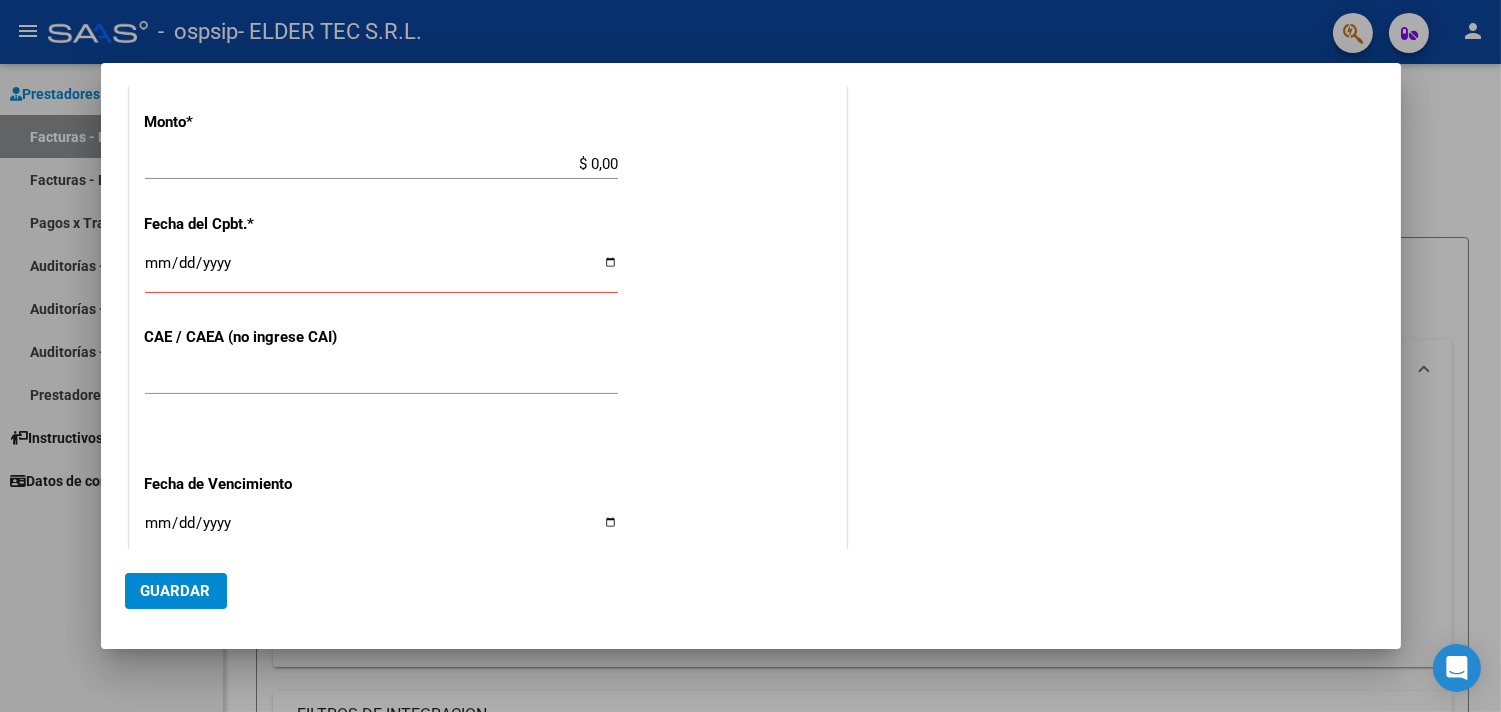 drag, startPoint x: 143, startPoint y: 263, endPoint x: 153, endPoint y: 257, distance: 11.661903 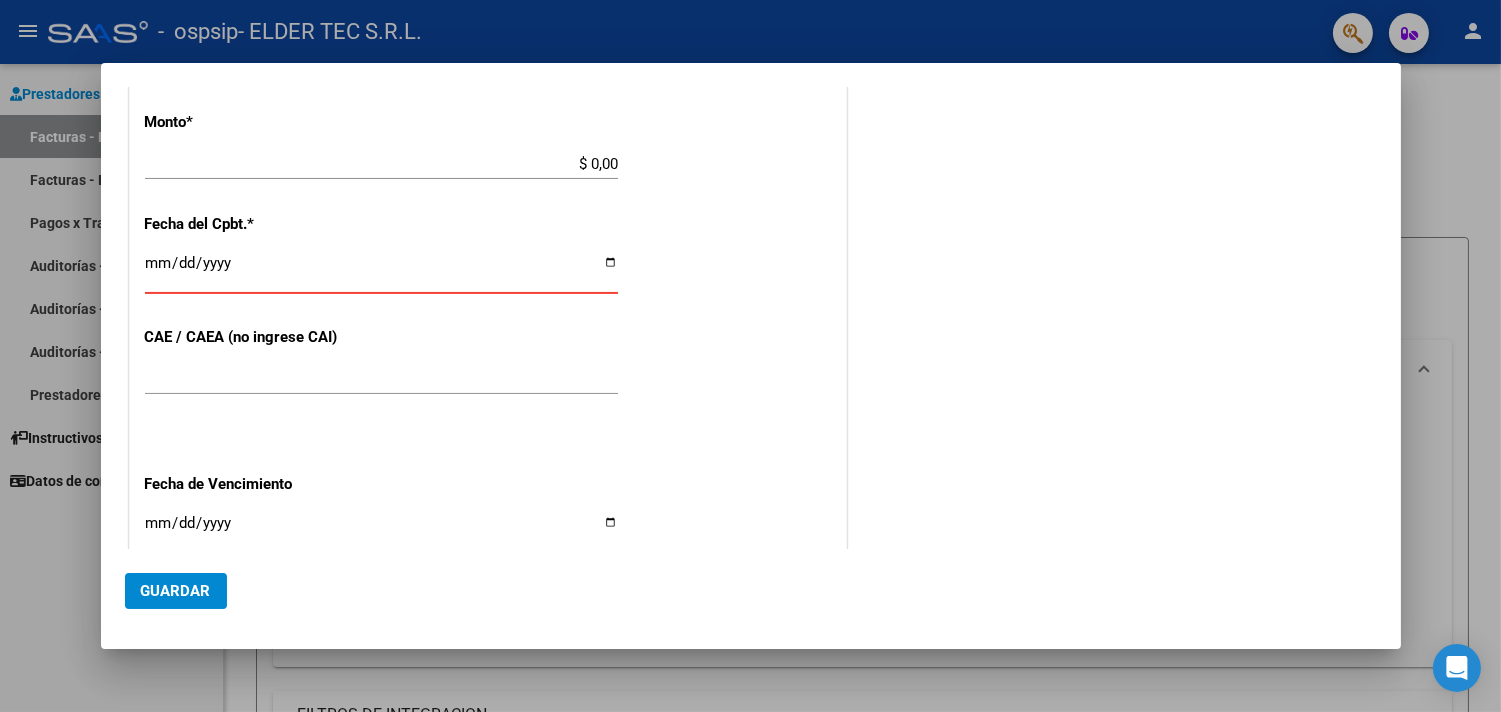 click on "Ingresar la fecha" at bounding box center [381, 271] 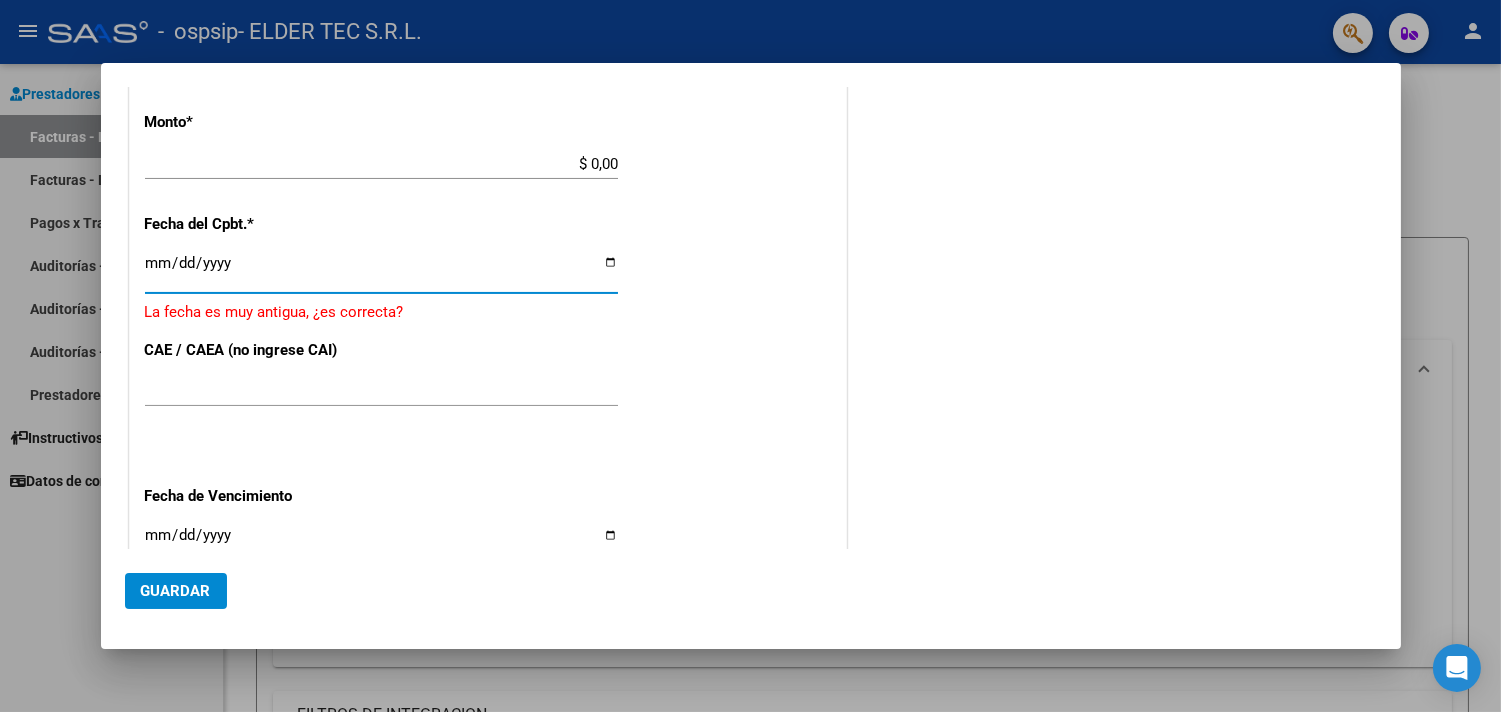 type on "[DATE]" 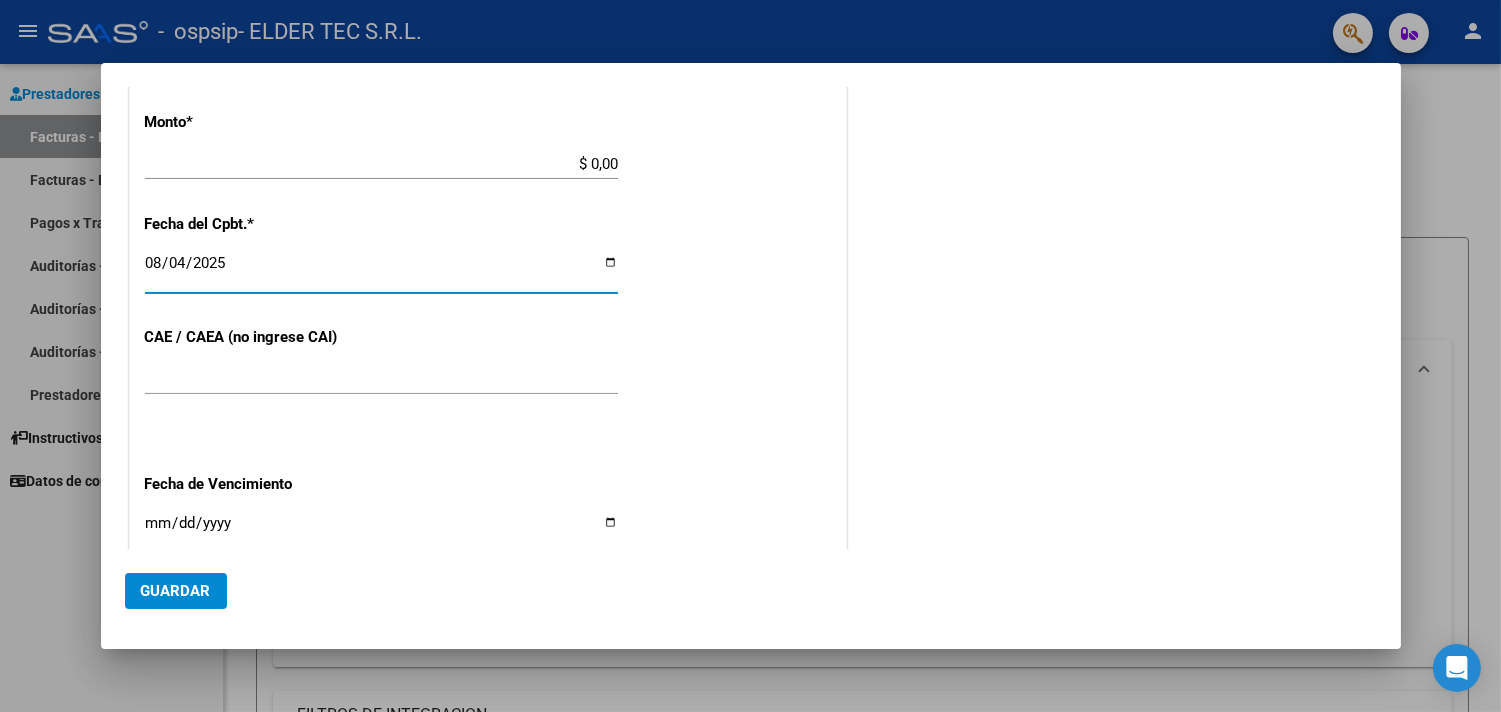drag, startPoint x: 301, startPoint y: 140, endPoint x: 338, endPoint y: 153, distance: 39.217342 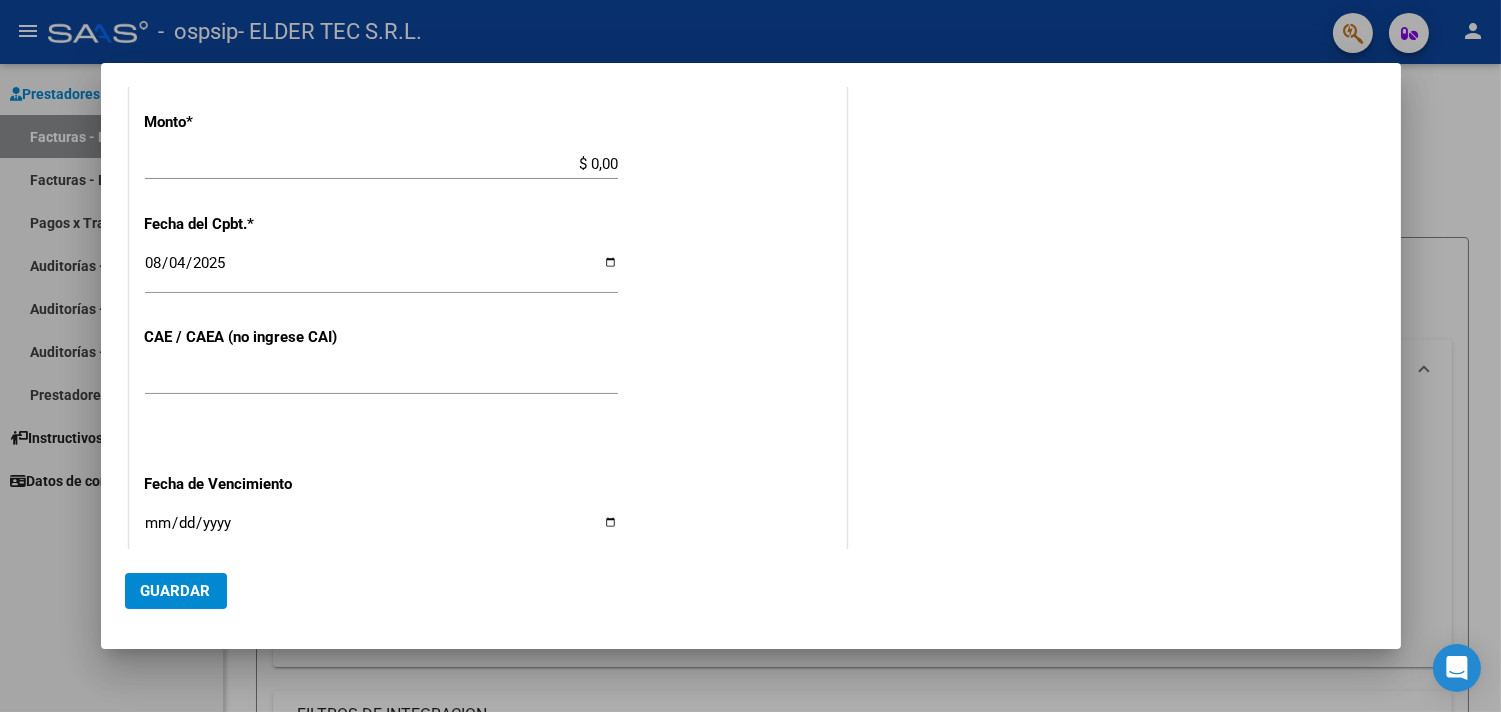 click on "$ 0,00" at bounding box center (381, 164) 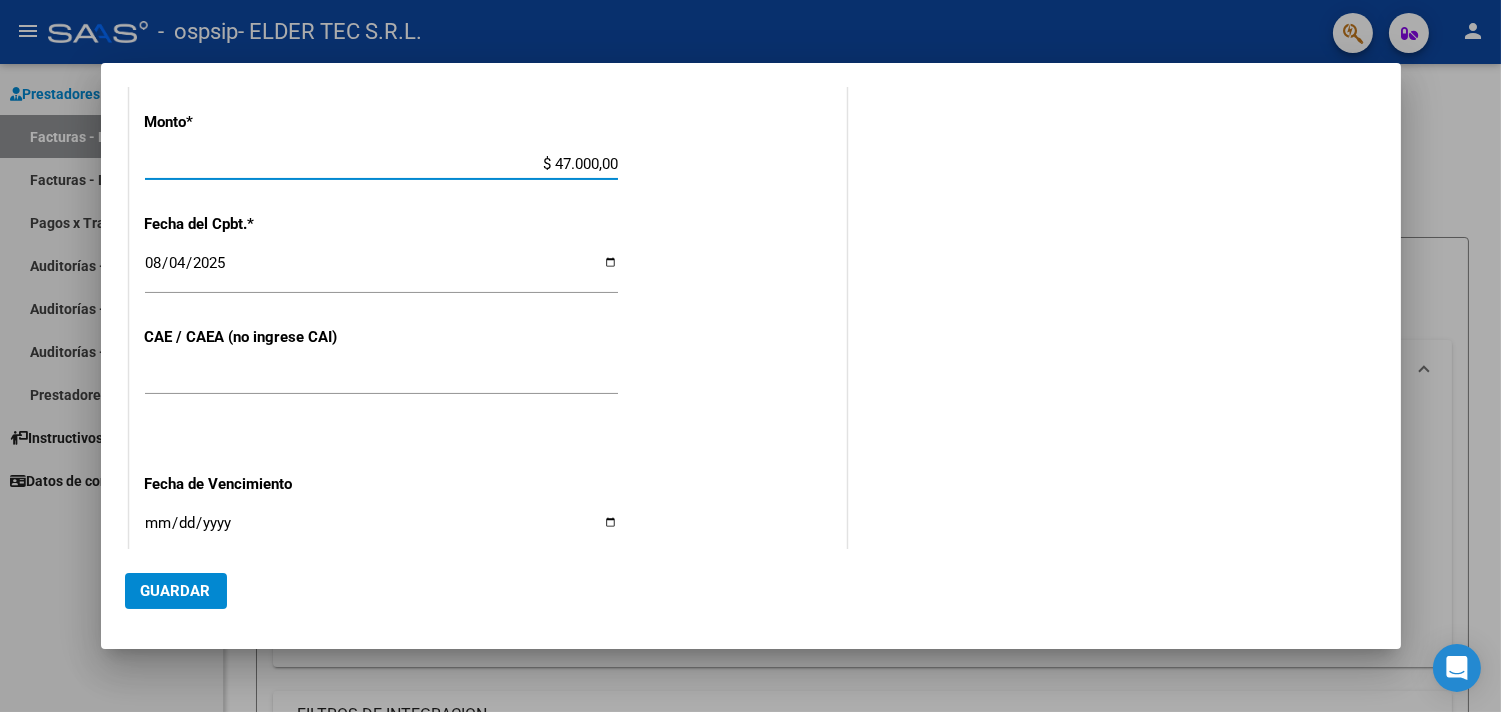 type on "$ 470.000,00" 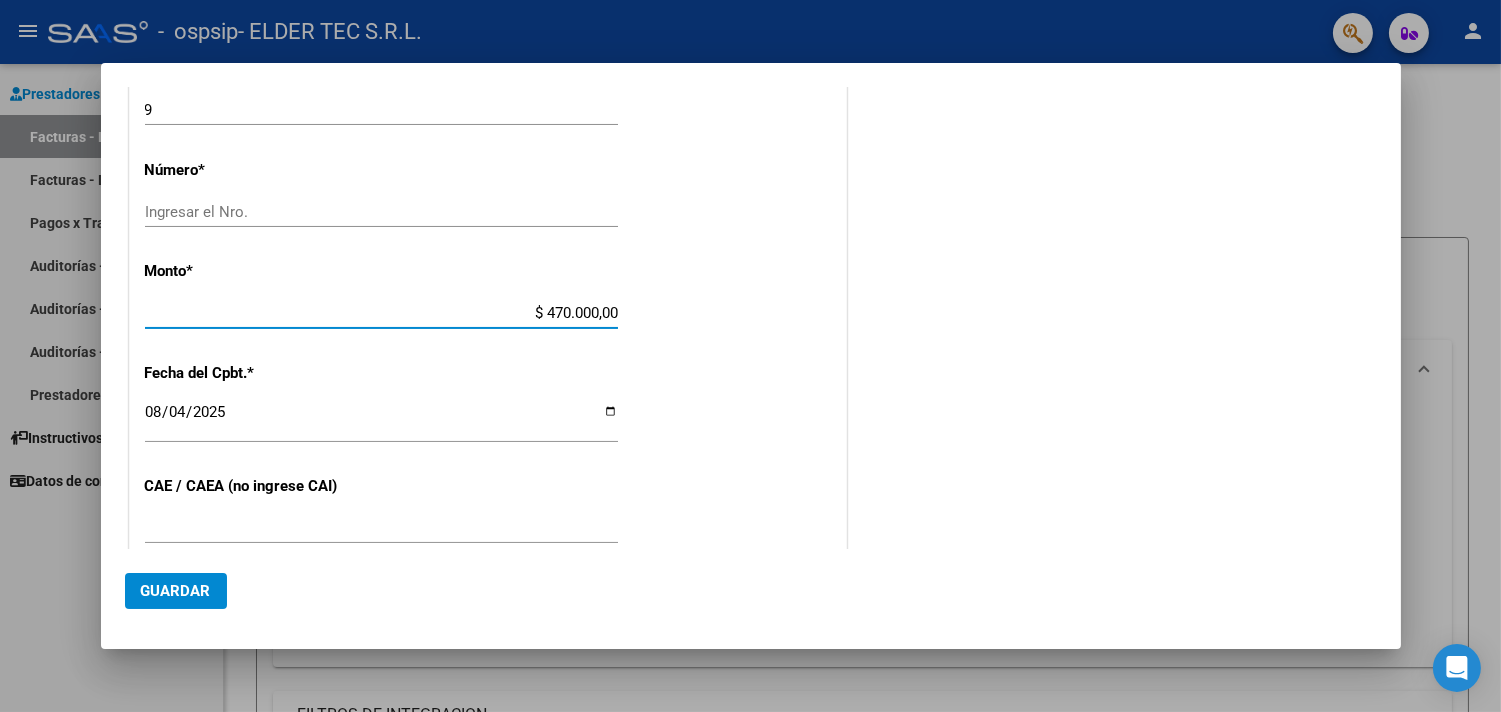 scroll, scrollTop: 444, scrollLeft: 0, axis: vertical 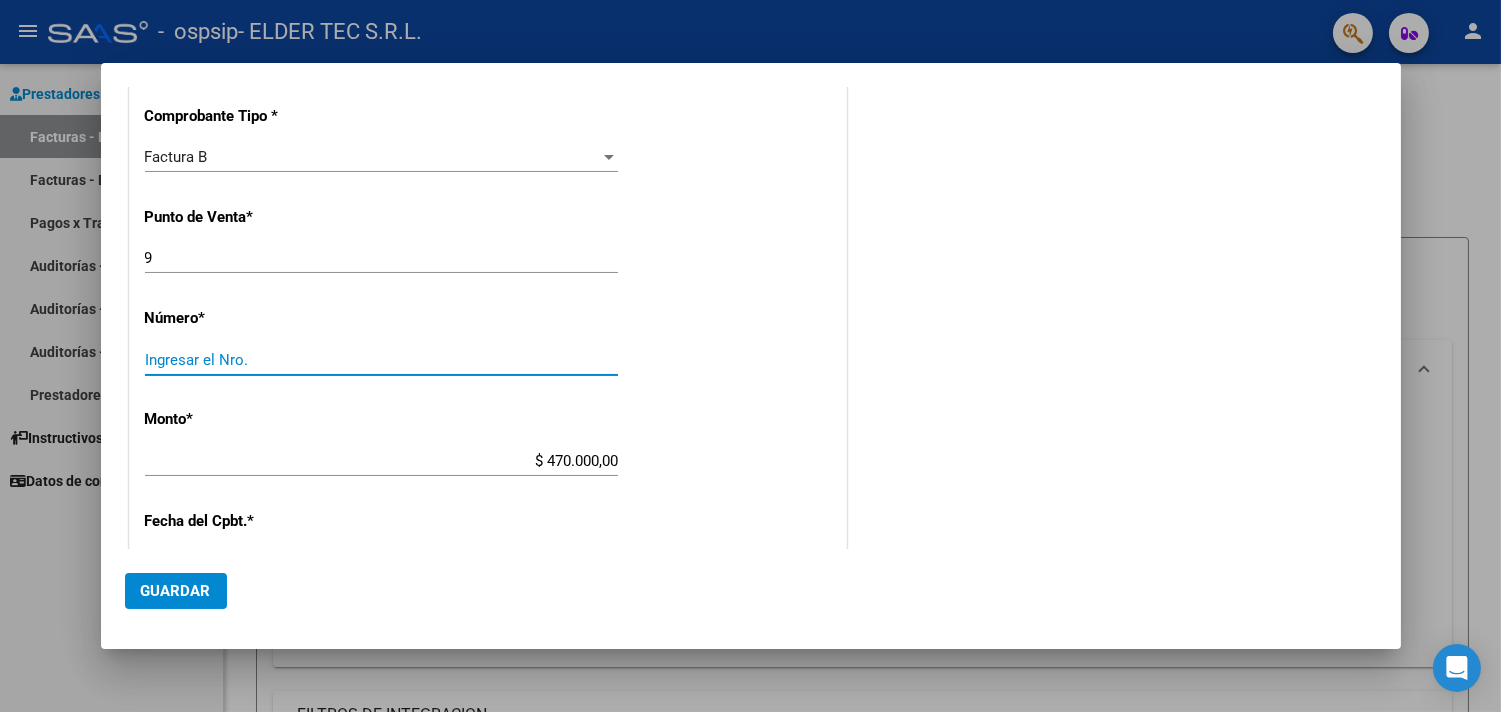 click on "Ingresar el Nro." at bounding box center (381, 360) 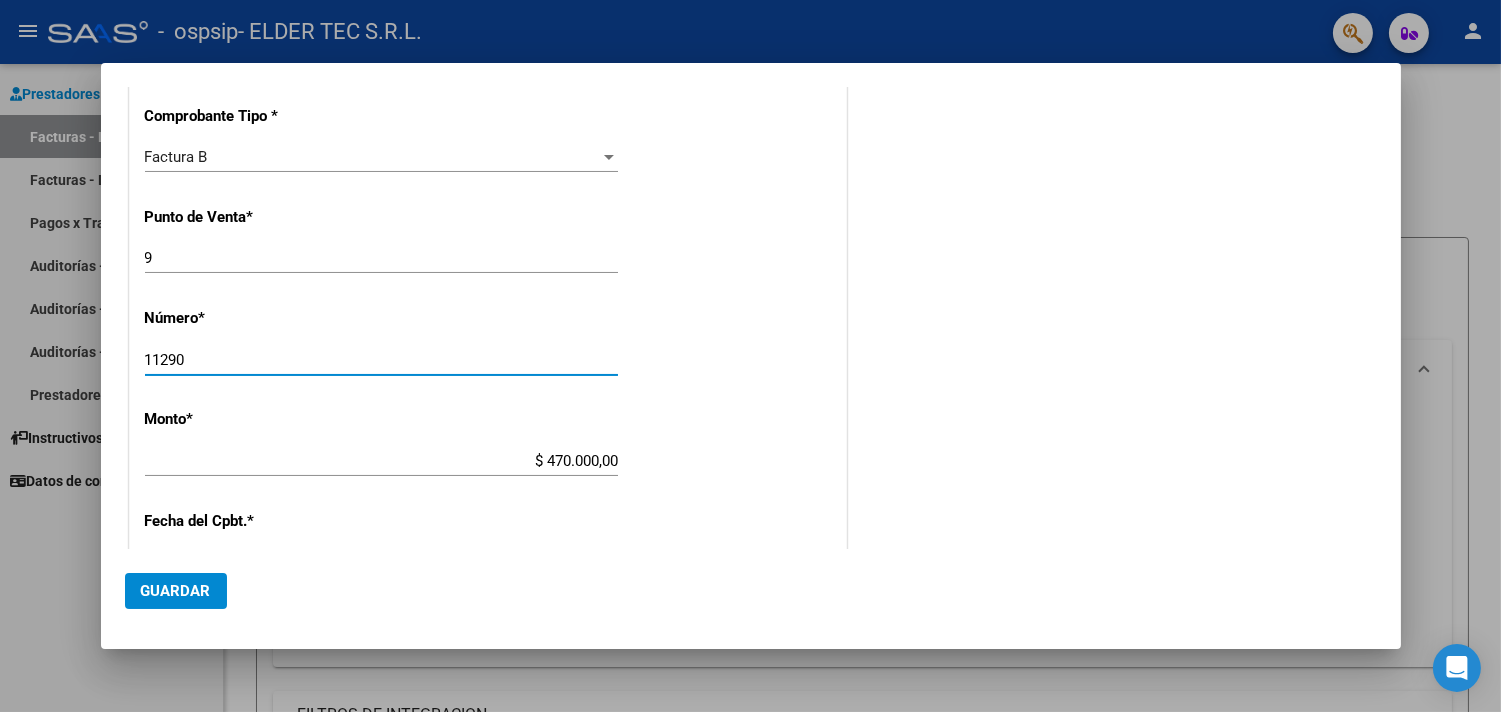 type on "11290" 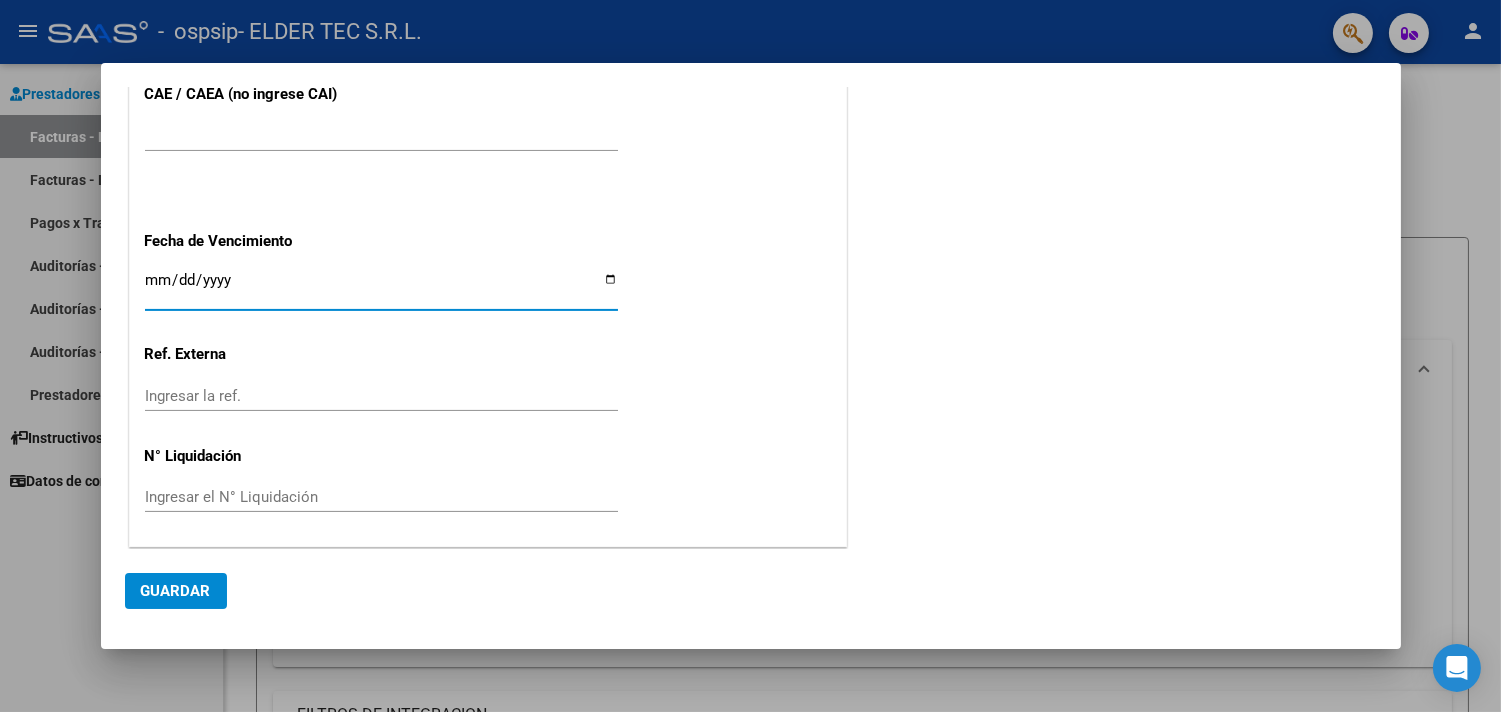 click on "Ingresar la fecha" at bounding box center [381, 288] 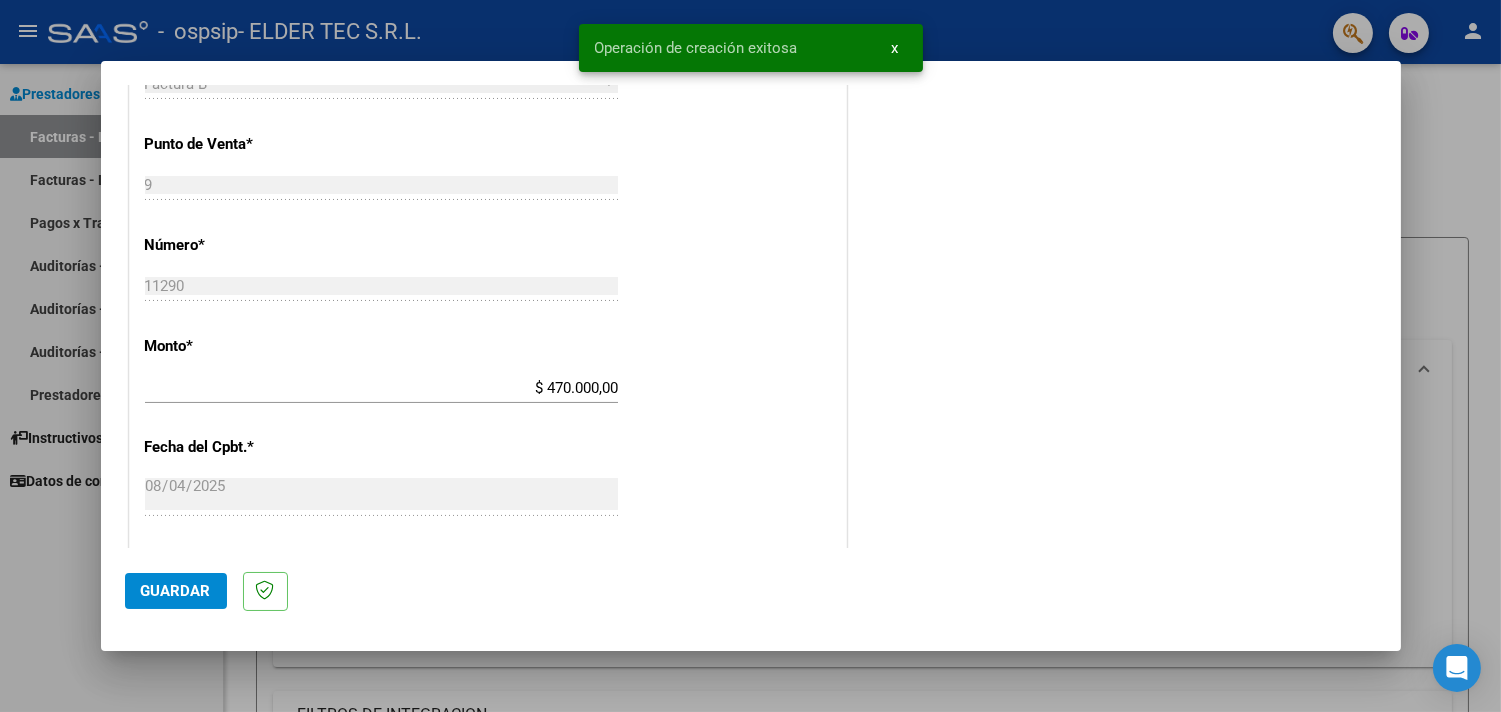 scroll, scrollTop: 741, scrollLeft: 0, axis: vertical 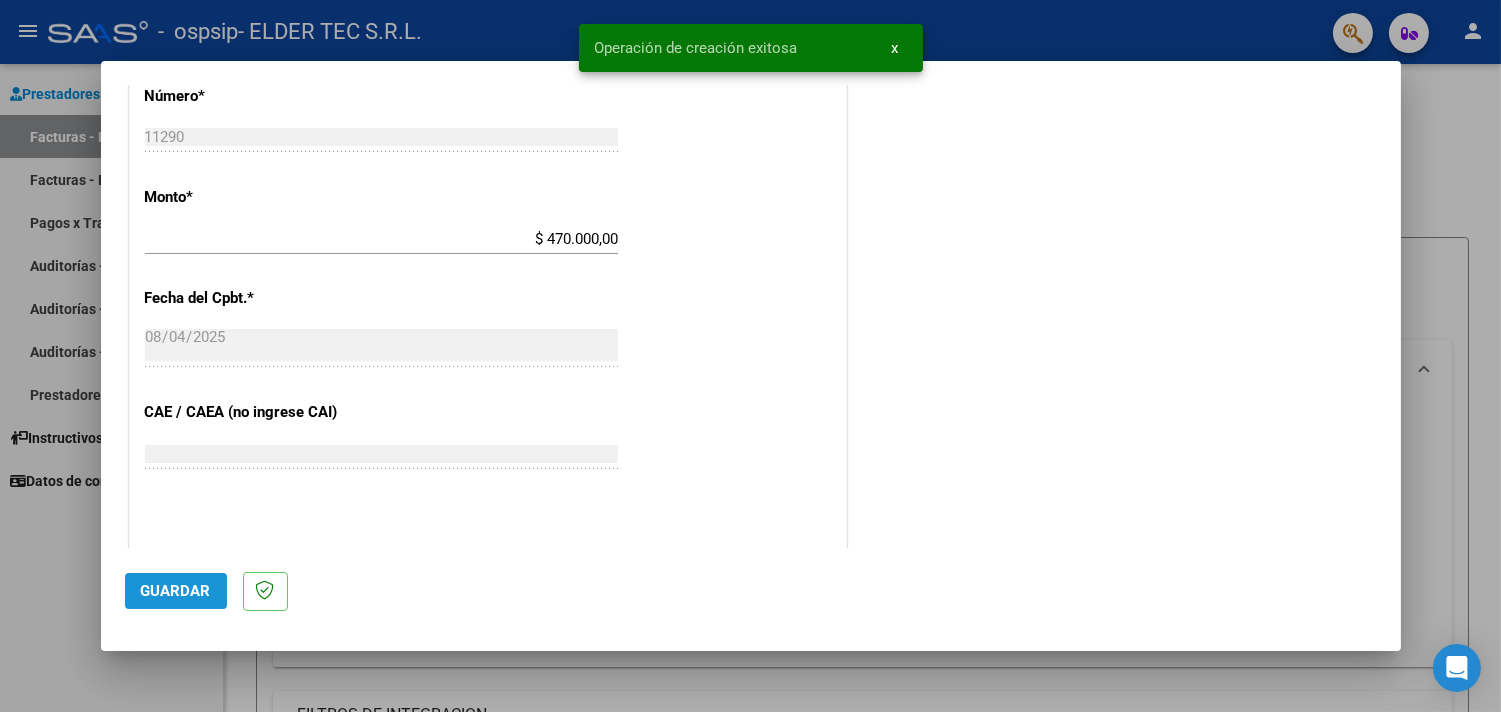 click on "Guardar" 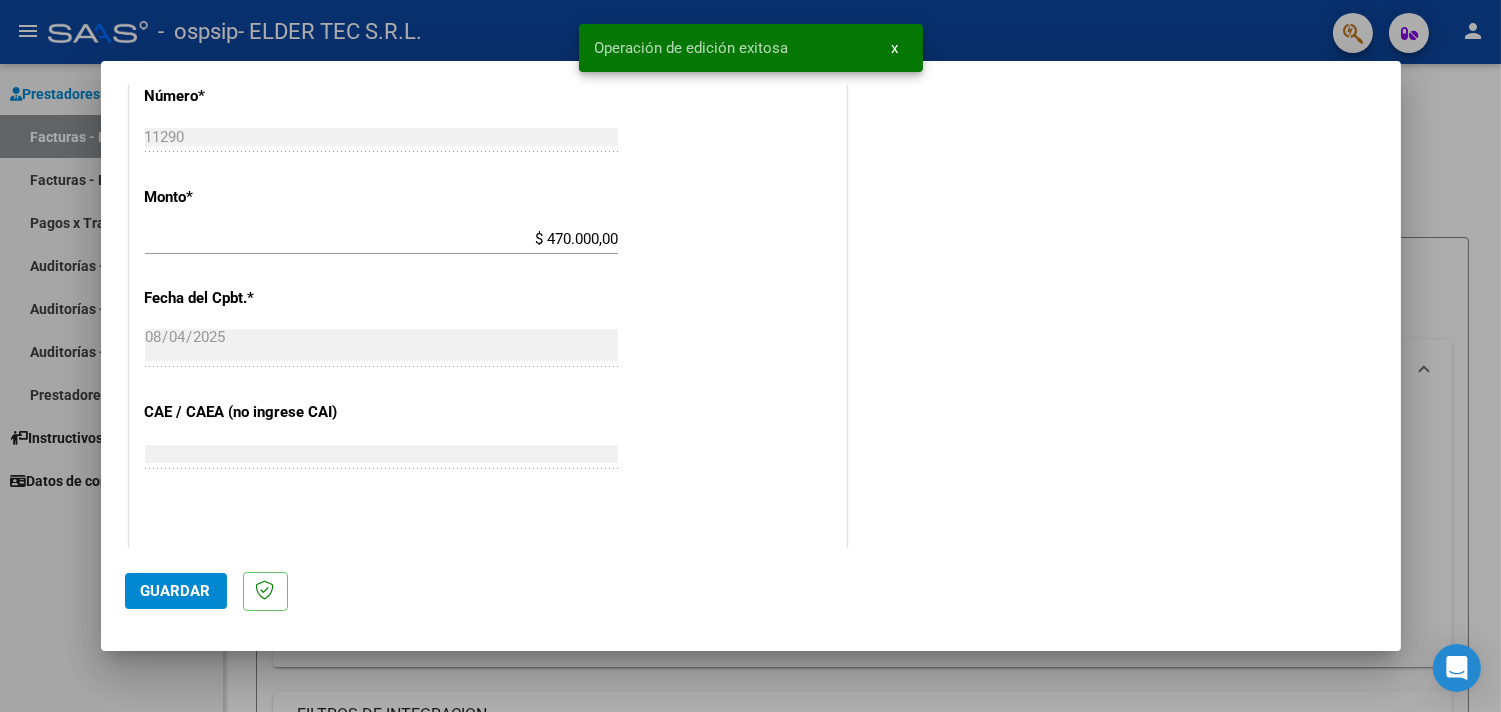 click at bounding box center [750, 356] 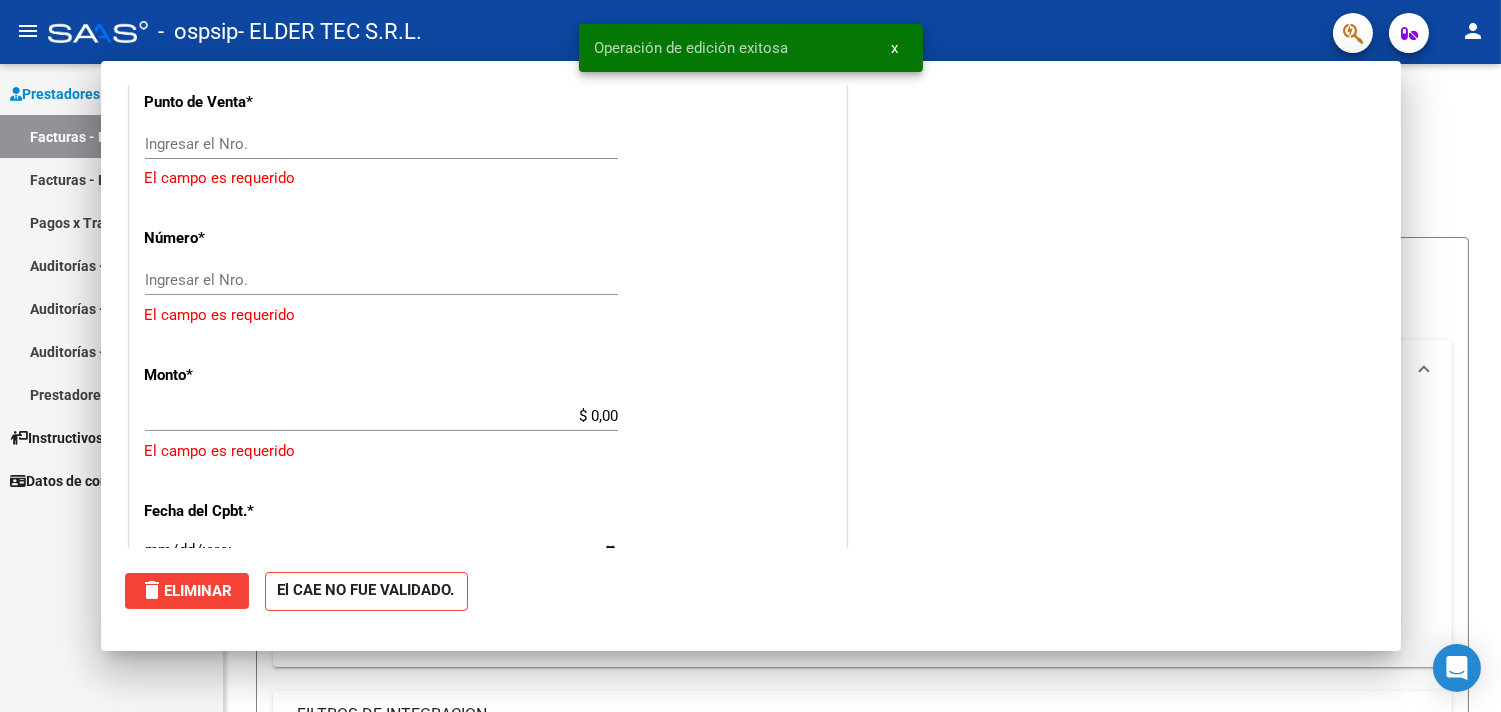 scroll, scrollTop: 0, scrollLeft: 0, axis: both 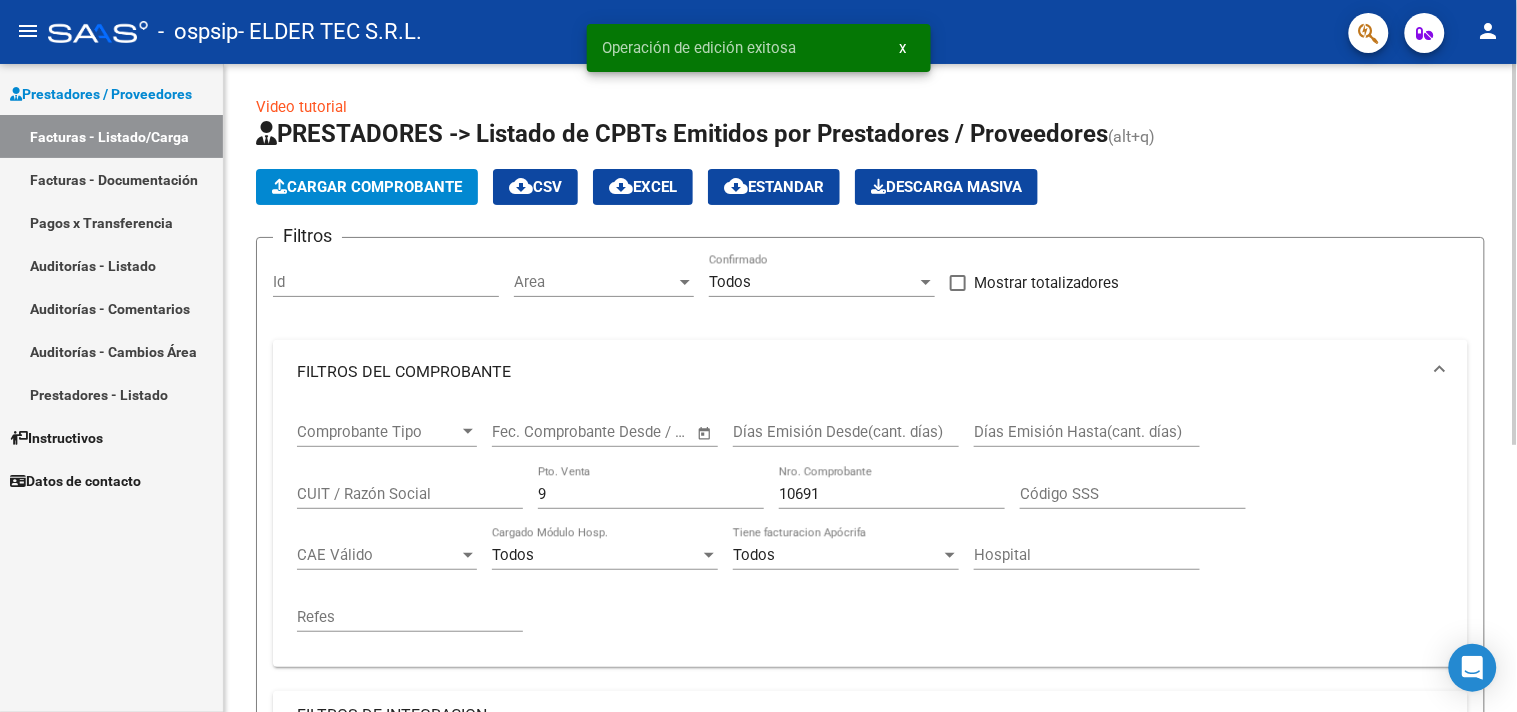 click on "Cargar Comprobante" 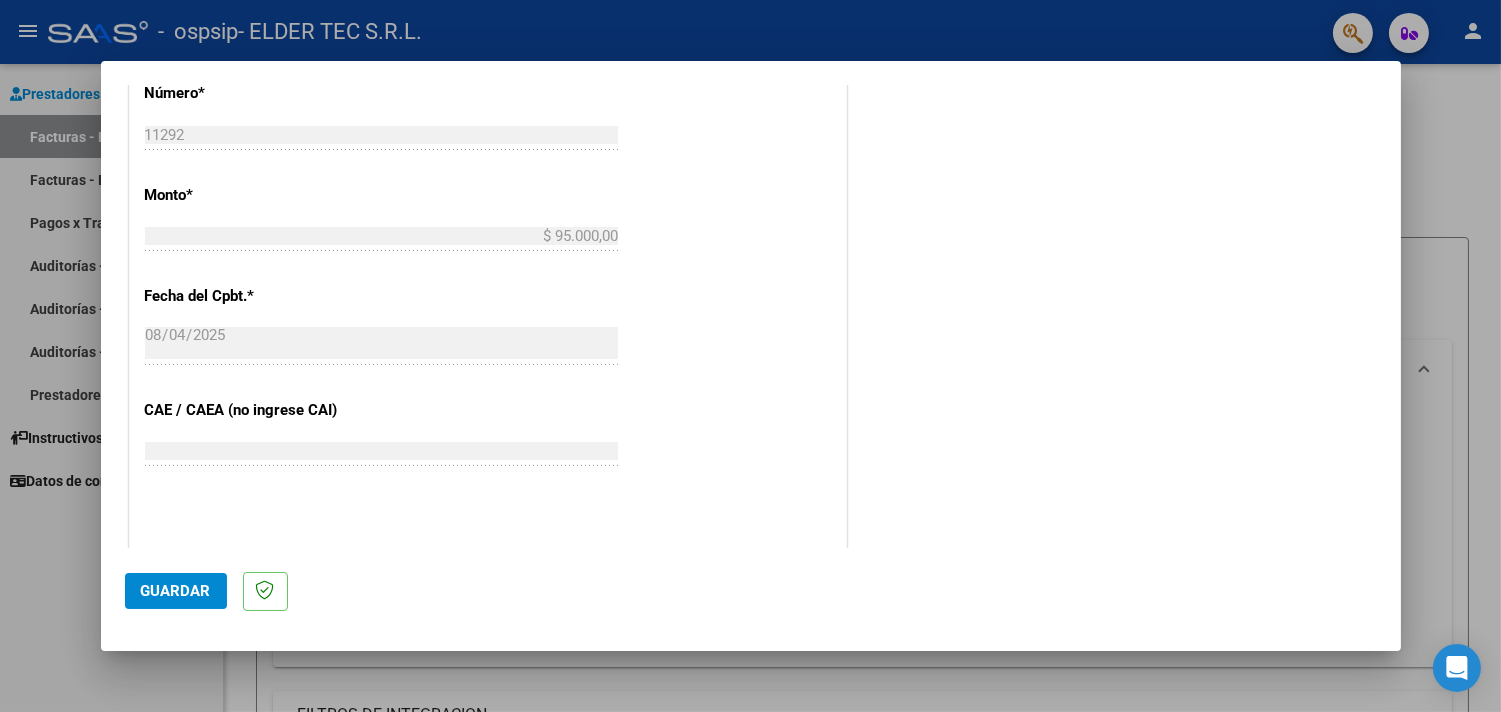 scroll, scrollTop: 888, scrollLeft: 0, axis: vertical 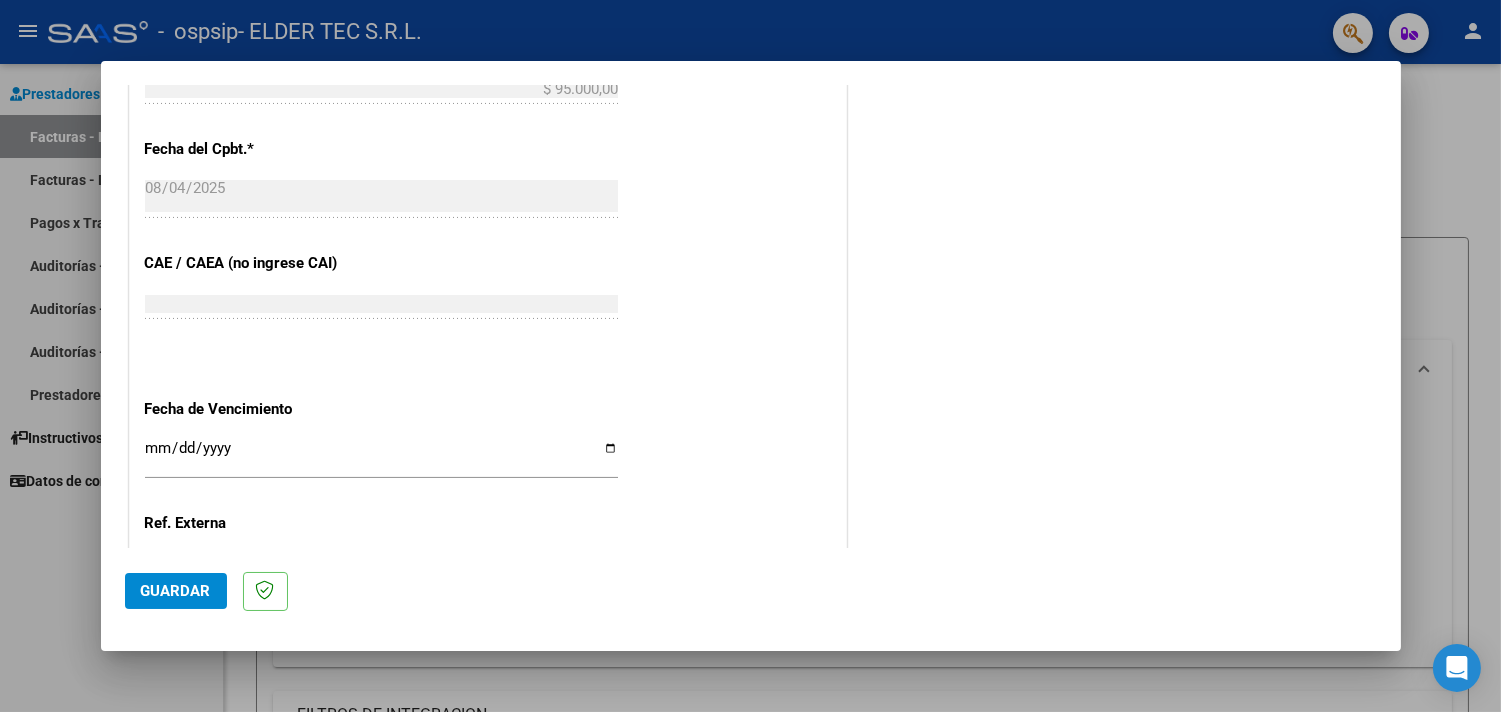 click on "Guardar" 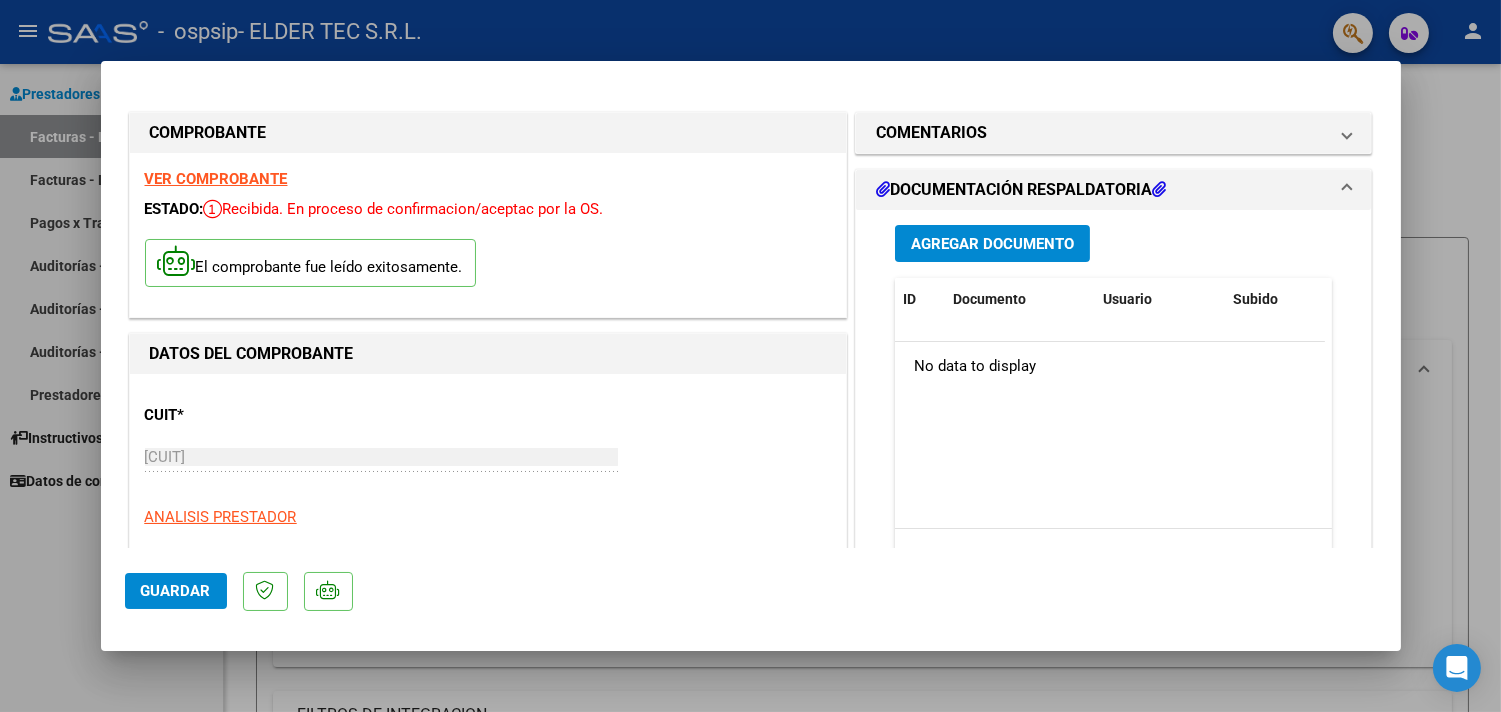scroll, scrollTop: 296, scrollLeft: 0, axis: vertical 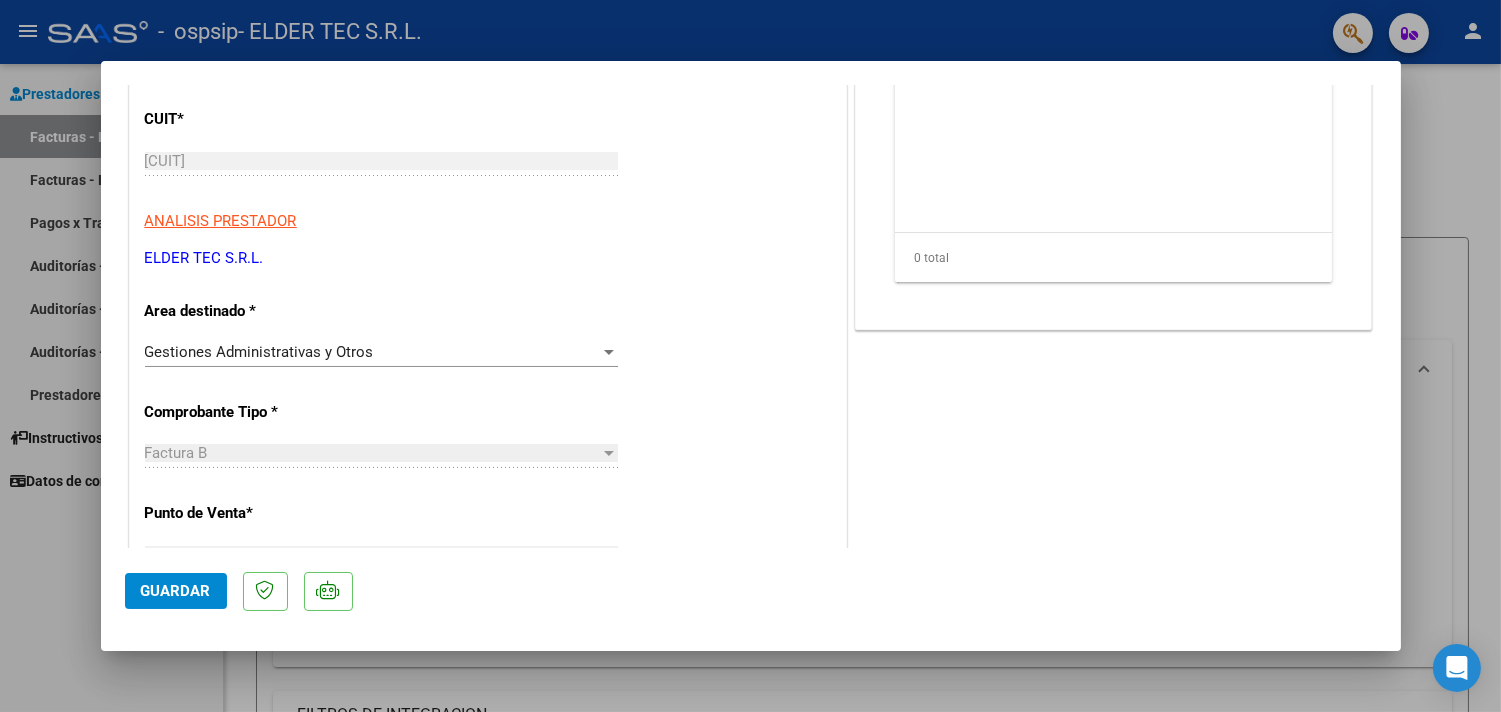 click on "Guardar" 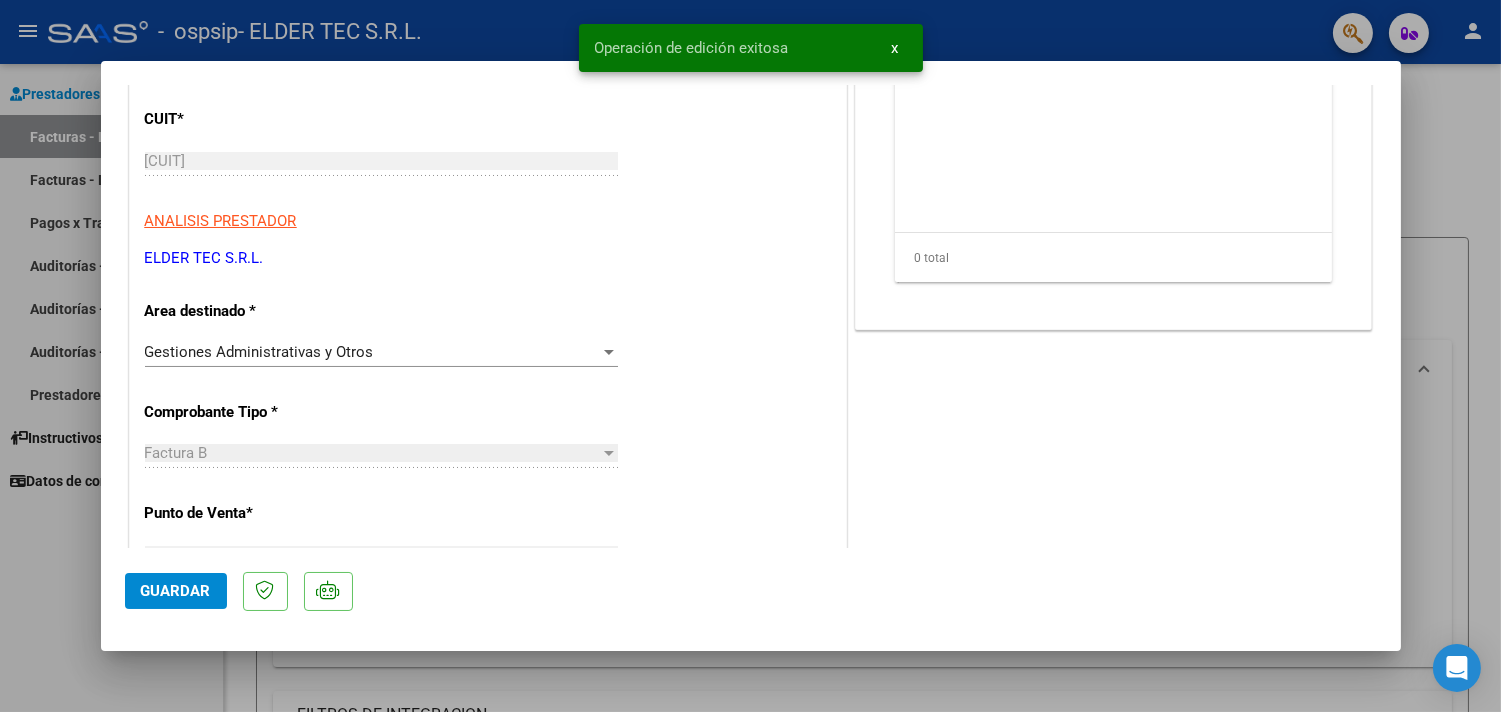 click at bounding box center [750, 356] 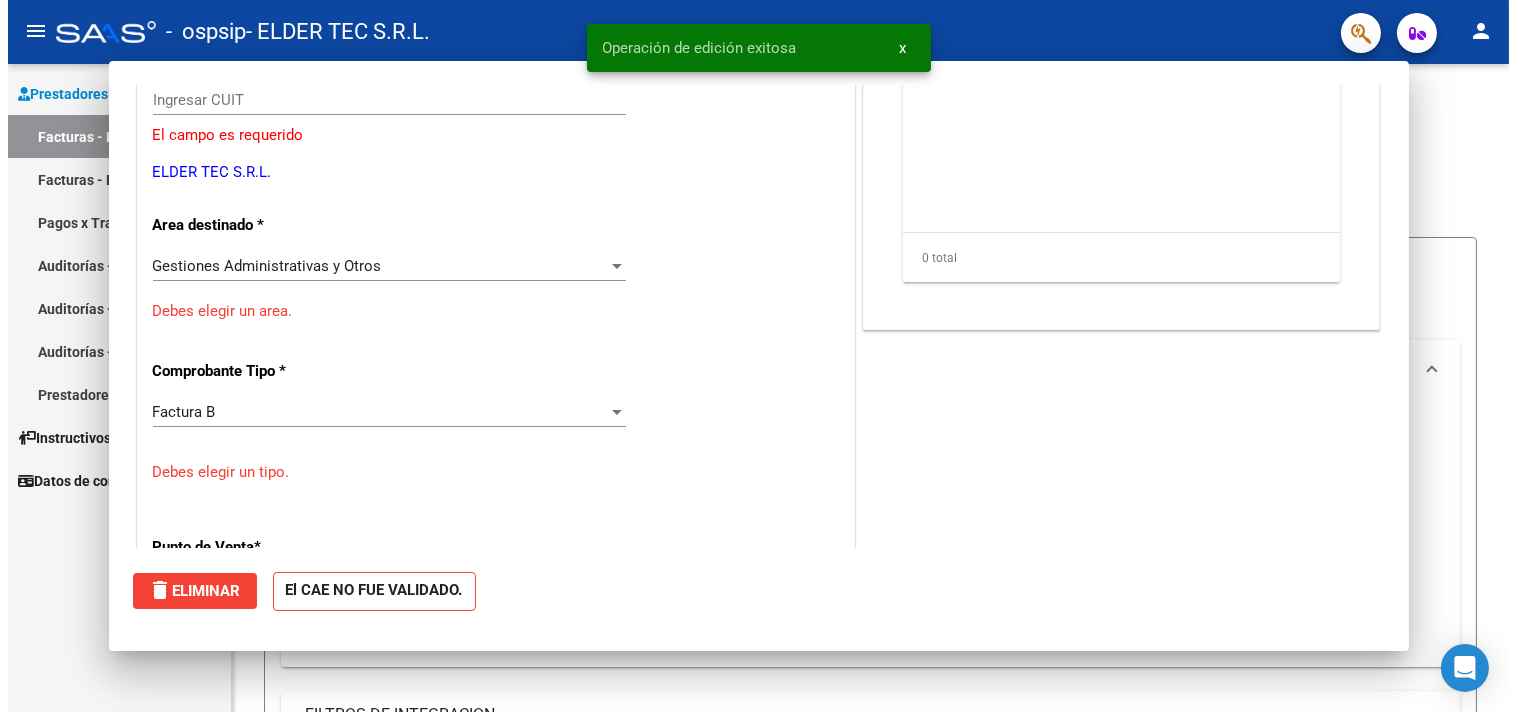 scroll, scrollTop: 0, scrollLeft: 0, axis: both 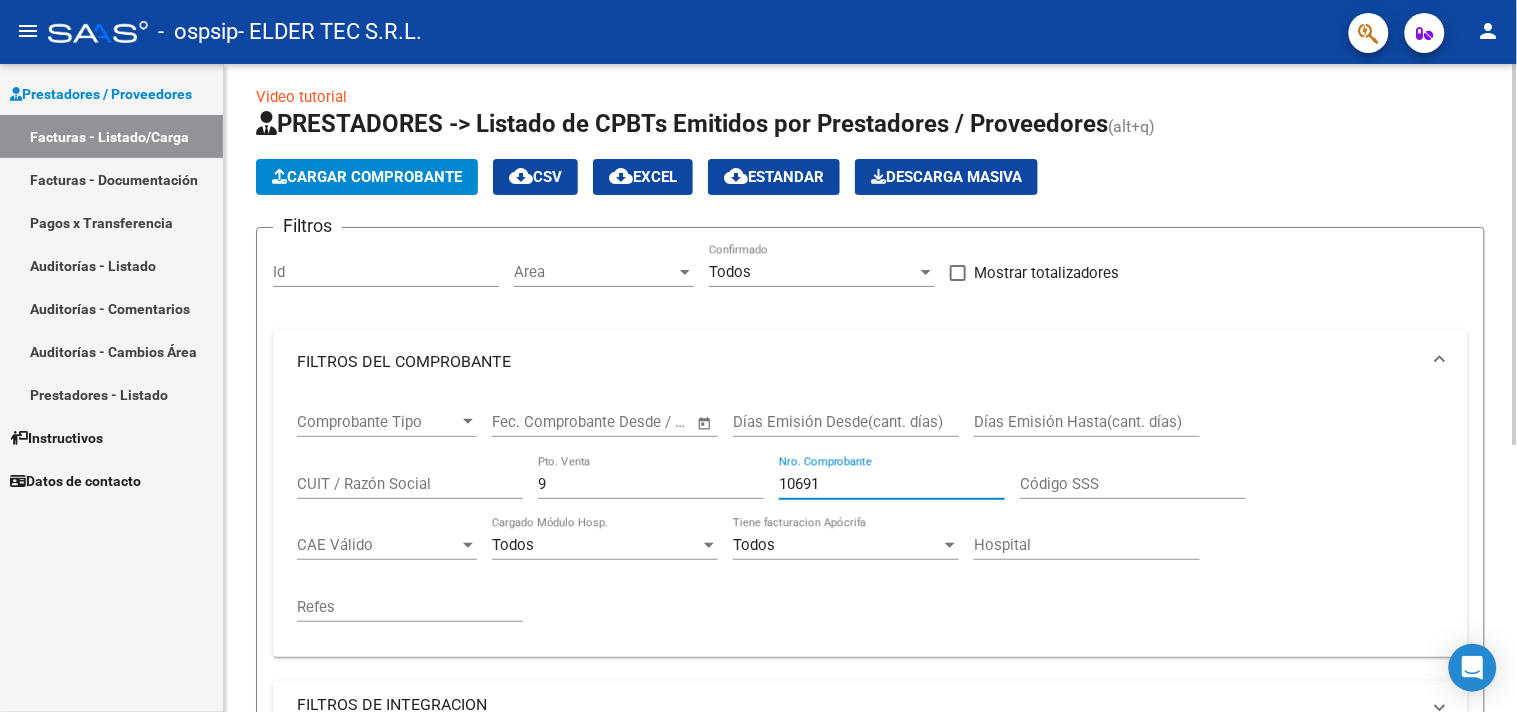 drag, startPoint x: 860, startPoint y: 485, endPoint x: 365, endPoint y: 567, distance: 501.74594 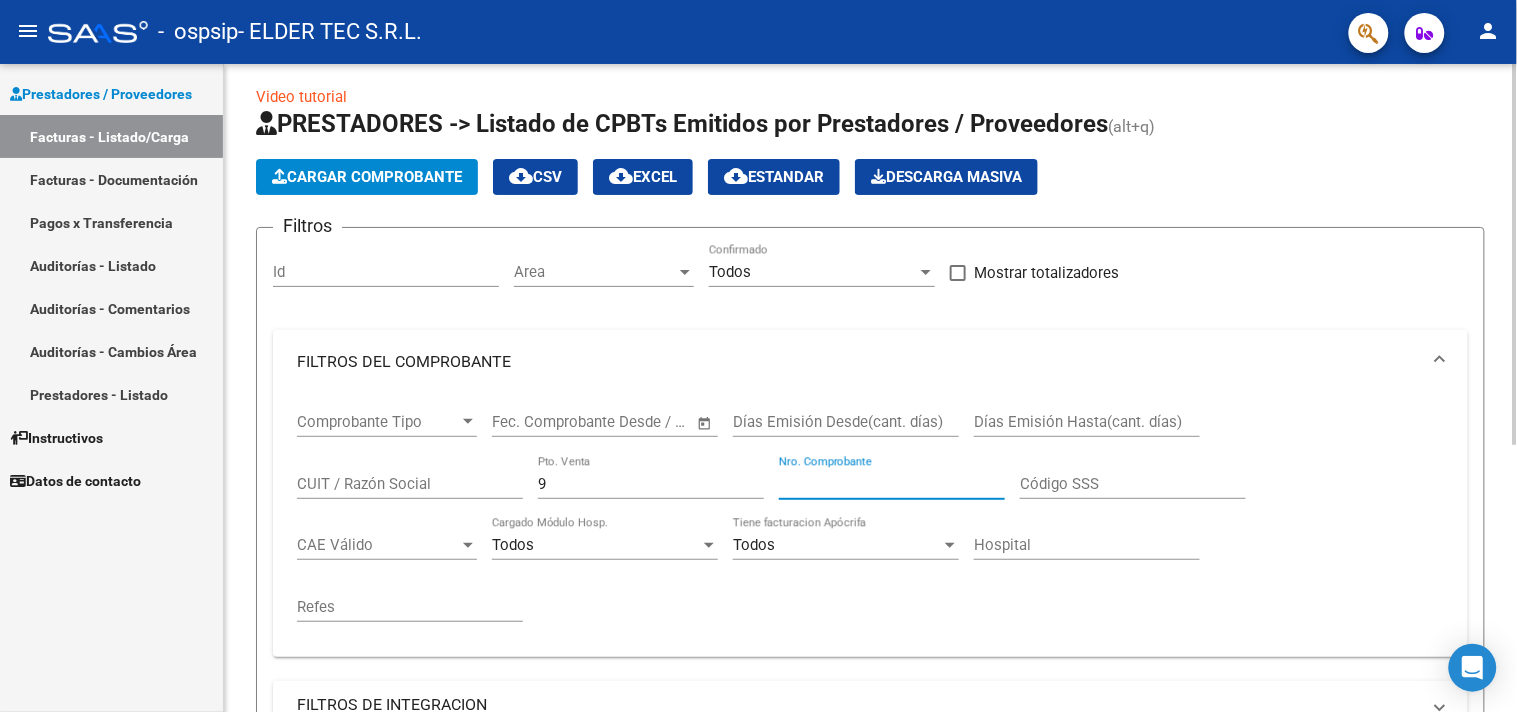 type 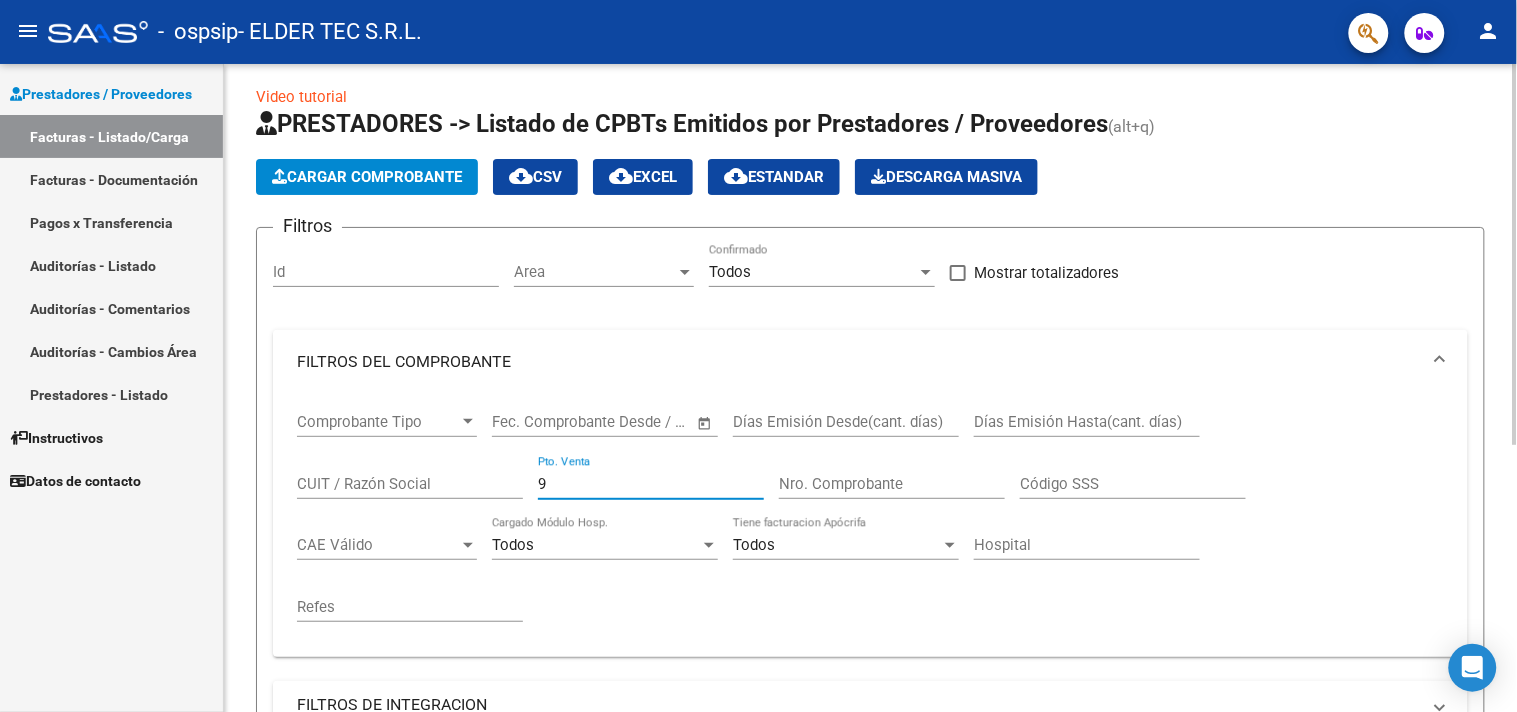click on "9" at bounding box center [651, 484] 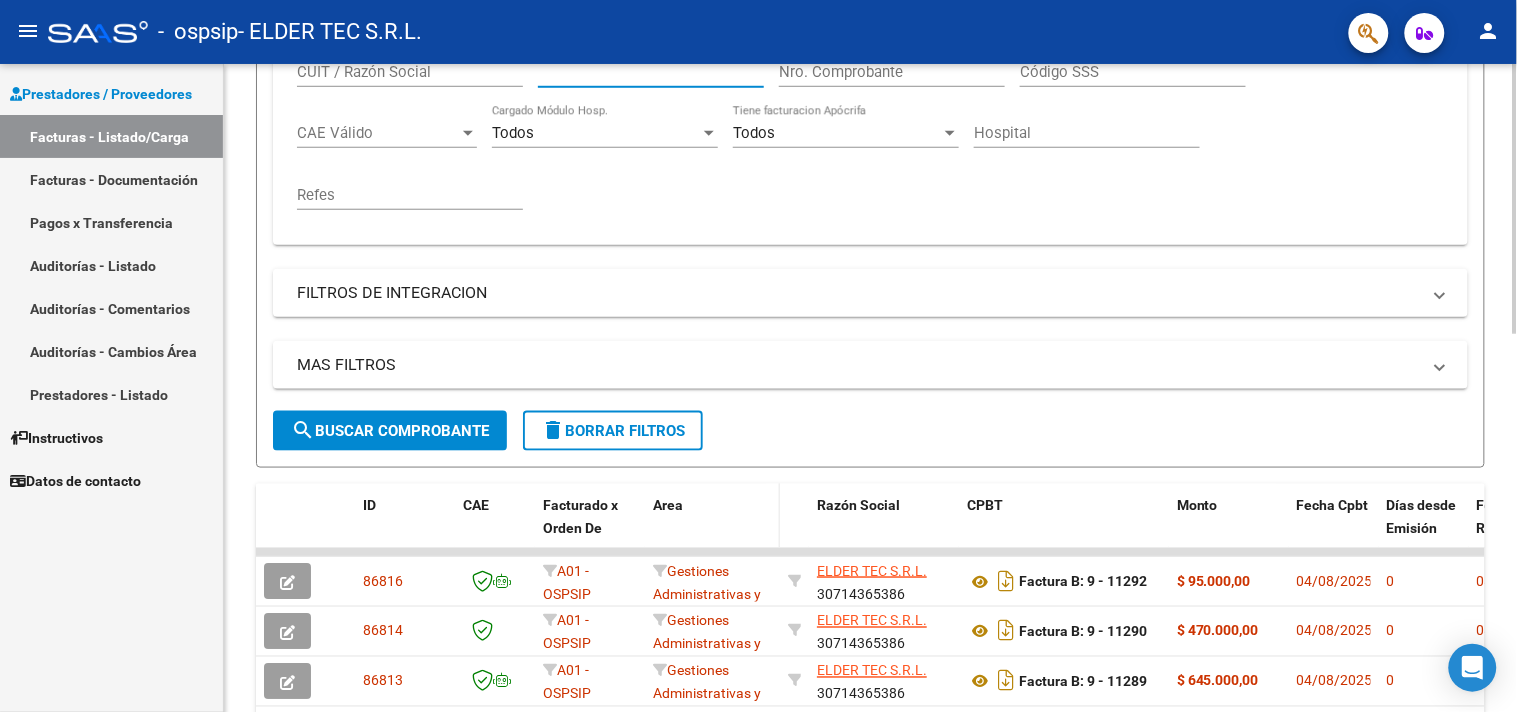 scroll, scrollTop: 904, scrollLeft: 0, axis: vertical 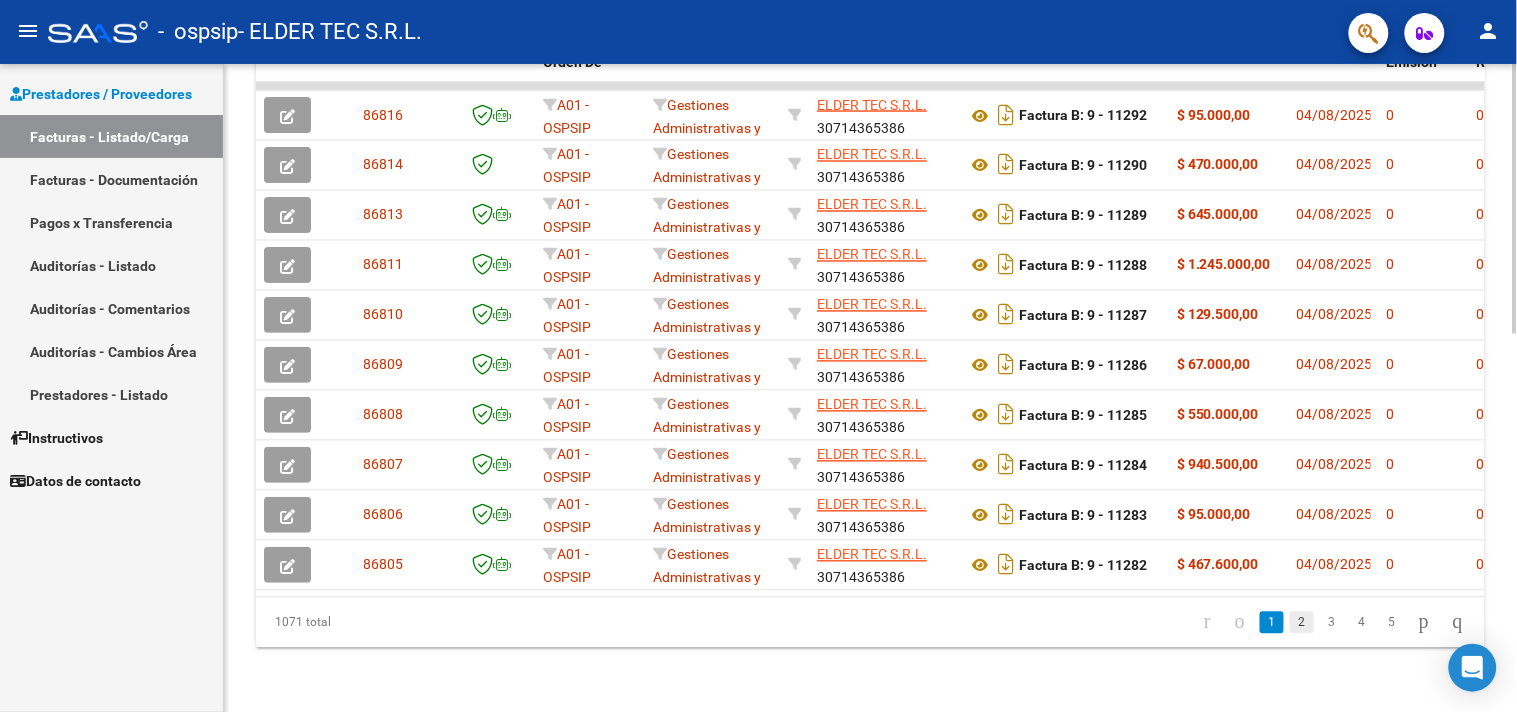 type 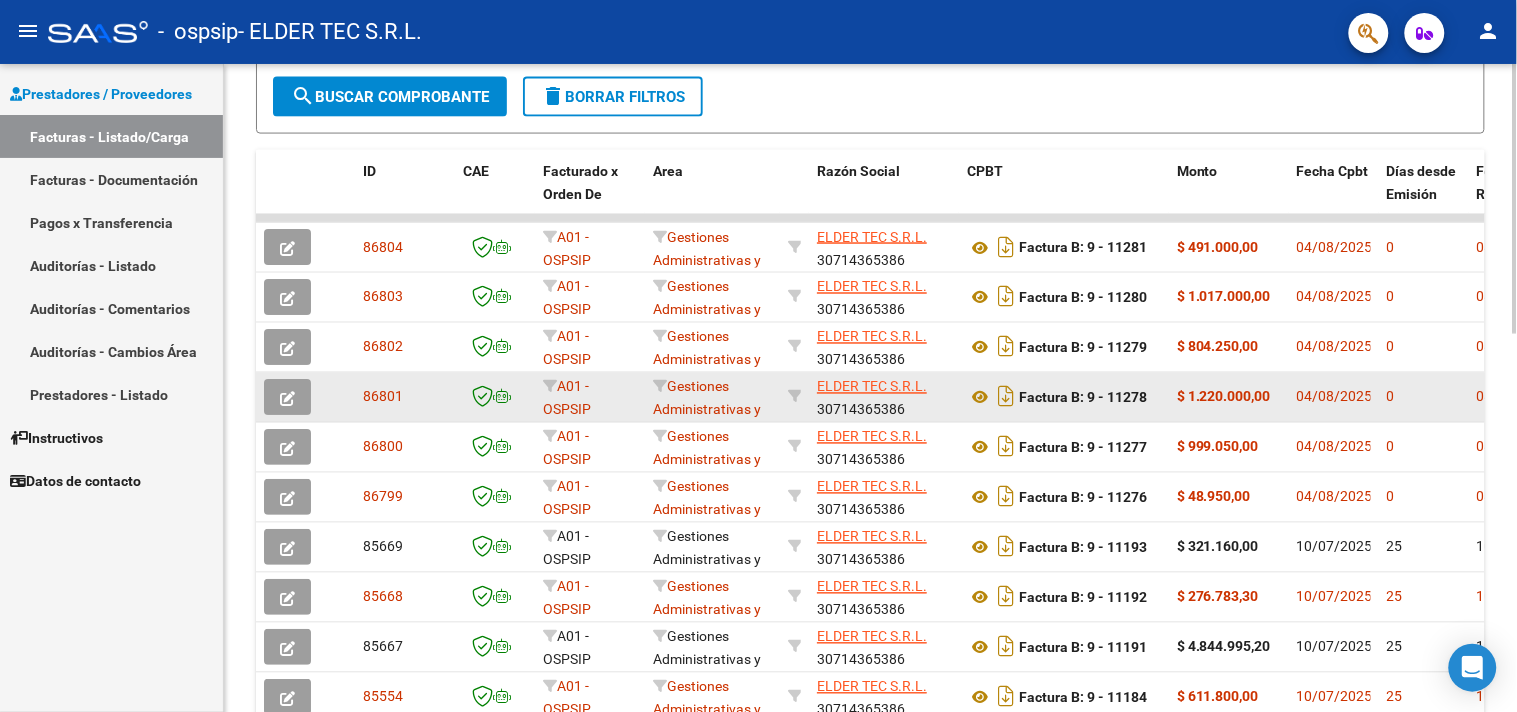 scroll, scrollTop: 904, scrollLeft: 0, axis: vertical 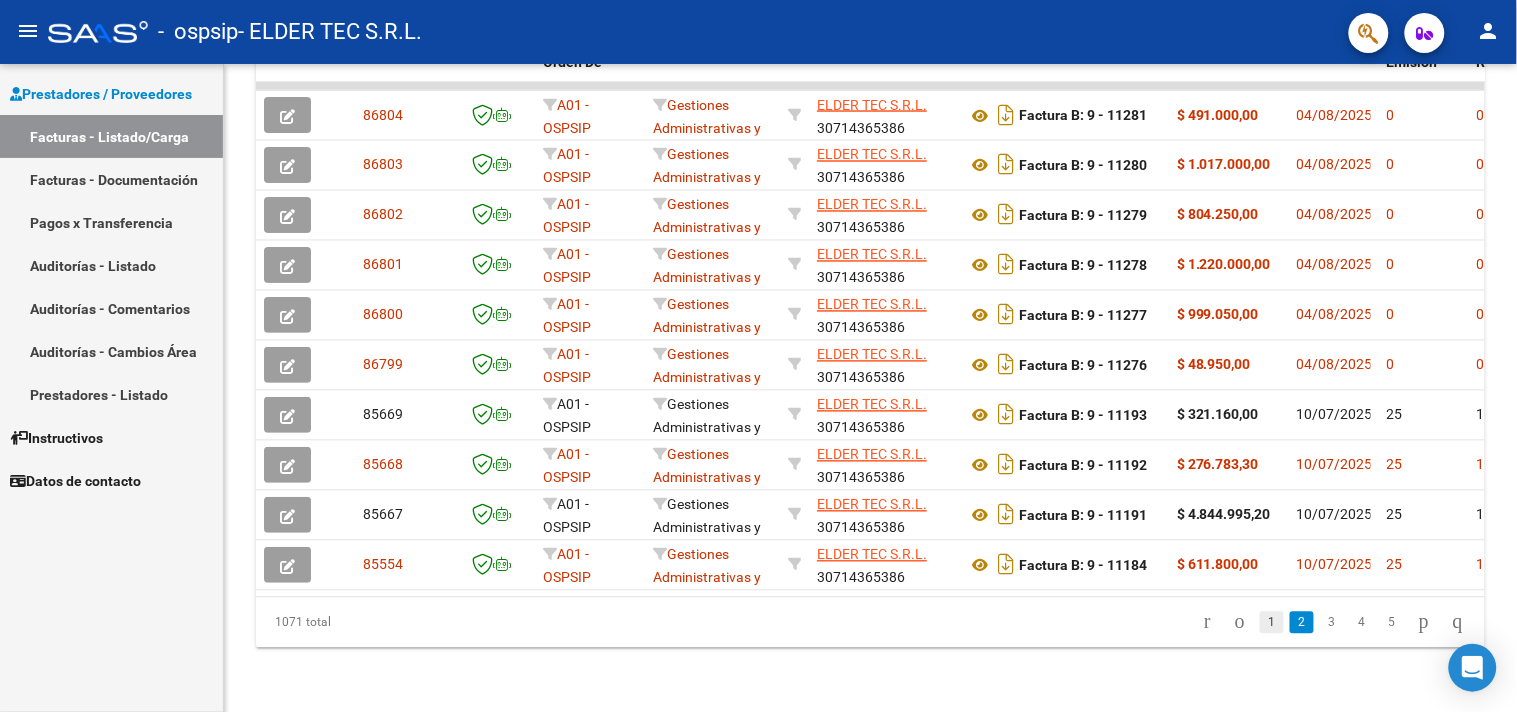 click on "1" 